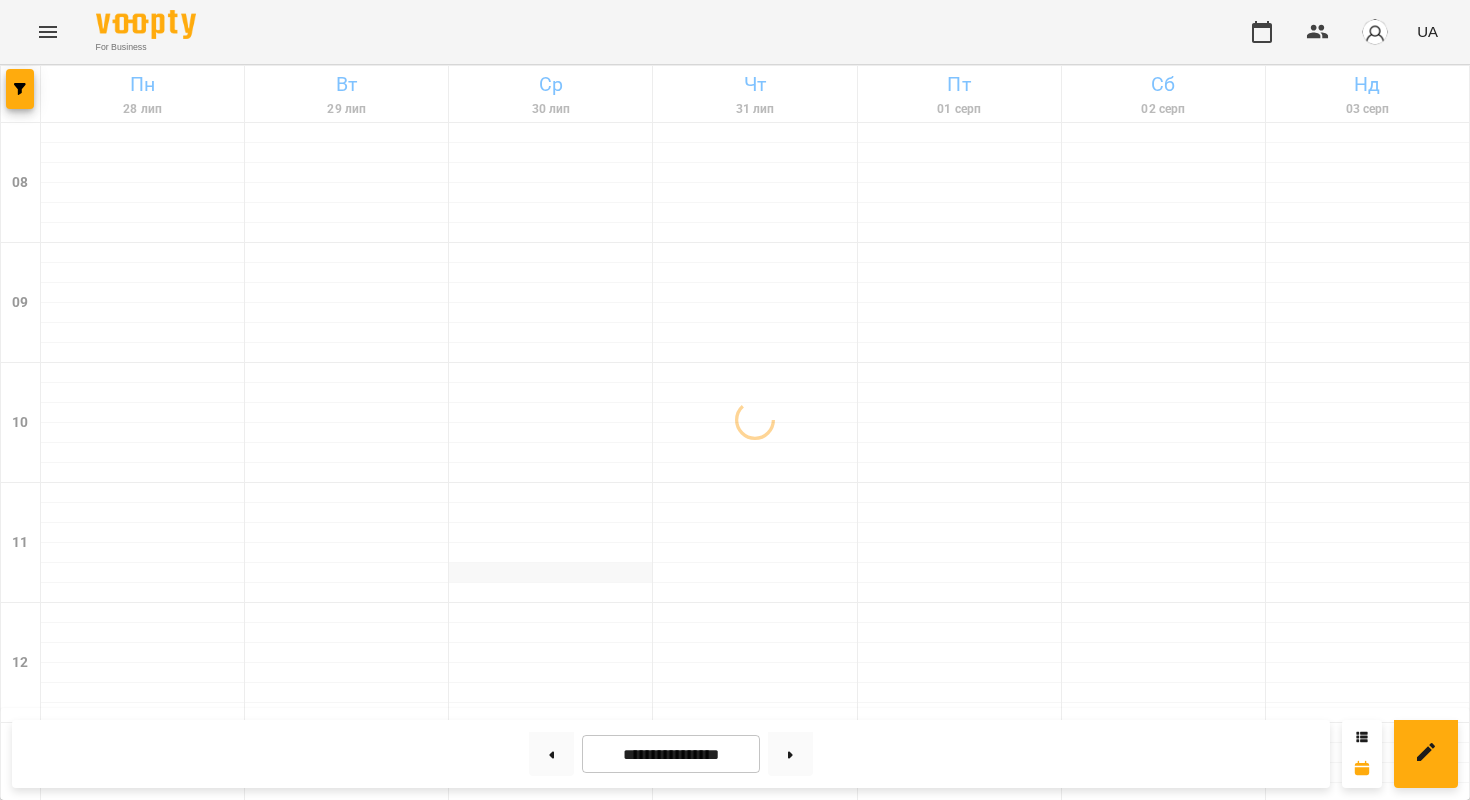 scroll, scrollTop: 0, scrollLeft: 0, axis: both 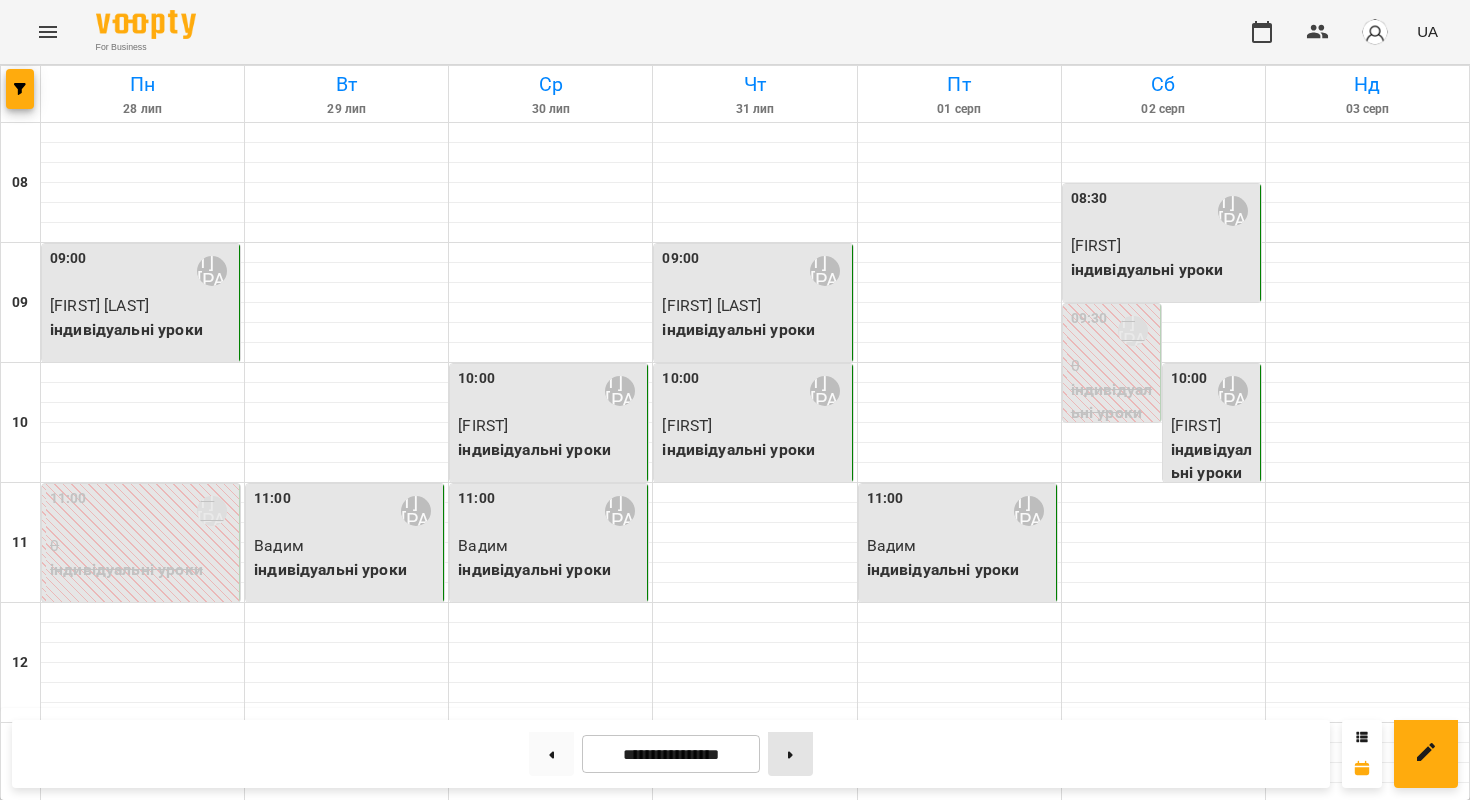 click 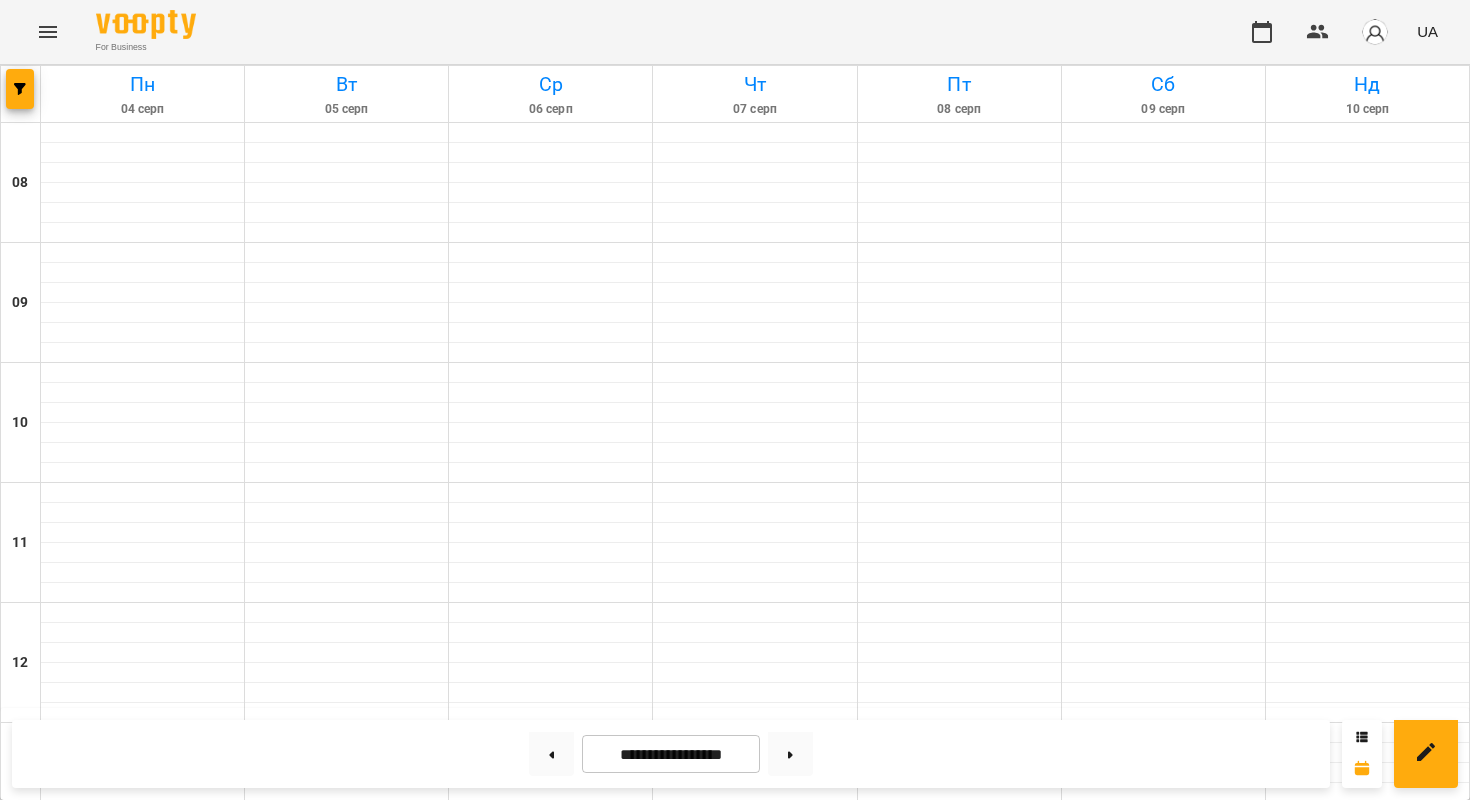 scroll, scrollTop: 0, scrollLeft: 0, axis: both 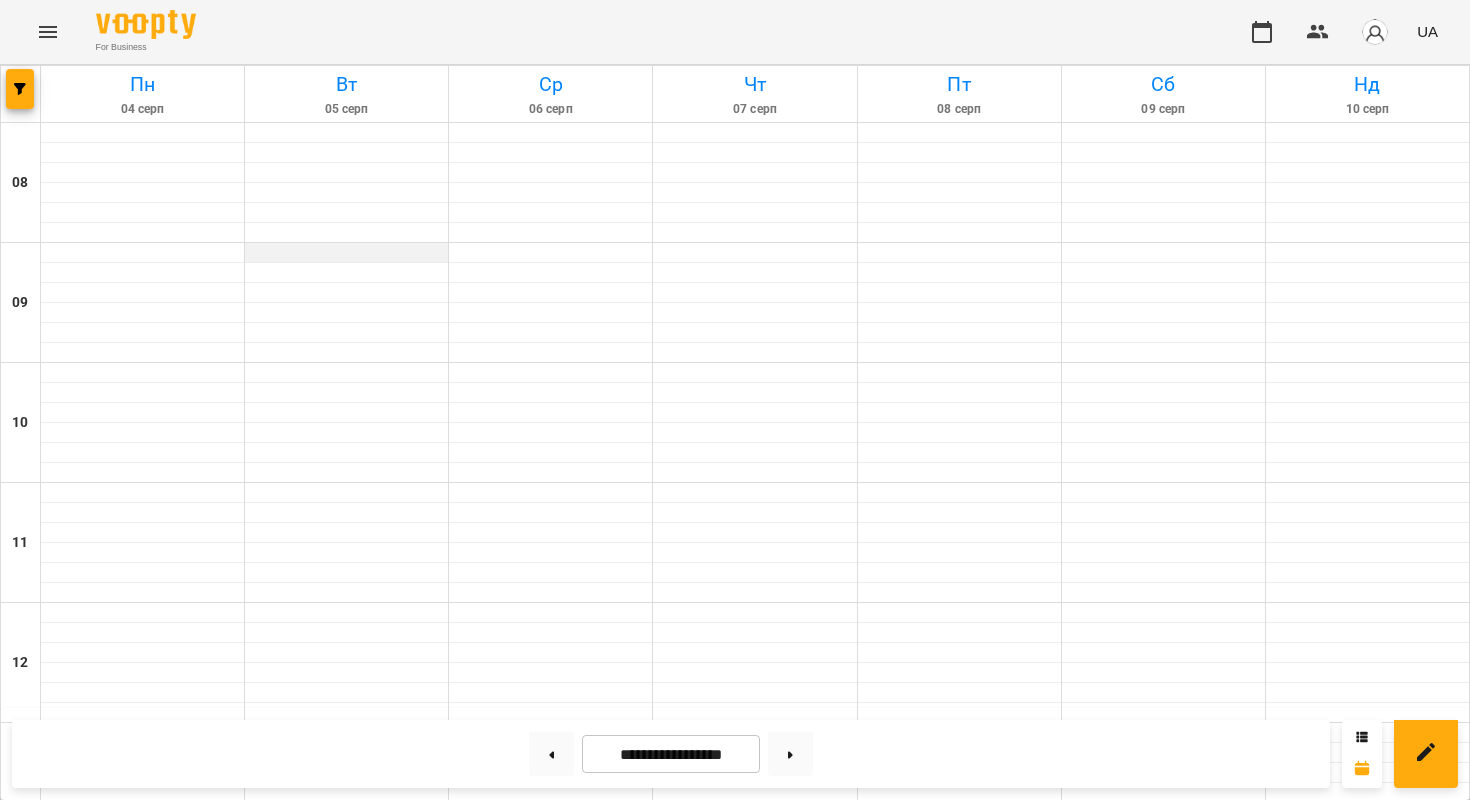 click at bounding box center [346, 253] 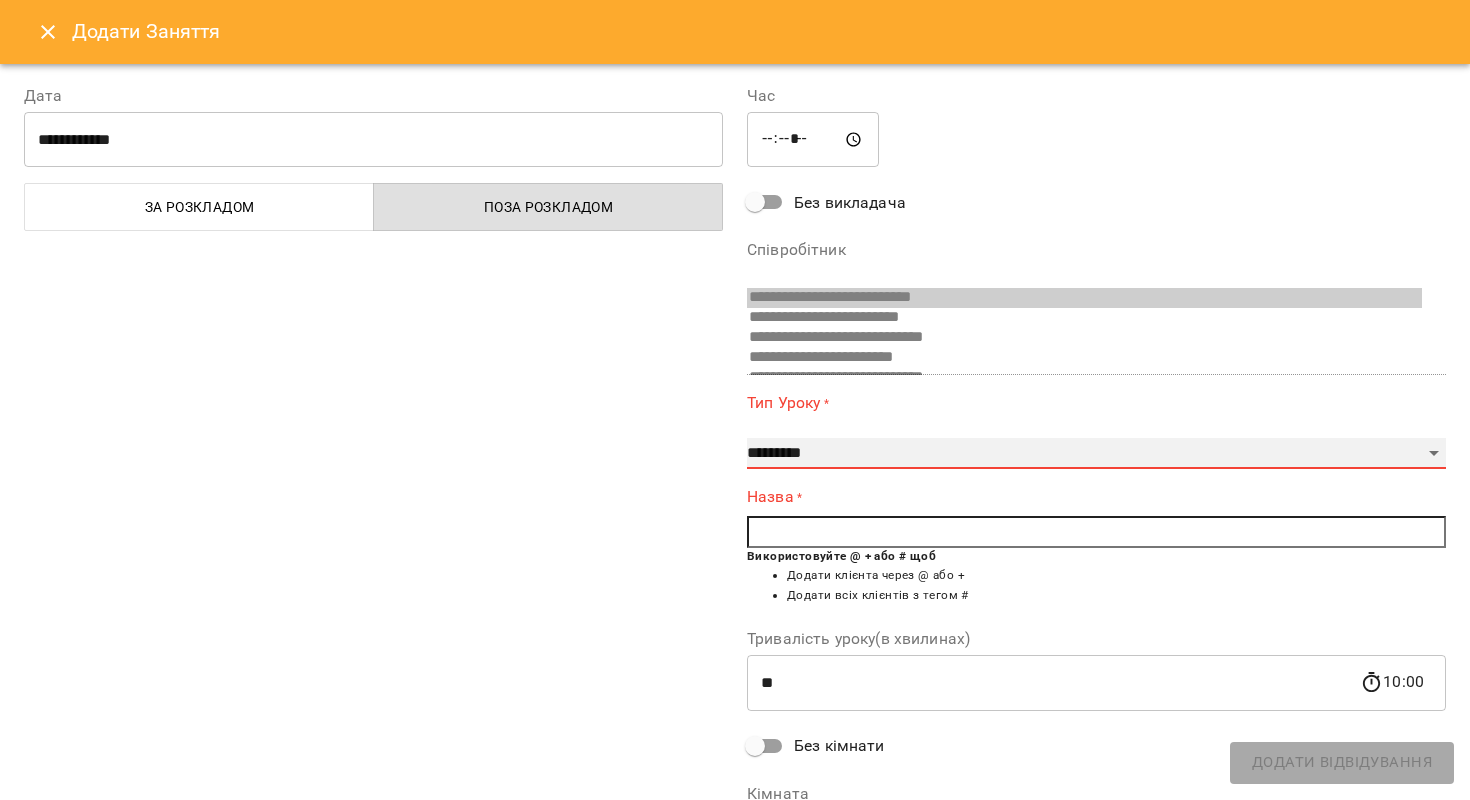 select on "**********" 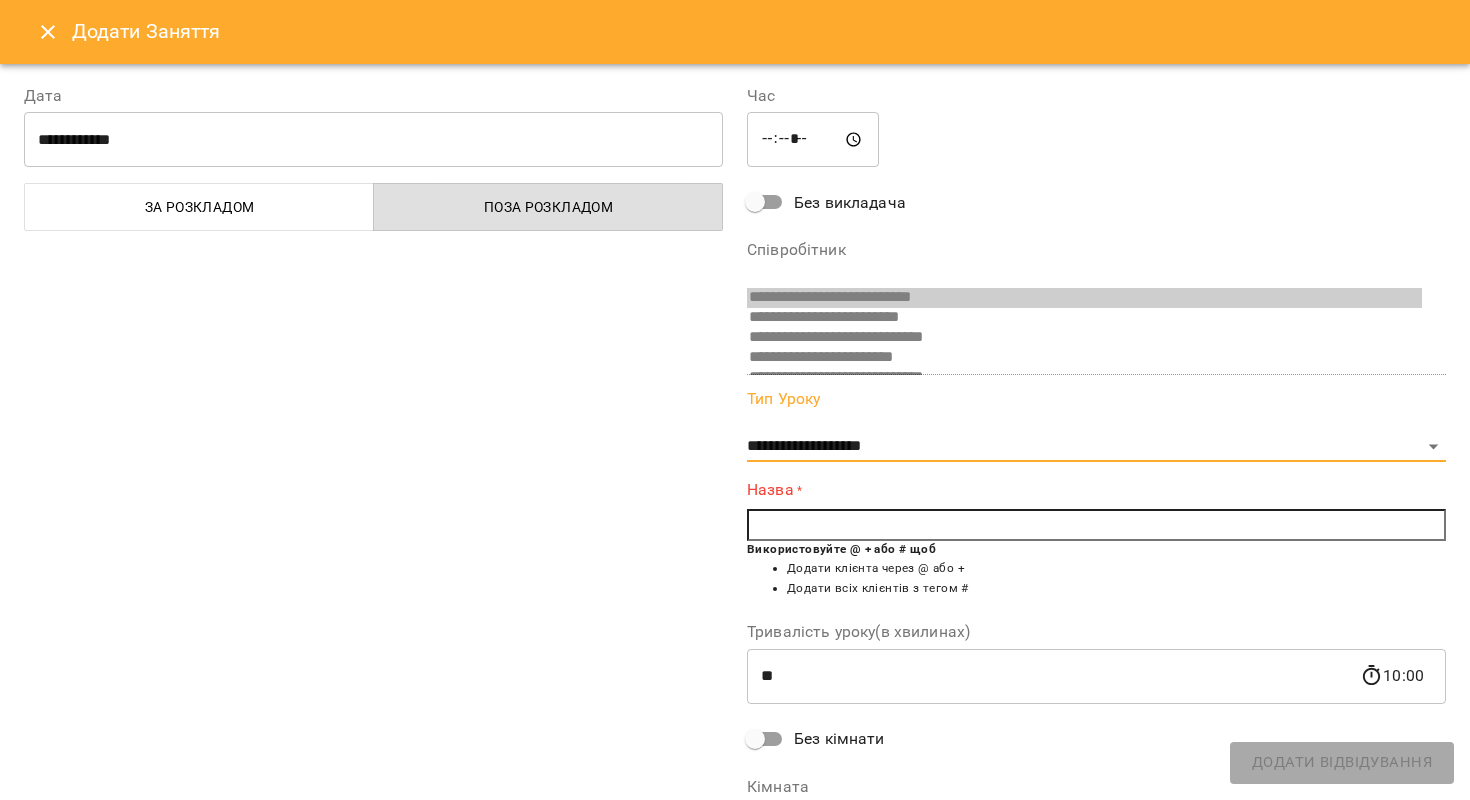 click at bounding box center [1096, 525] 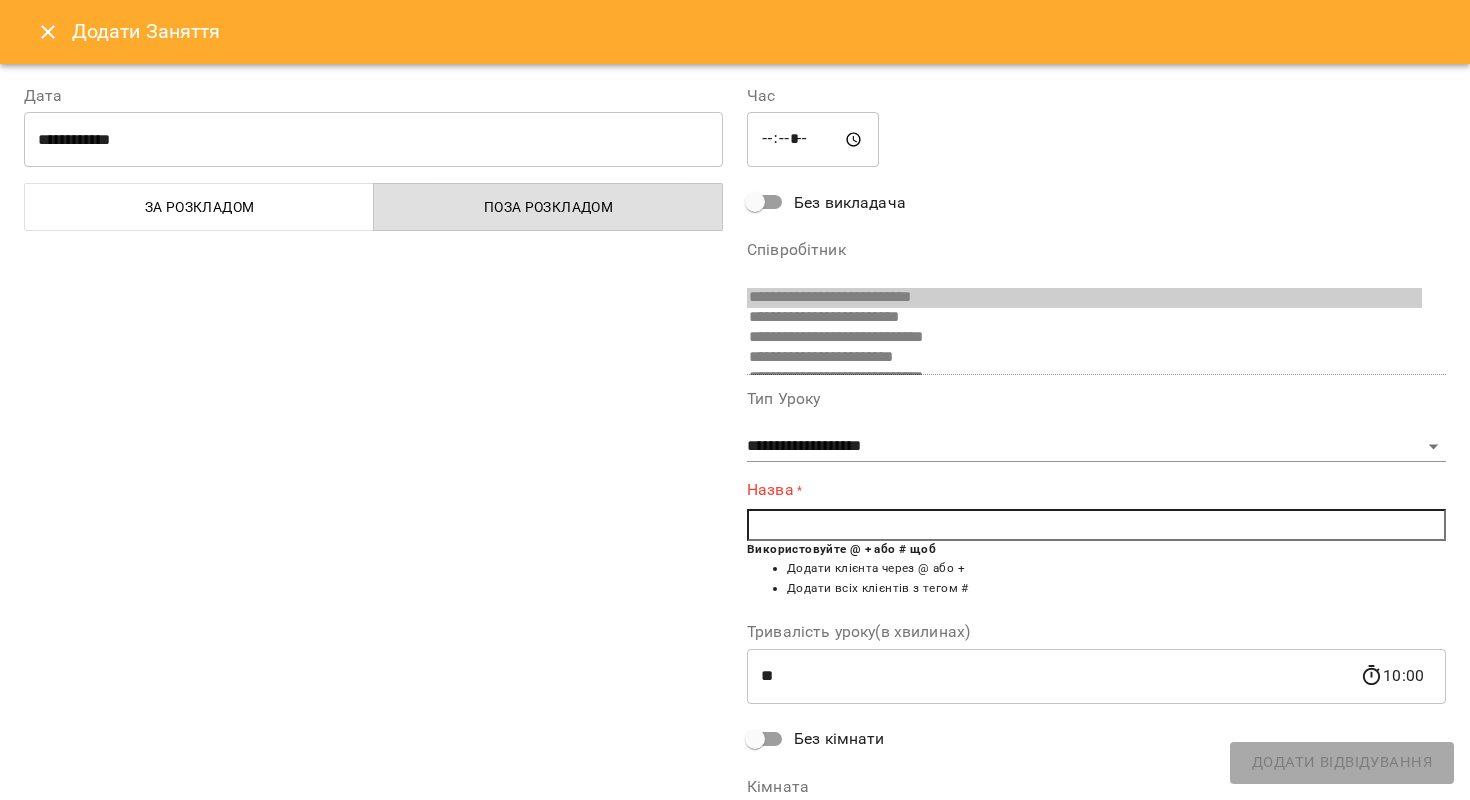 type on "*" 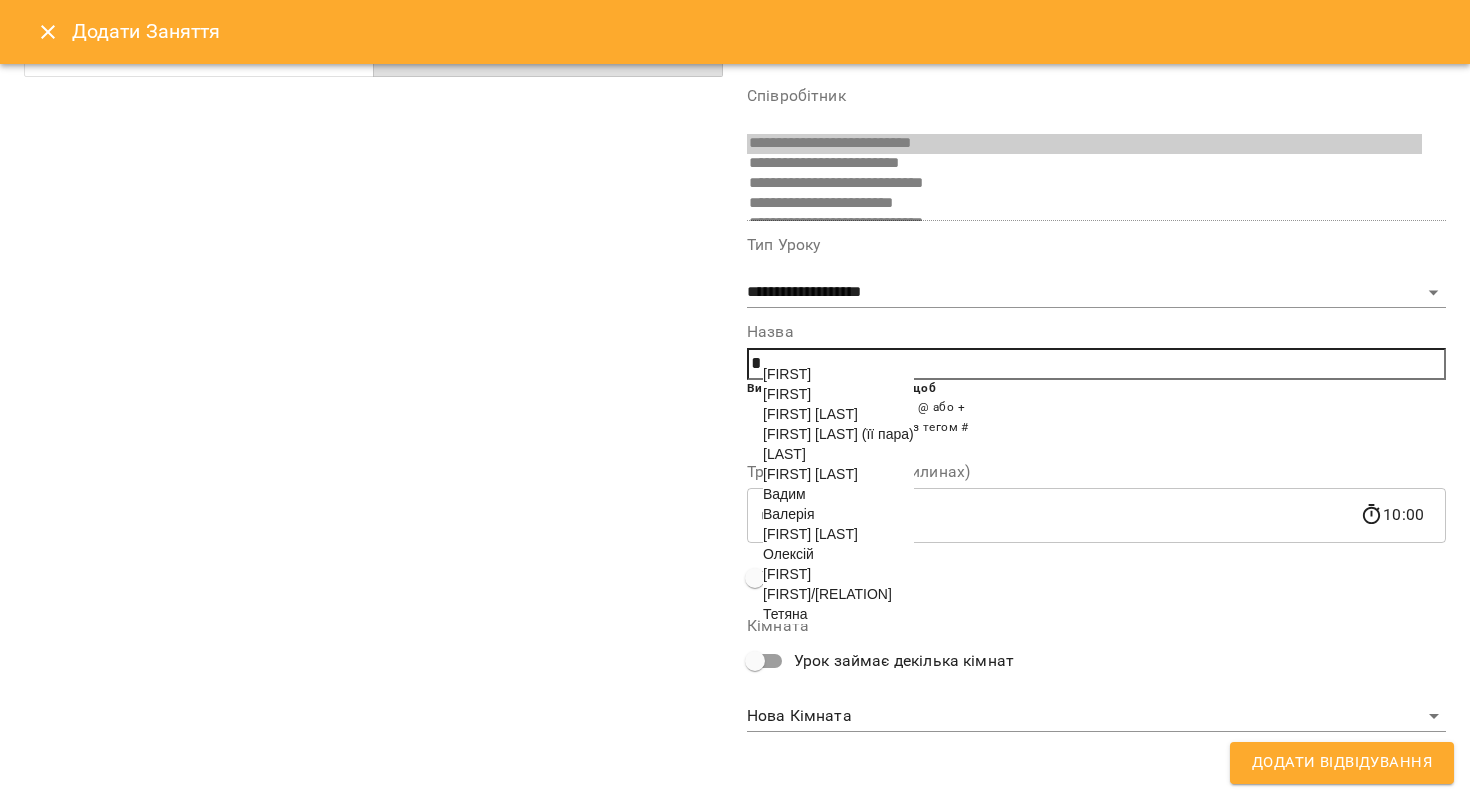 scroll, scrollTop: 153, scrollLeft: 0, axis: vertical 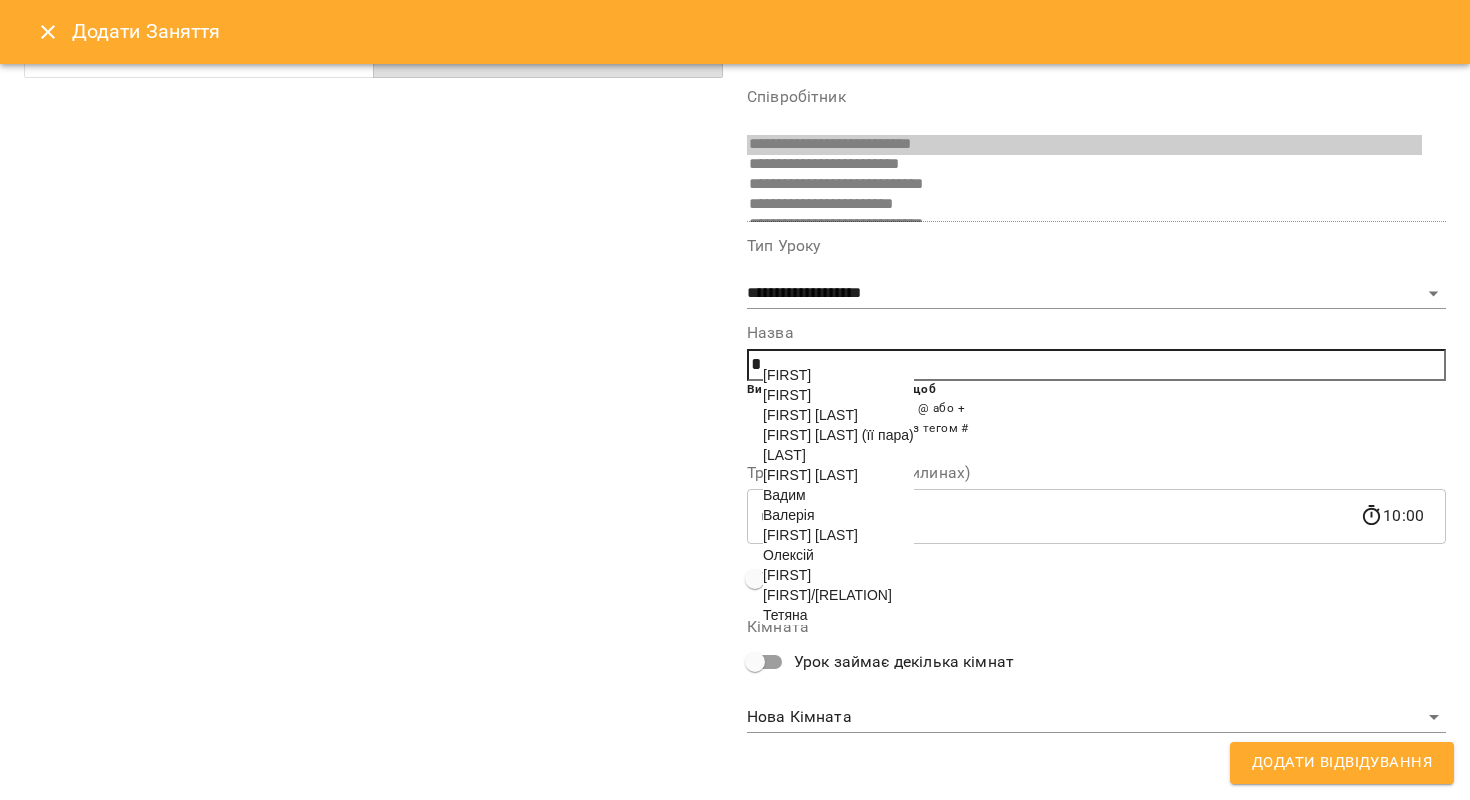 click on "[FIRST] [LAST]" at bounding box center (810, 535) 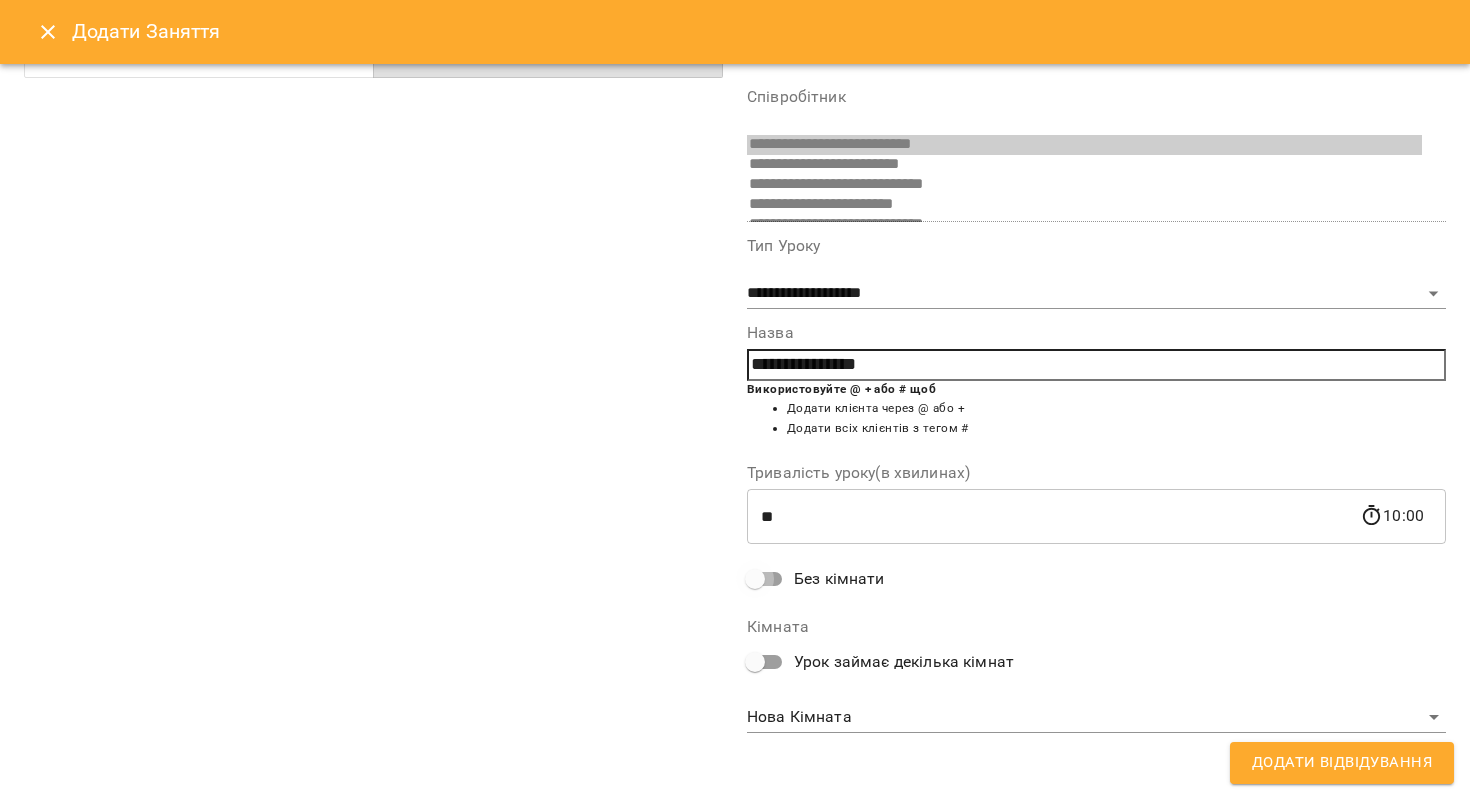 scroll, scrollTop: 6, scrollLeft: 0, axis: vertical 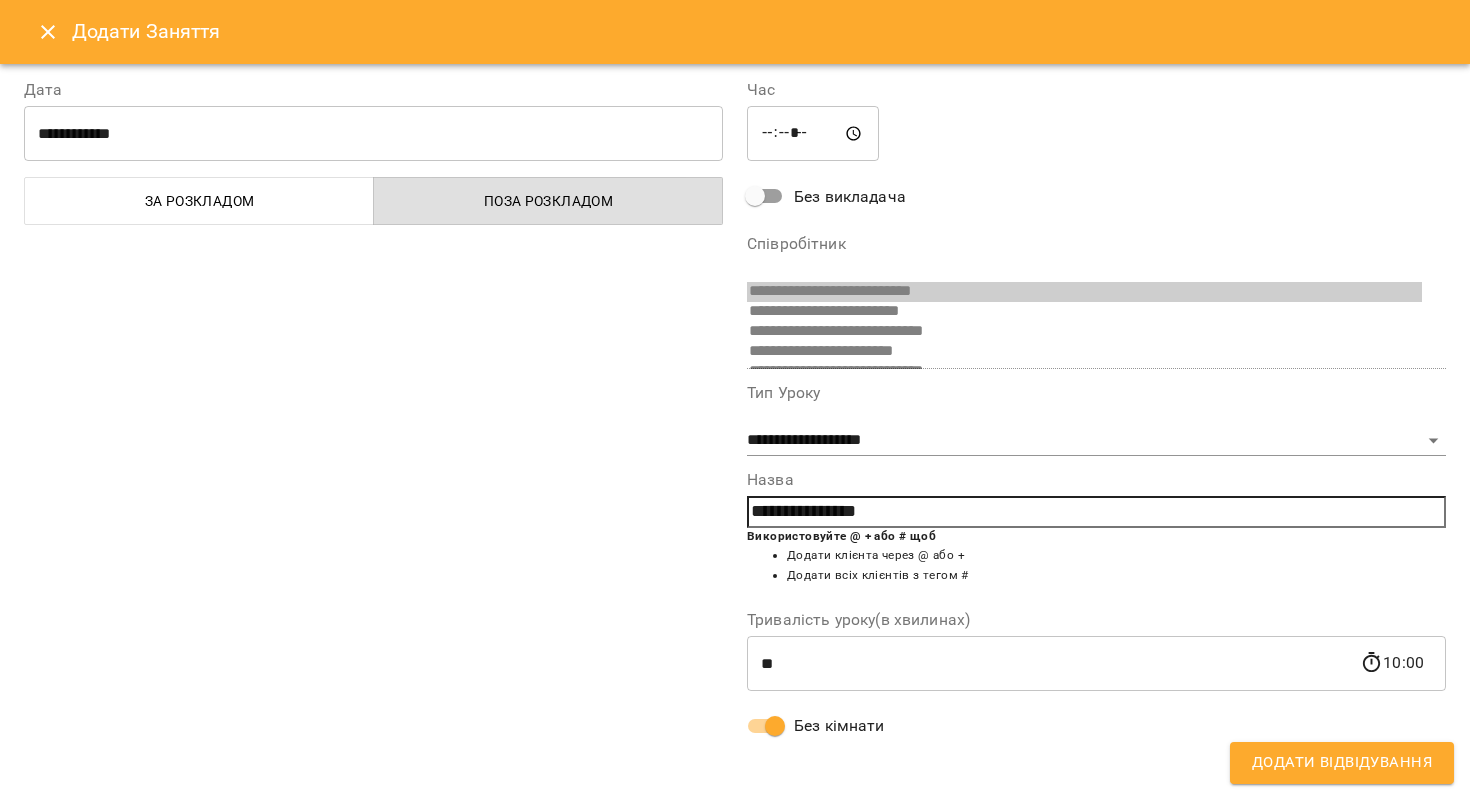 click on "Додати Відвідування" at bounding box center [1342, 763] 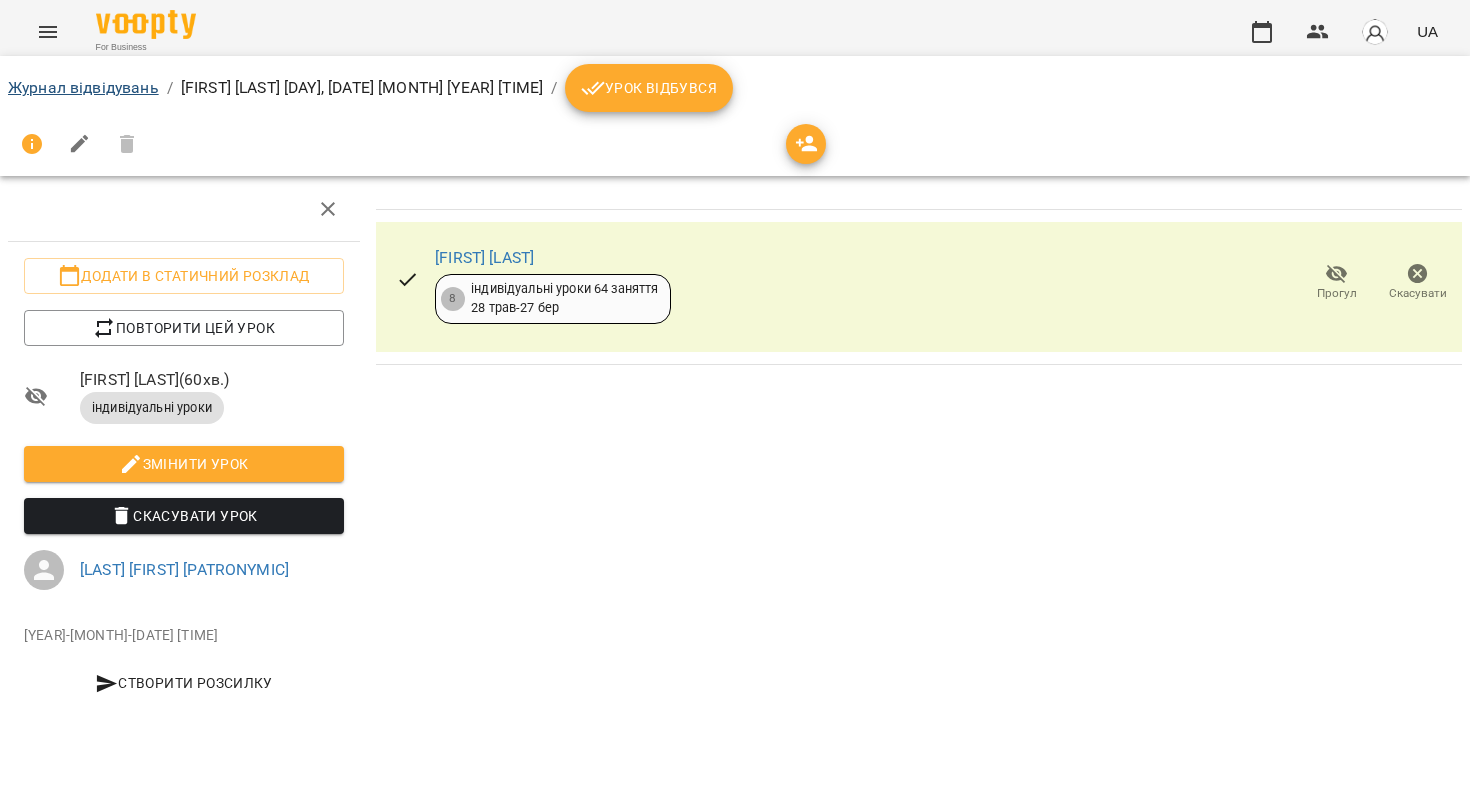 click on "Журнал відвідувань" at bounding box center [83, 87] 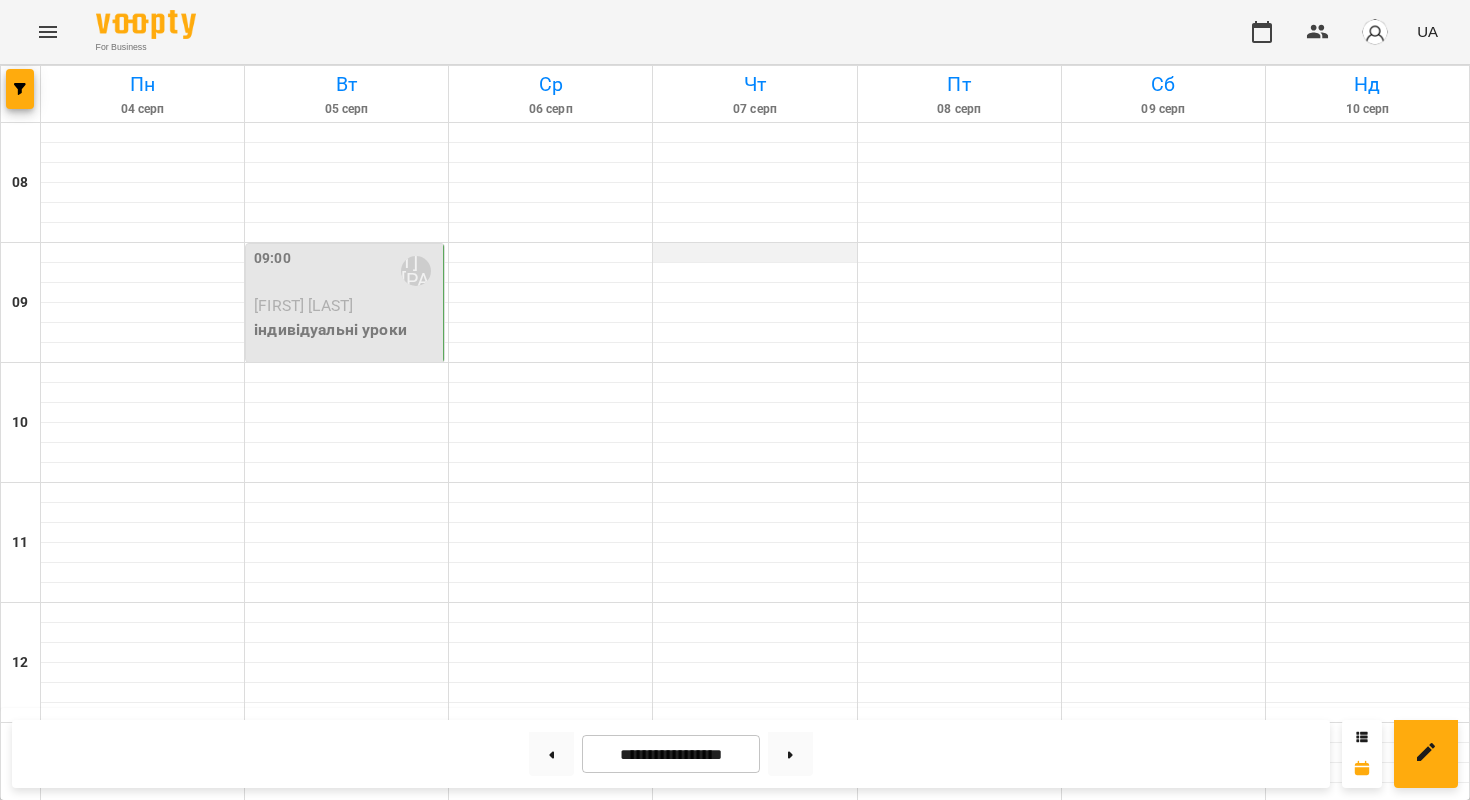 click at bounding box center [754, 253] 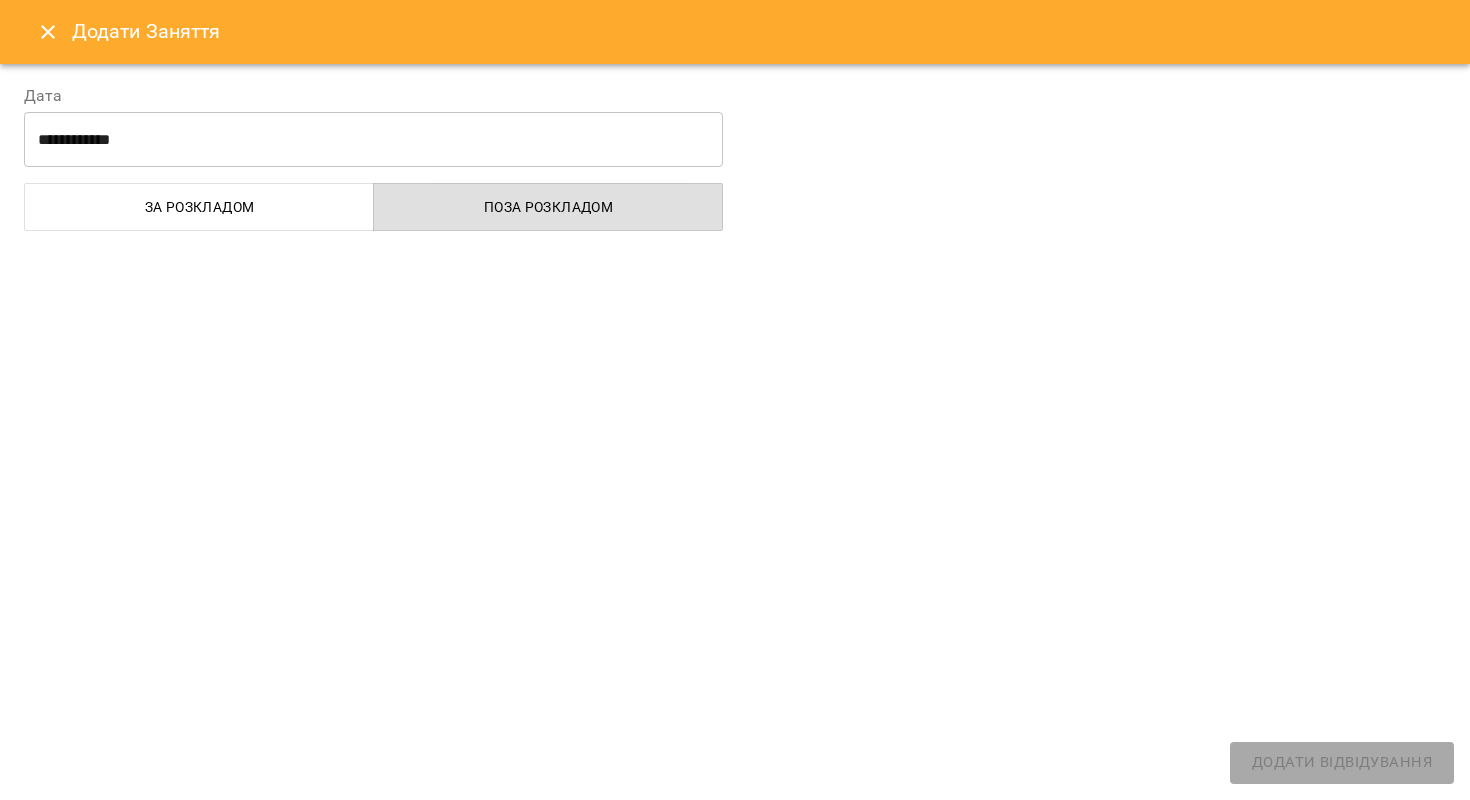 select on "**********" 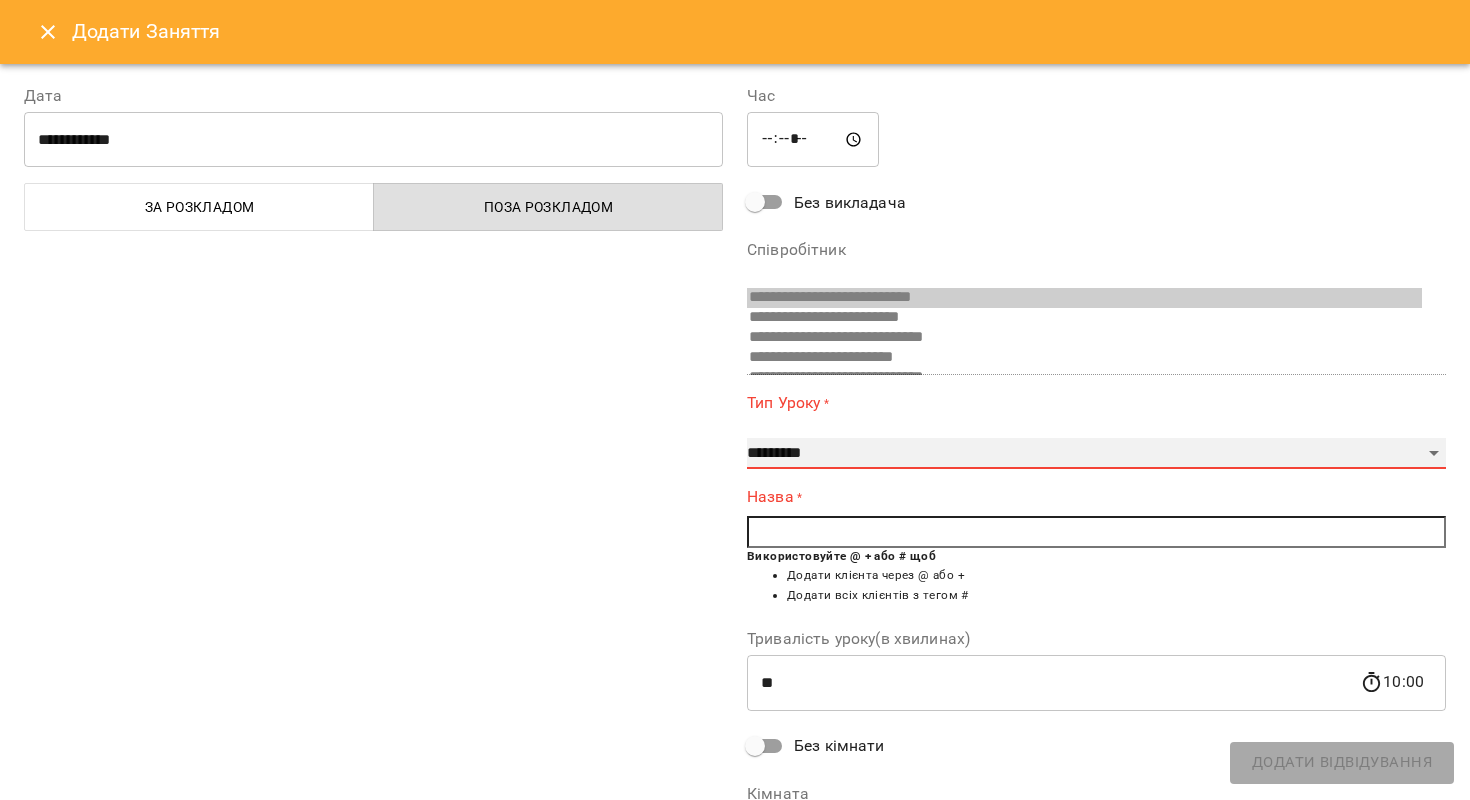 select on "**********" 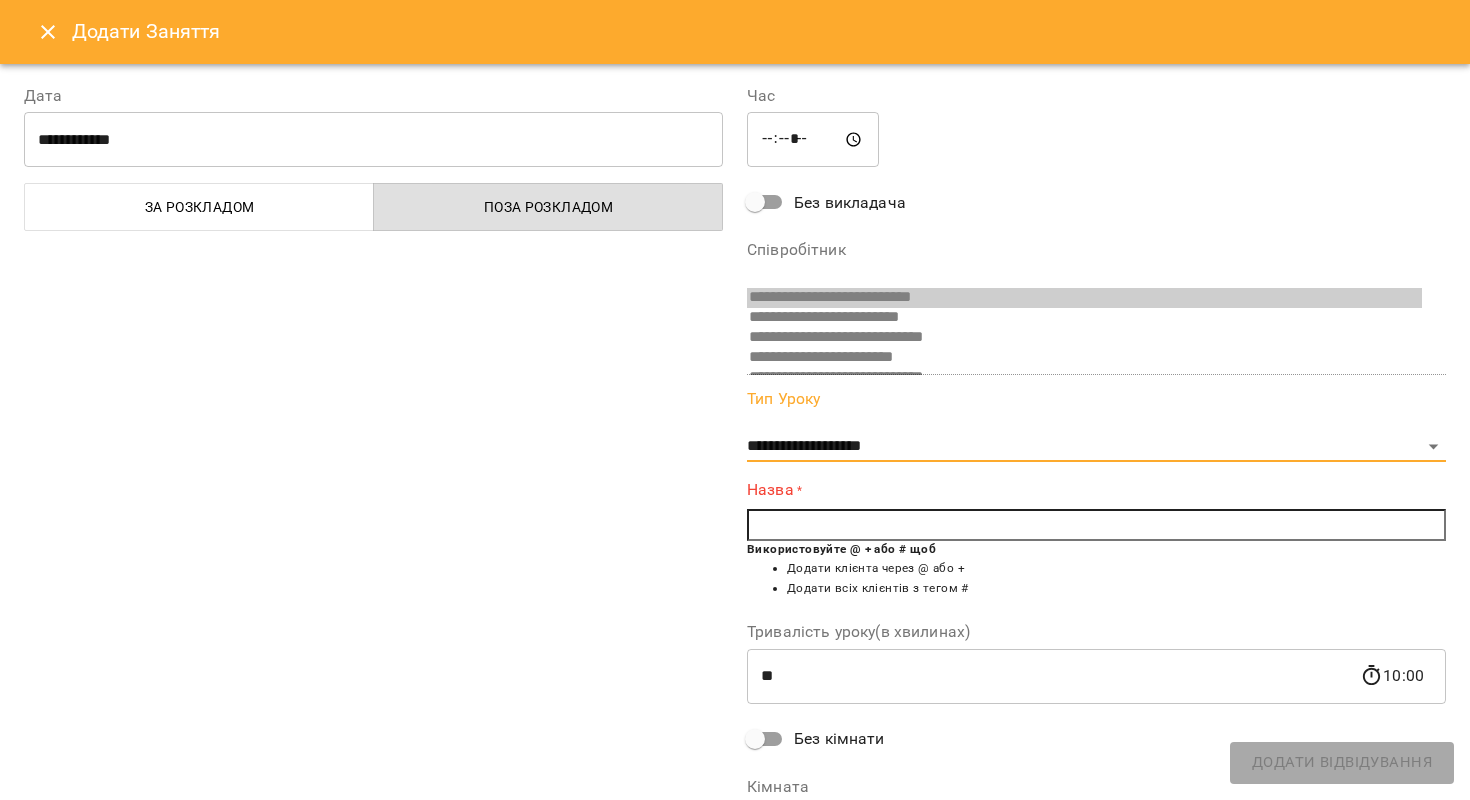 click at bounding box center (1096, 525) 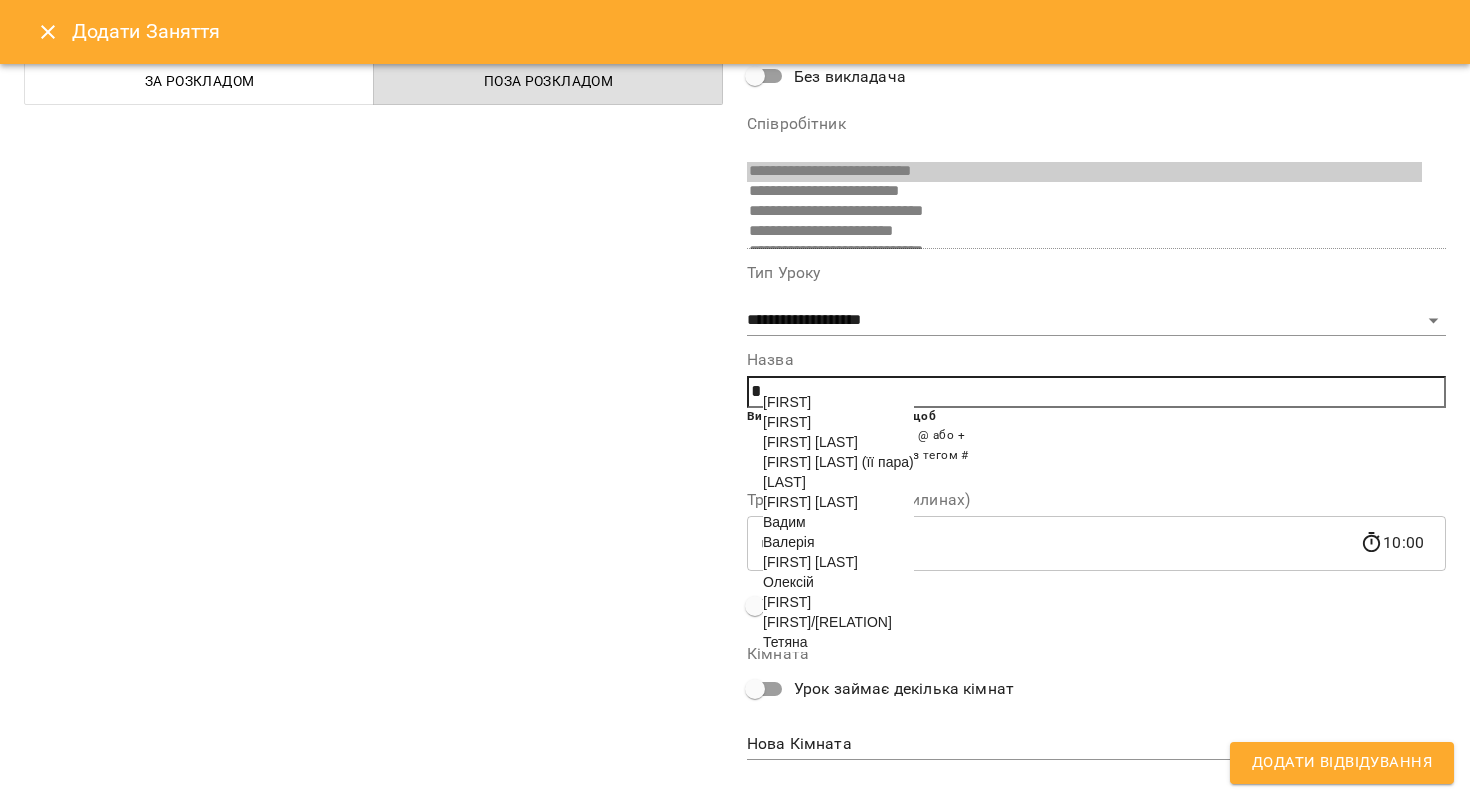 scroll, scrollTop: 127, scrollLeft: 0, axis: vertical 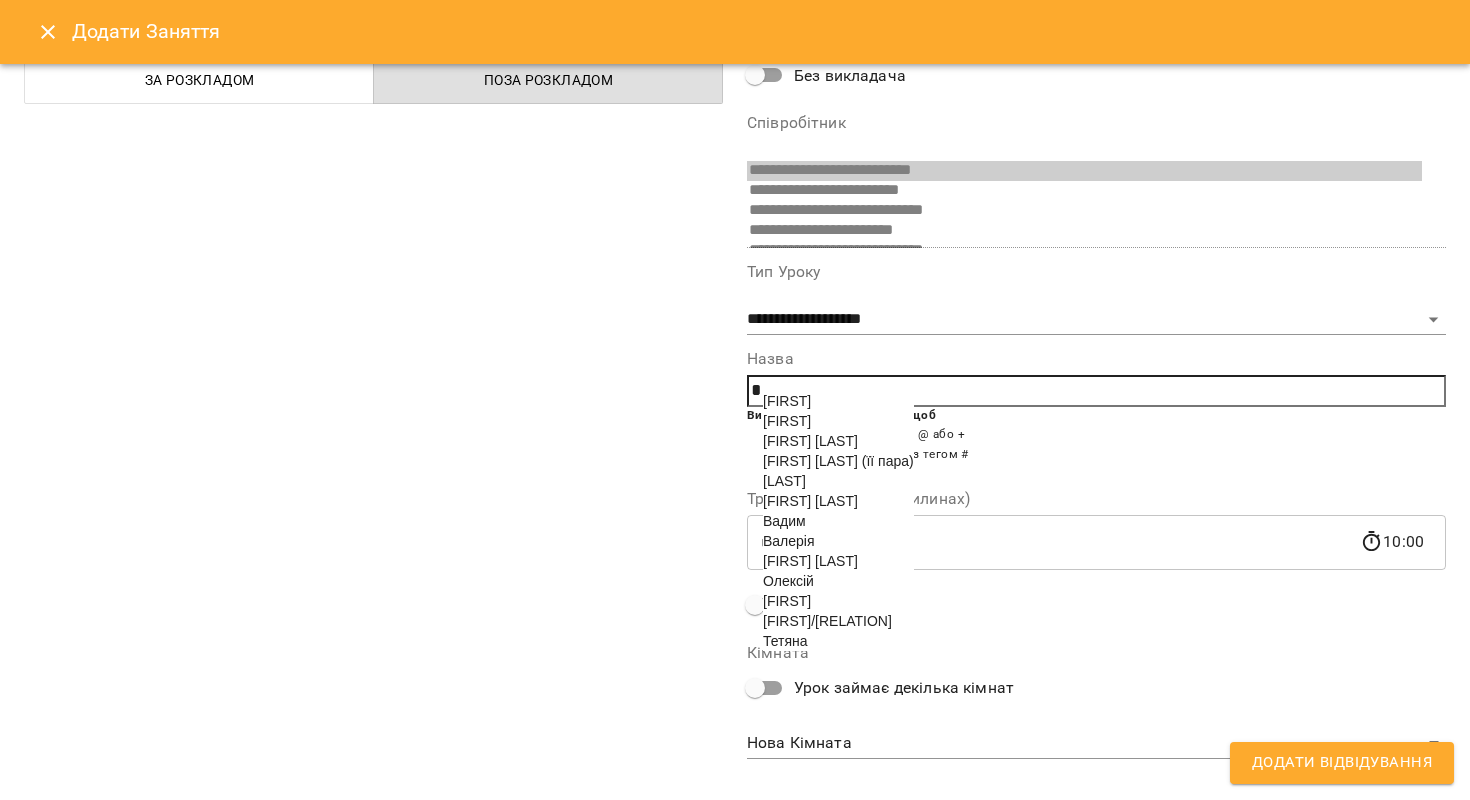 click on "[FIRST] [LAST]" at bounding box center (810, 561) 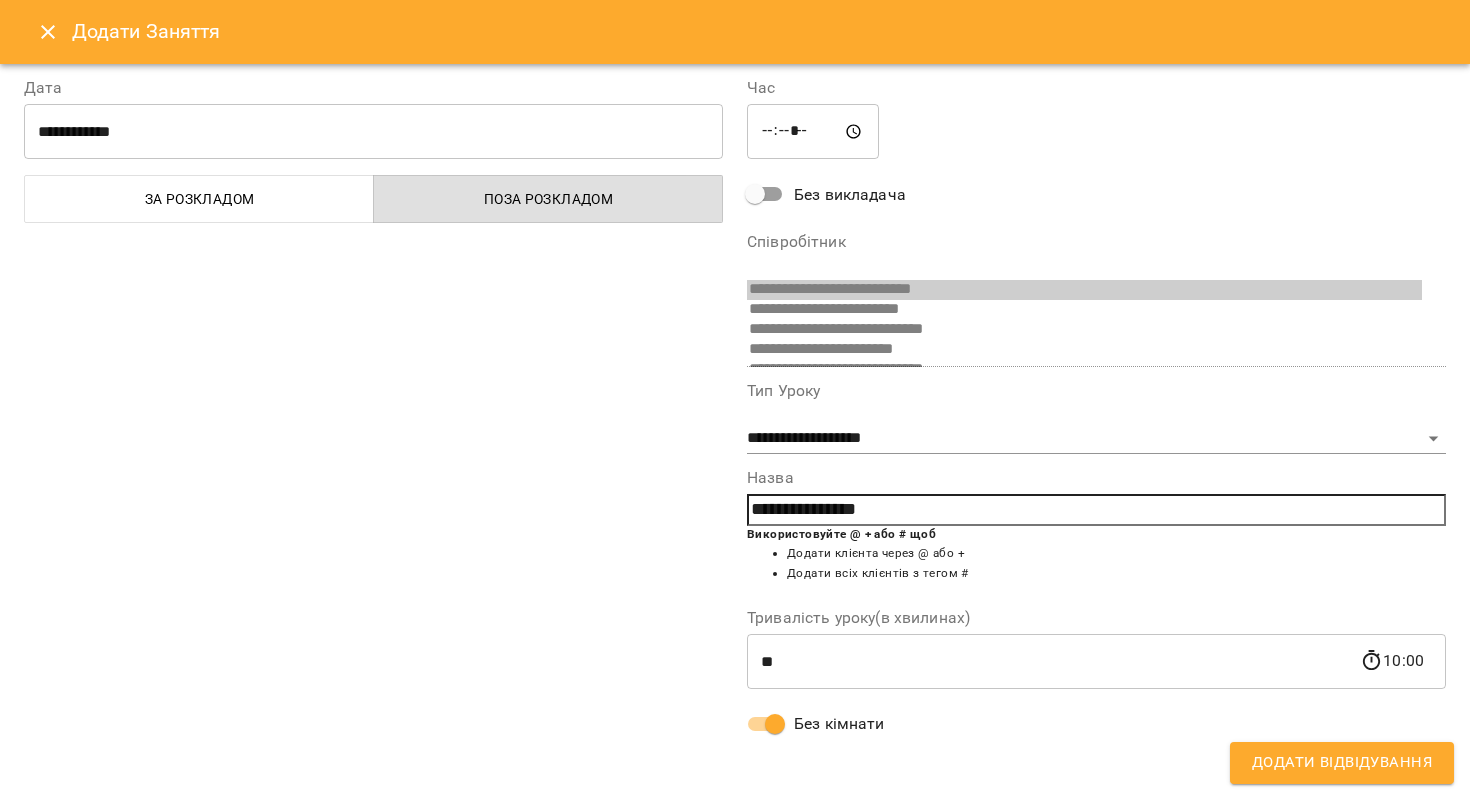 scroll, scrollTop: 6, scrollLeft: 0, axis: vertical 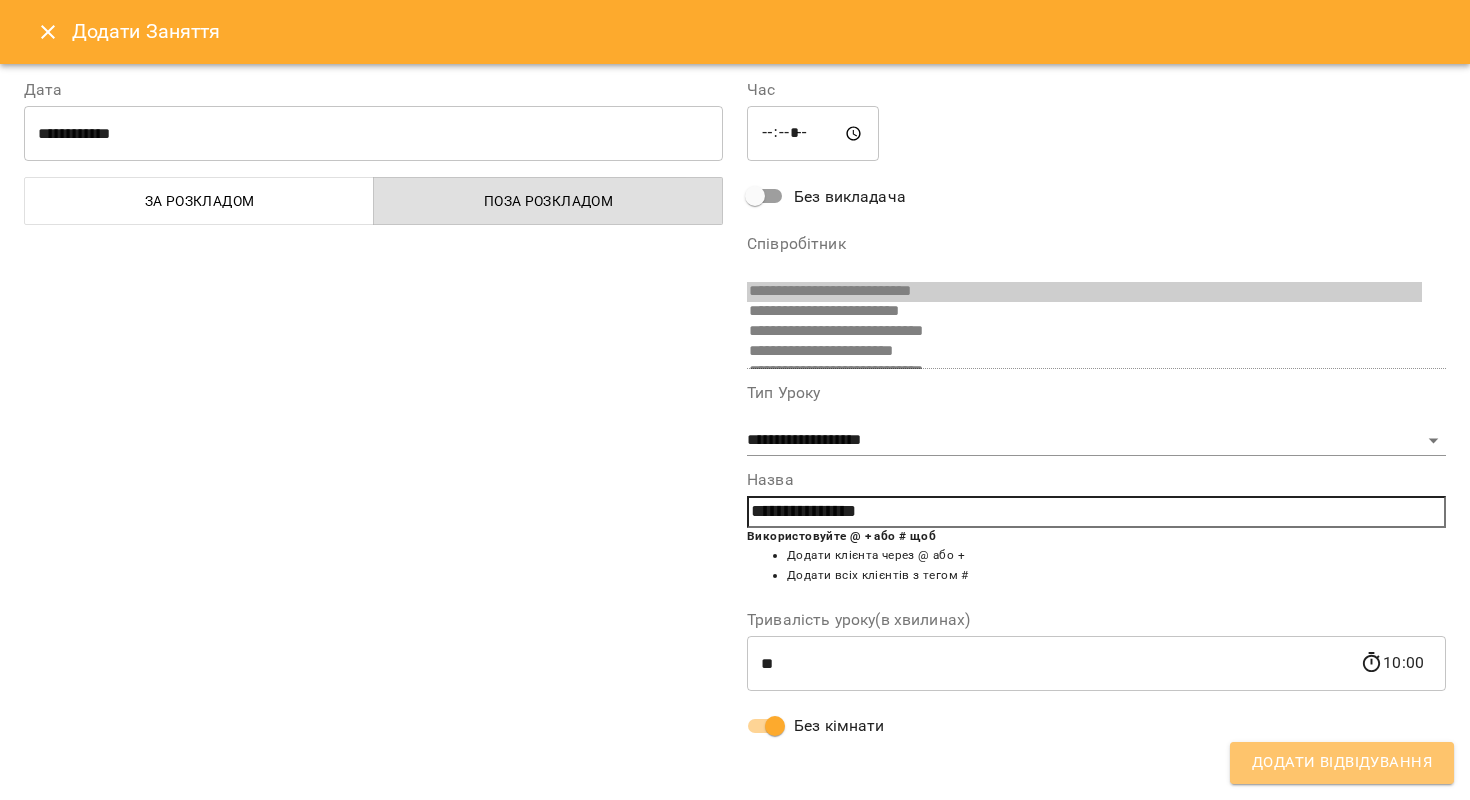 click on "Додати Відвідування" at bounding box center [1342, 763] 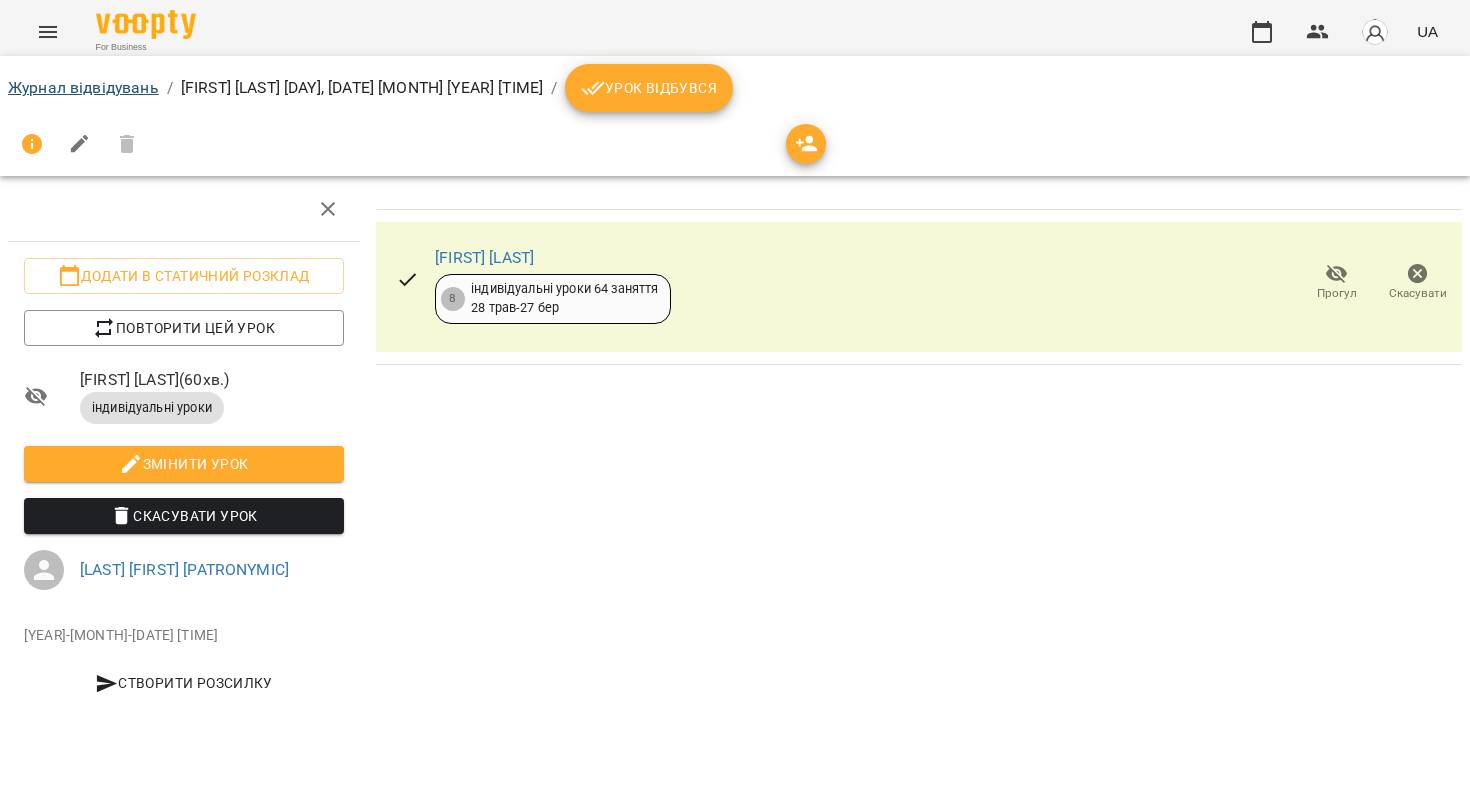 click on "Журнал відвідувань" at bounding box center (83, 87) 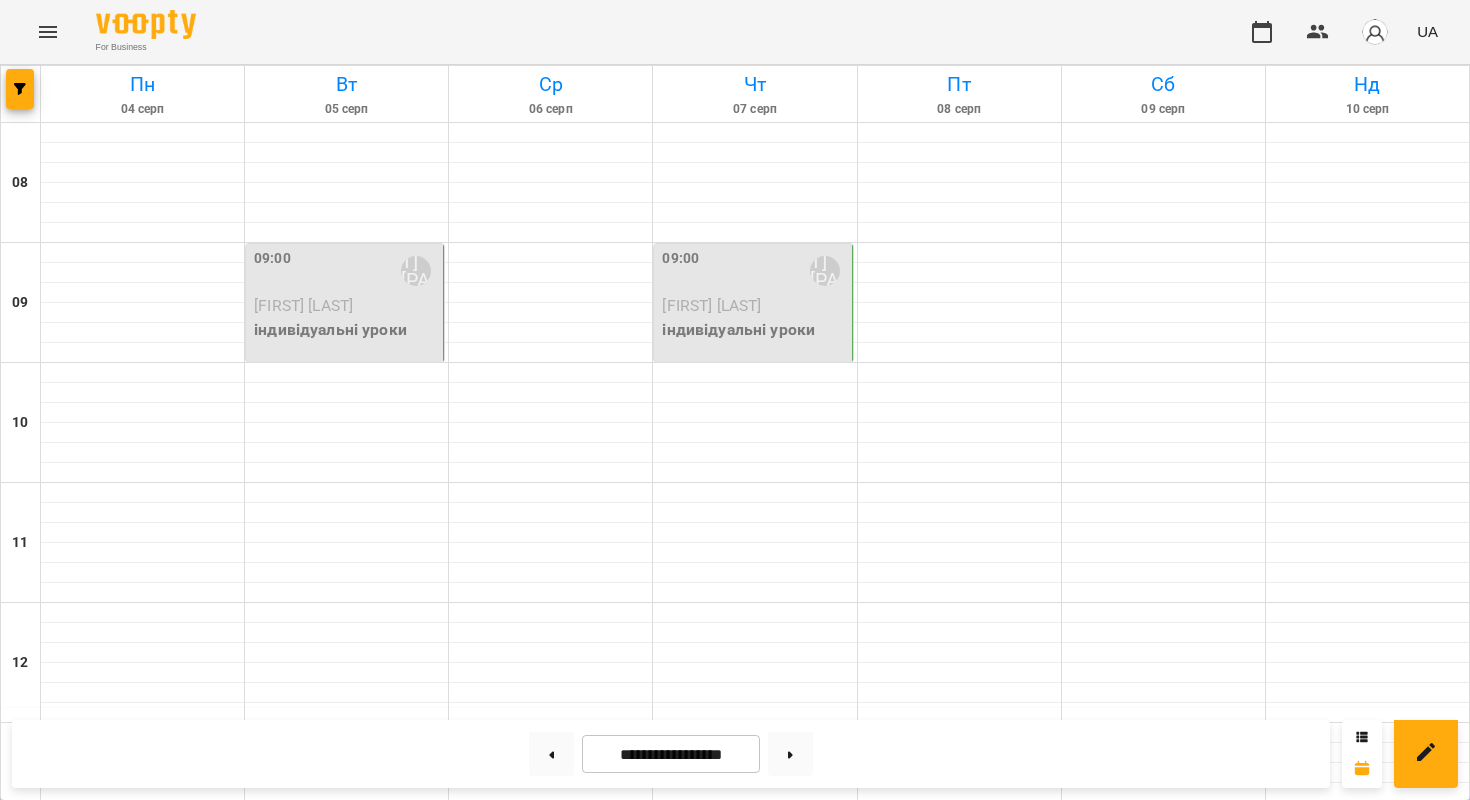 scroll, scrollTop: 769, scrollLeft: 0, axis: vertical 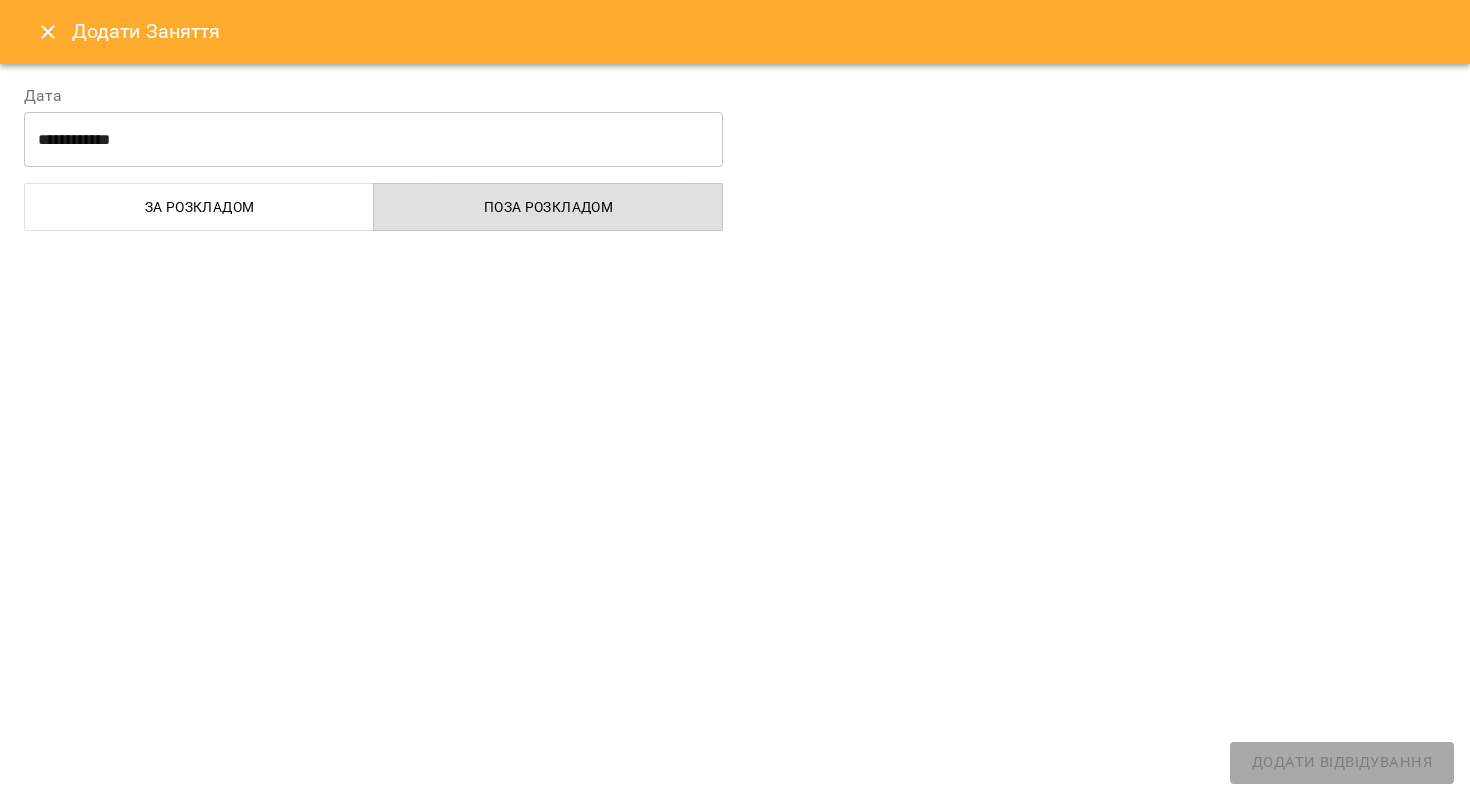 select on "**********" 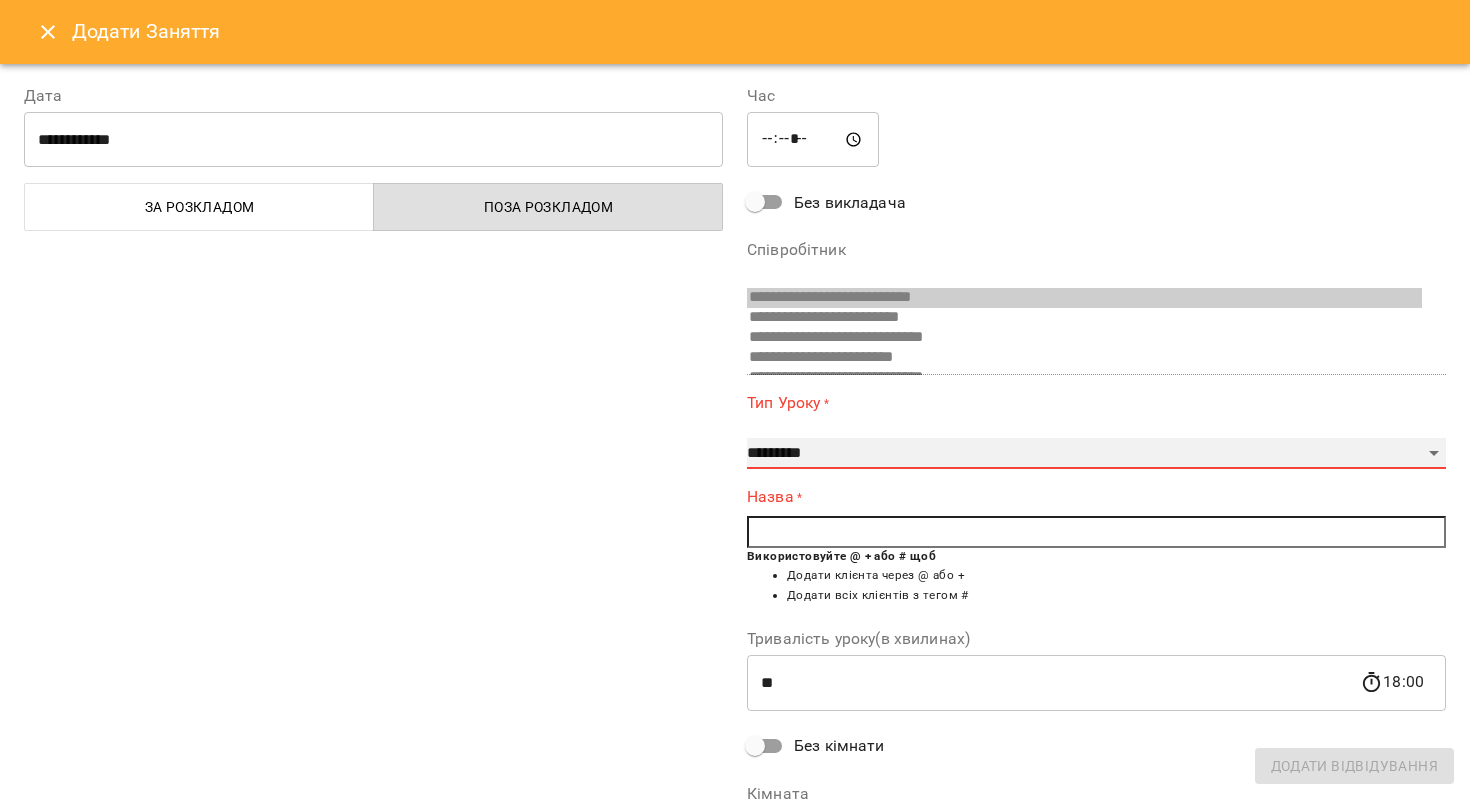 select on "**********" 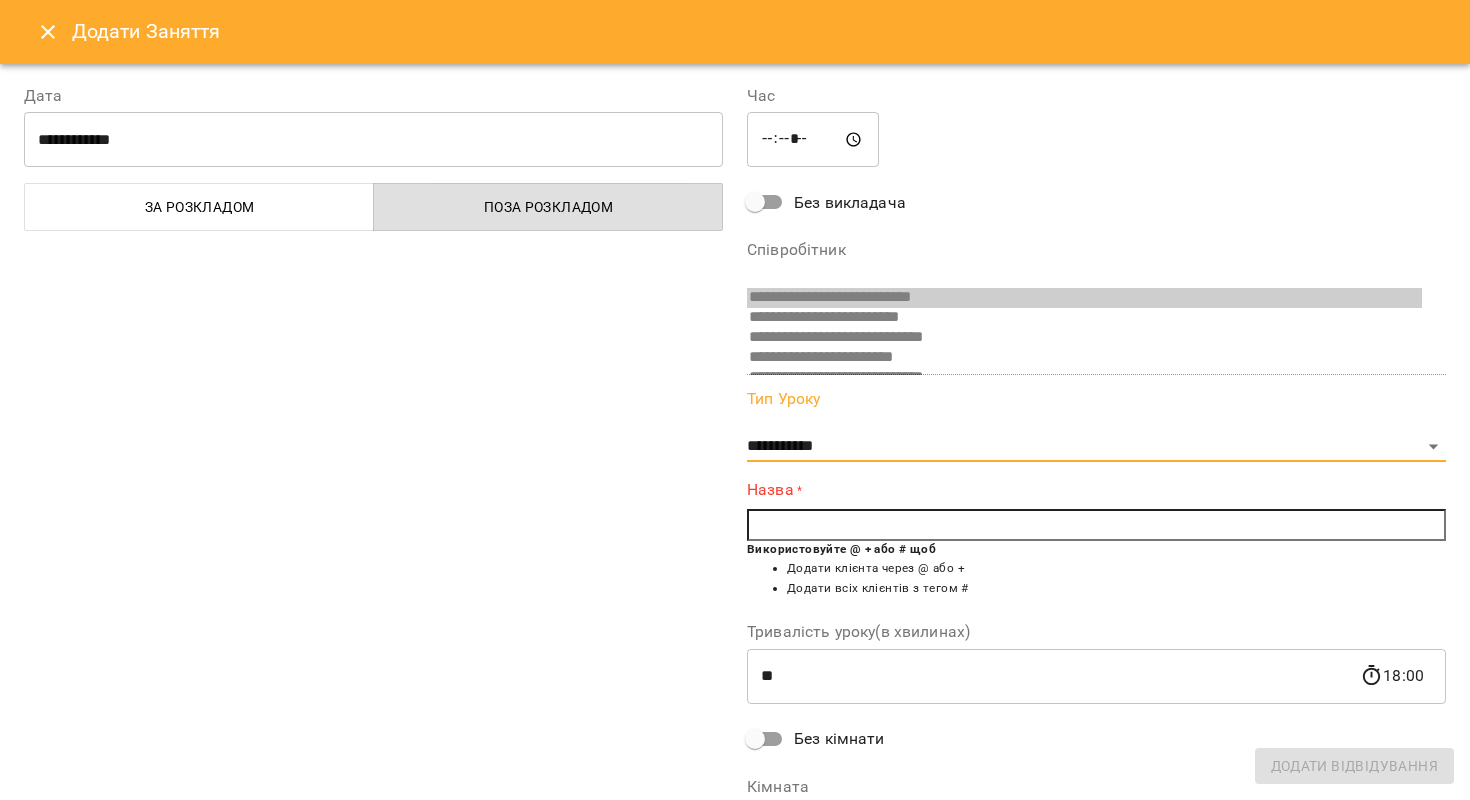click at bounding box center (1096, 525) 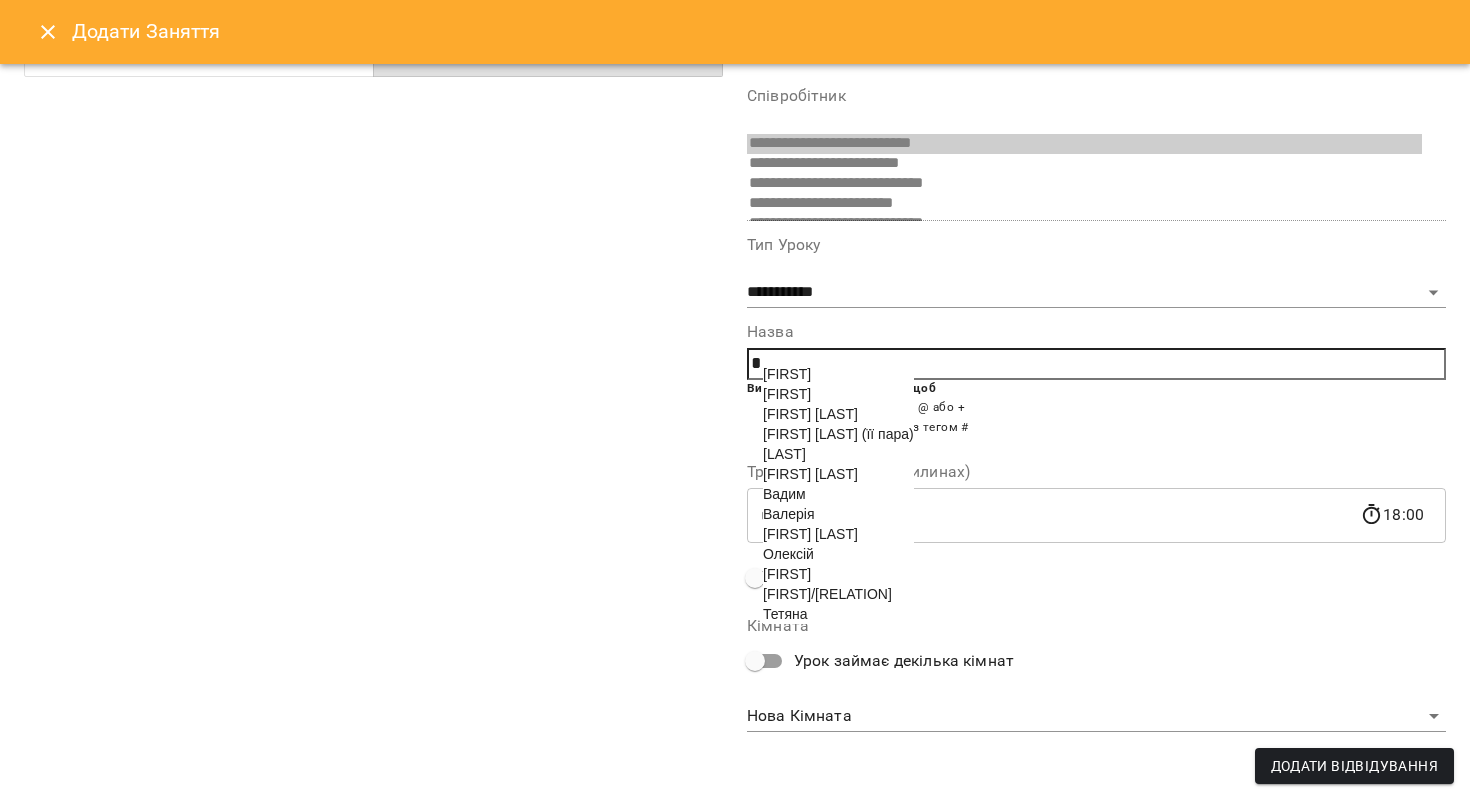 scroll, scrollTop: 153, scrollLeft: 0, axis: vertical 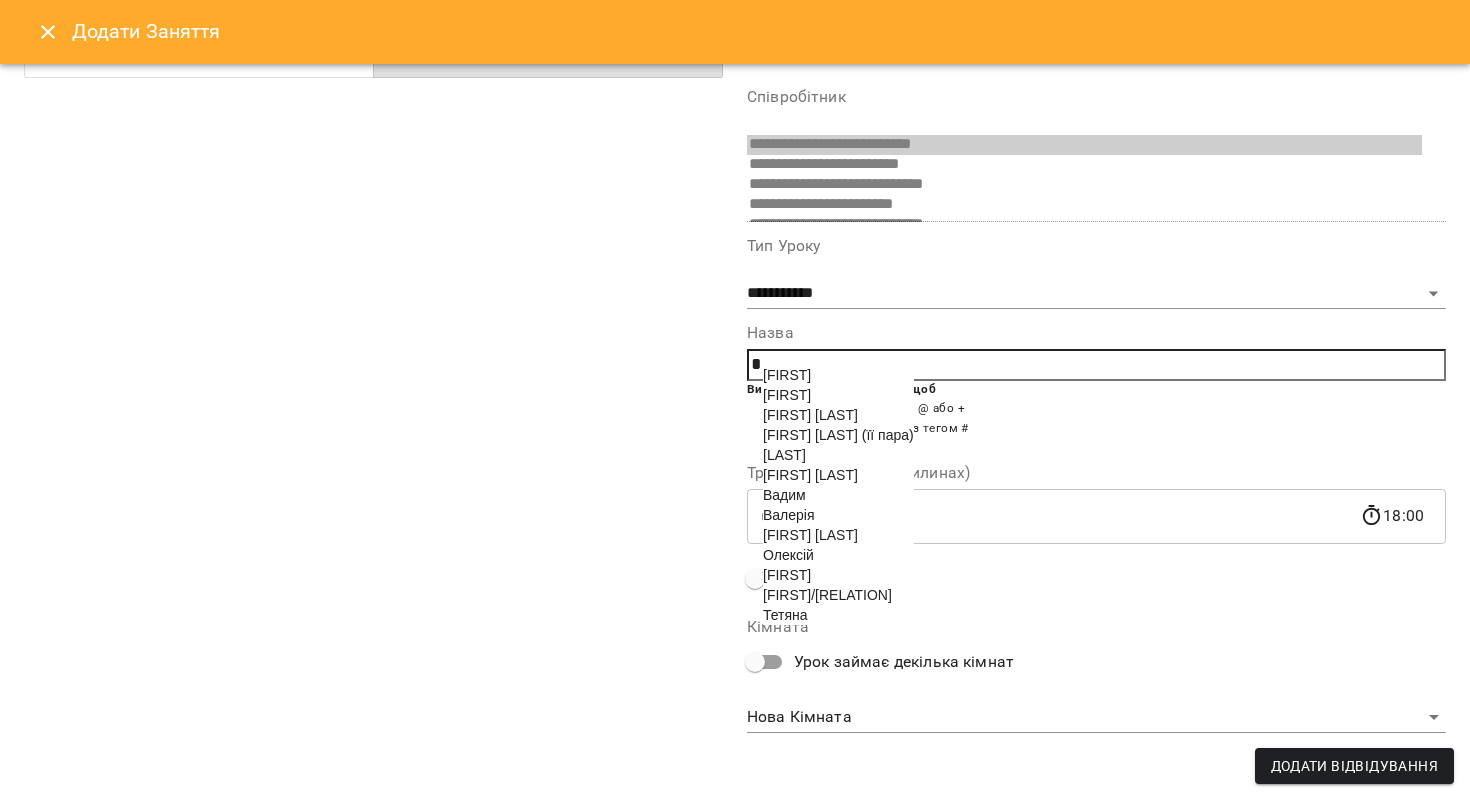 click on "[FIRST] [LAST] (її пара)" at bounding box center (838, 435) 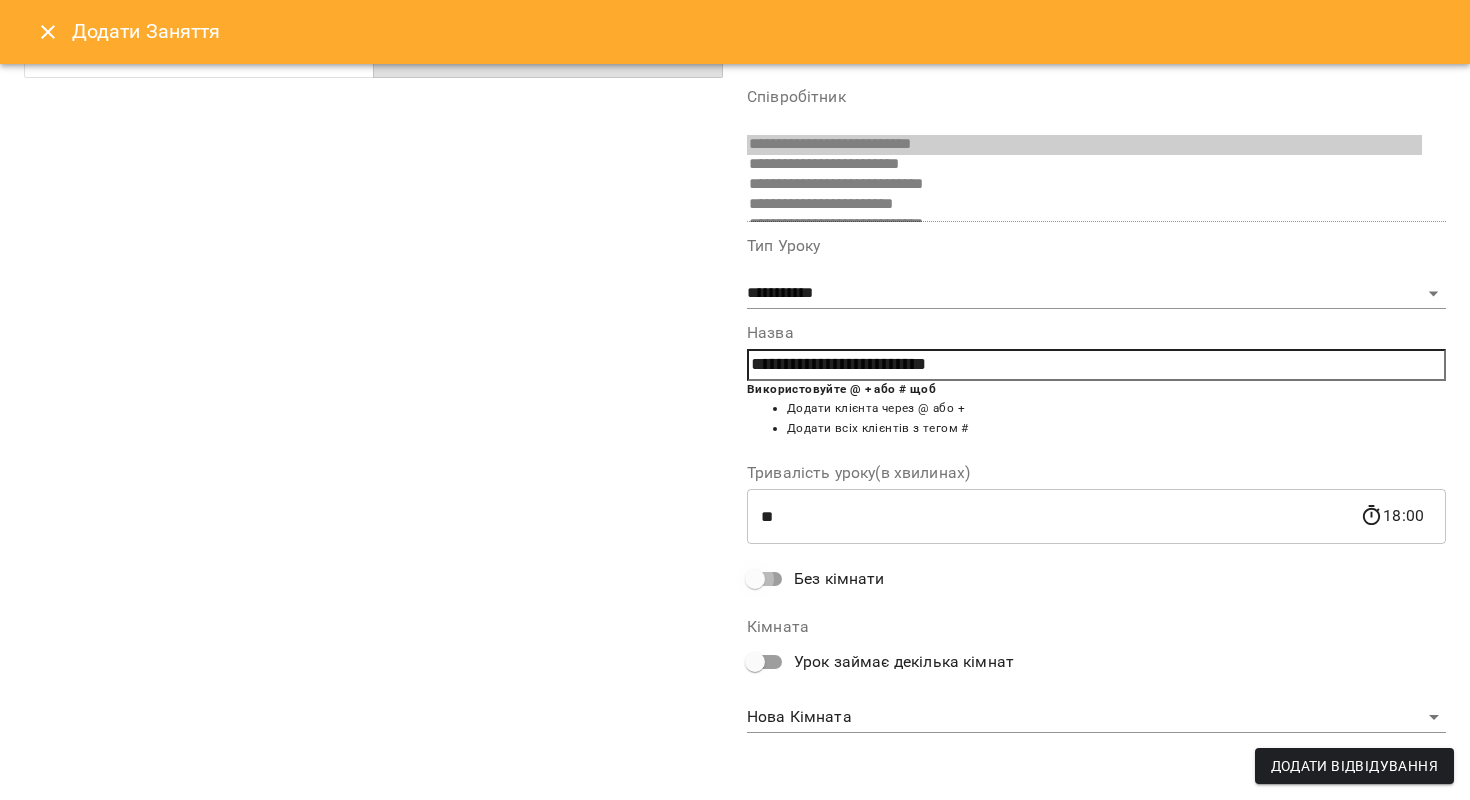 scroll, scrollTop: 6, scrollLeft: 0, axis: vertical 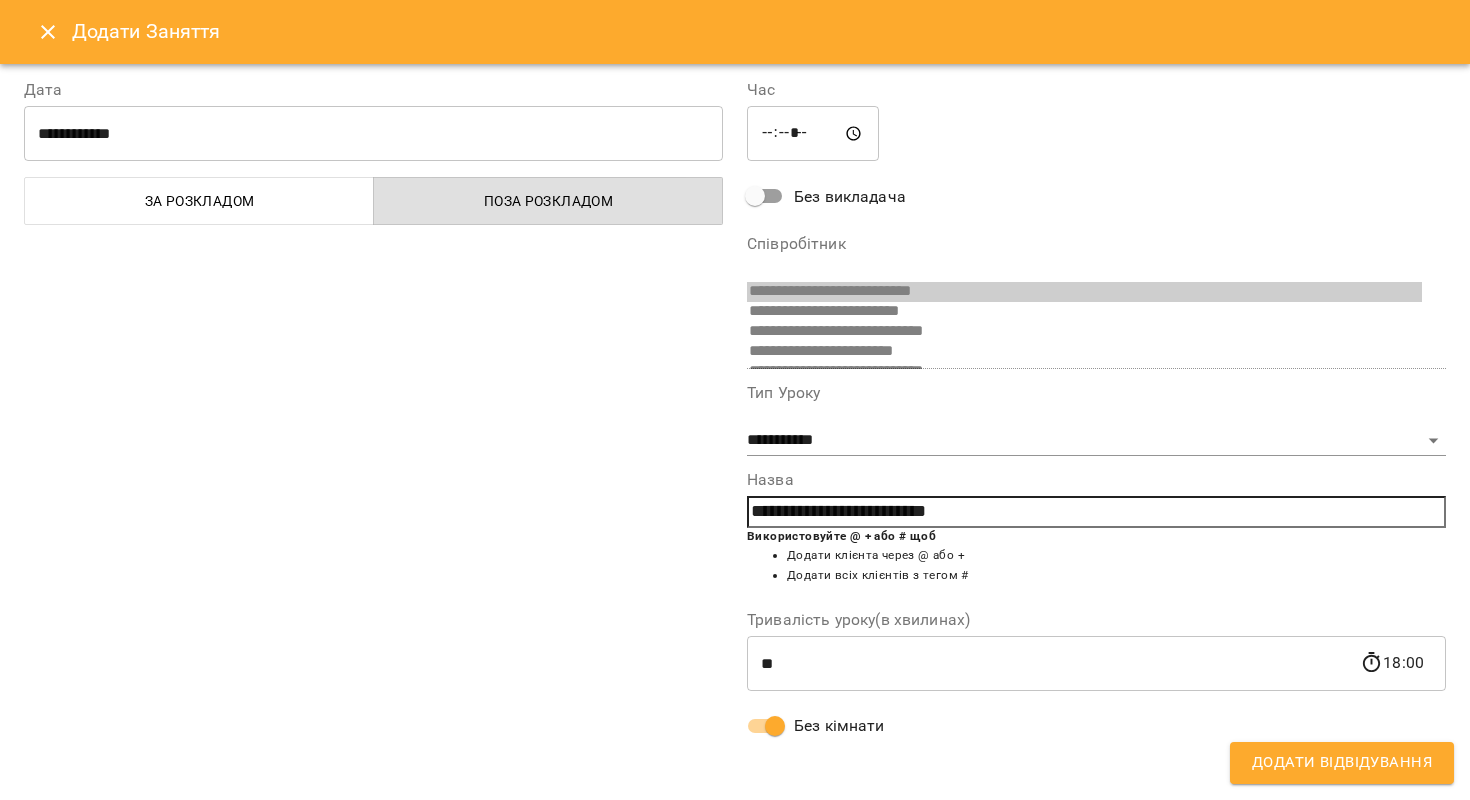 click on "Додати Відвідування" at bounding box center (1342, 763) 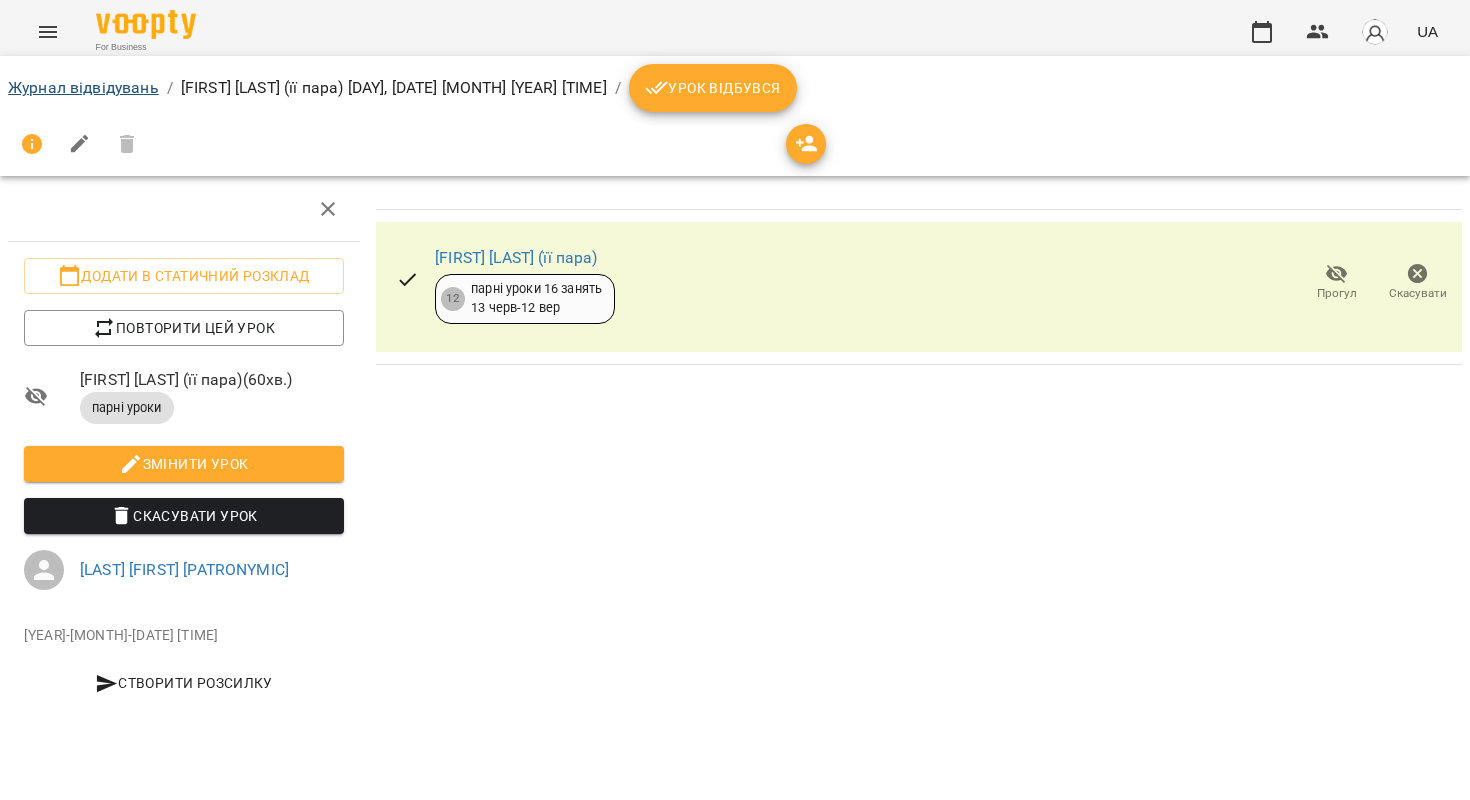 click on "Журнал відвідувань" at bounding box center (83, 87) 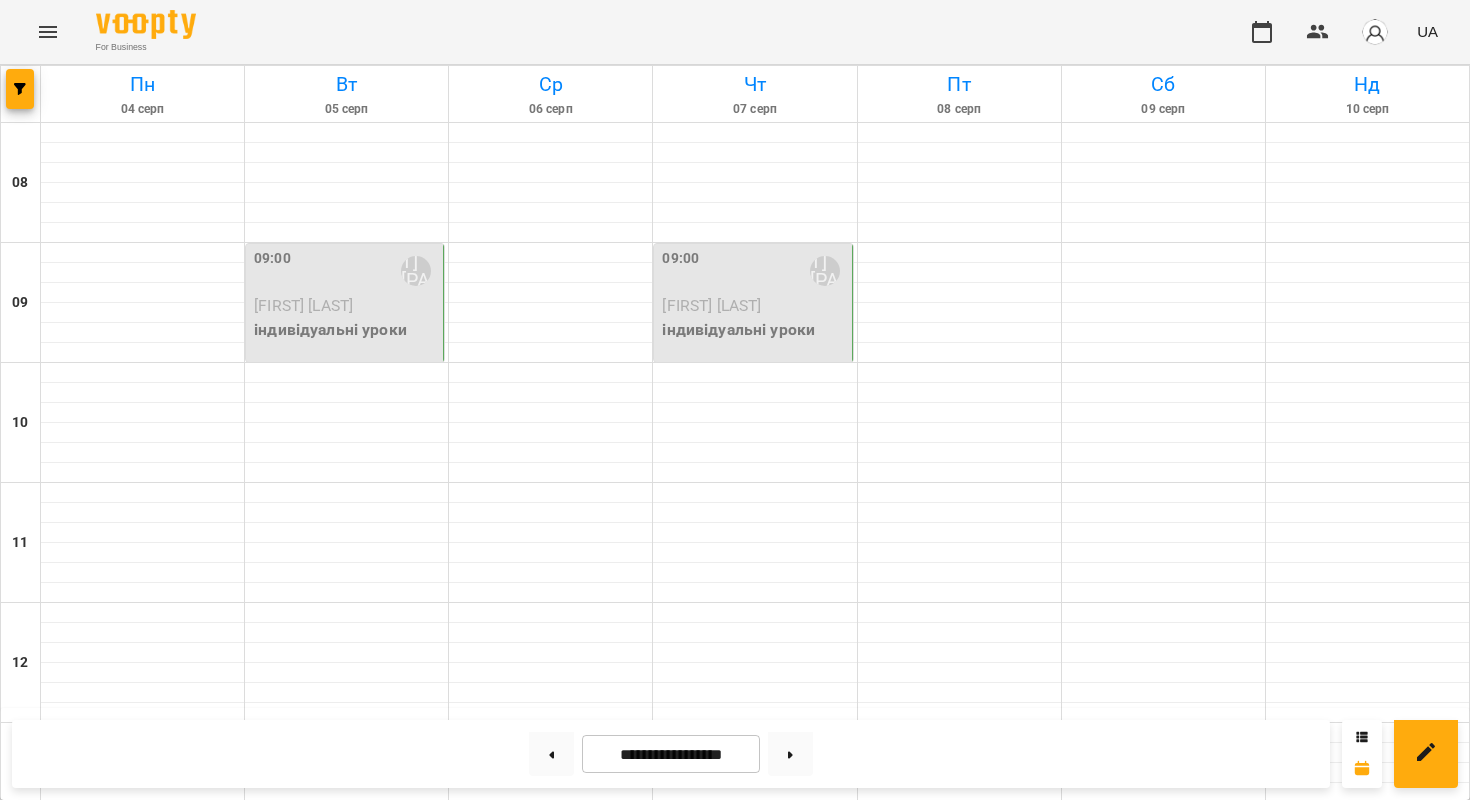 scroll, scrollTop: 1021, scrollLeft: 0, axis: vertical 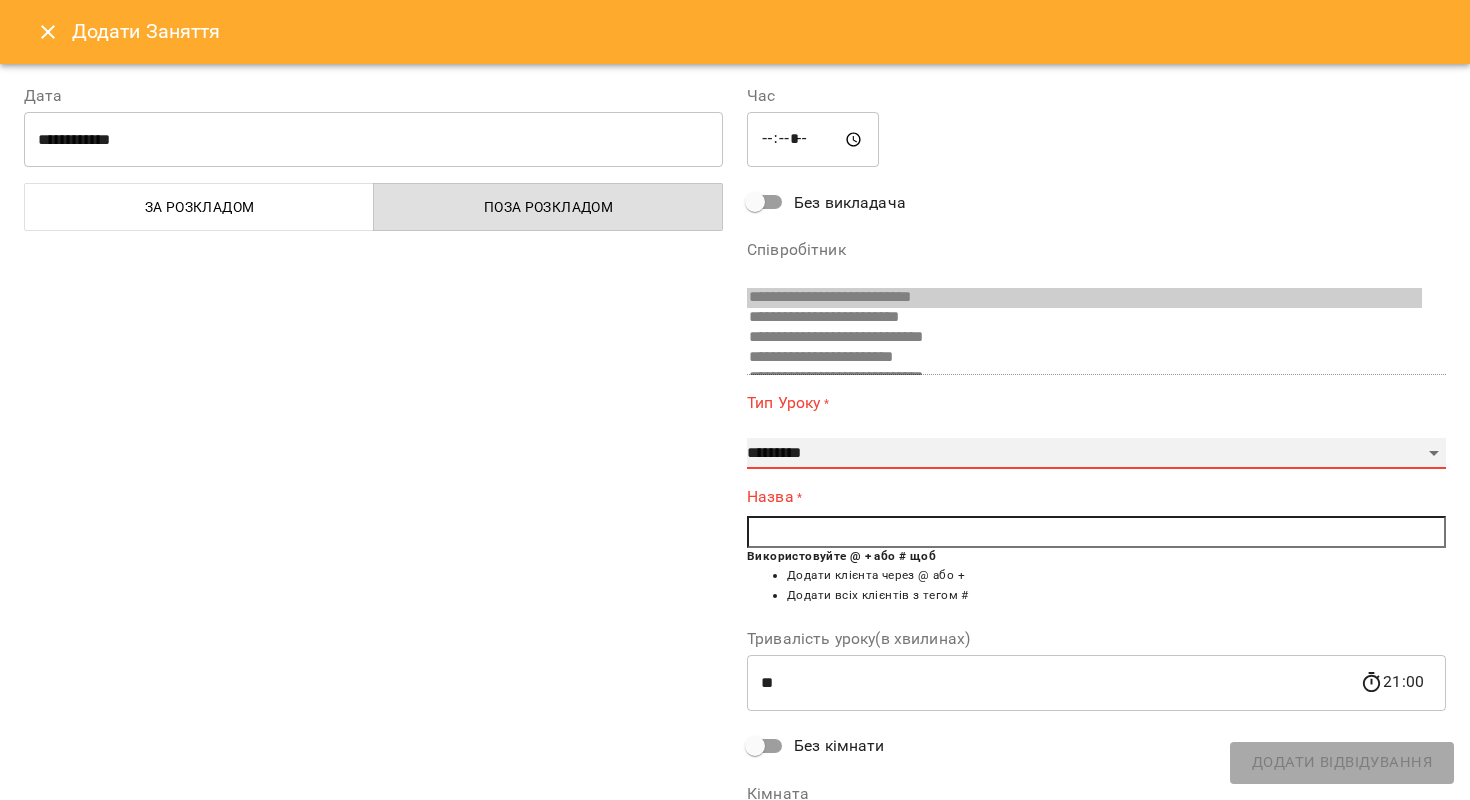 select on "**********" 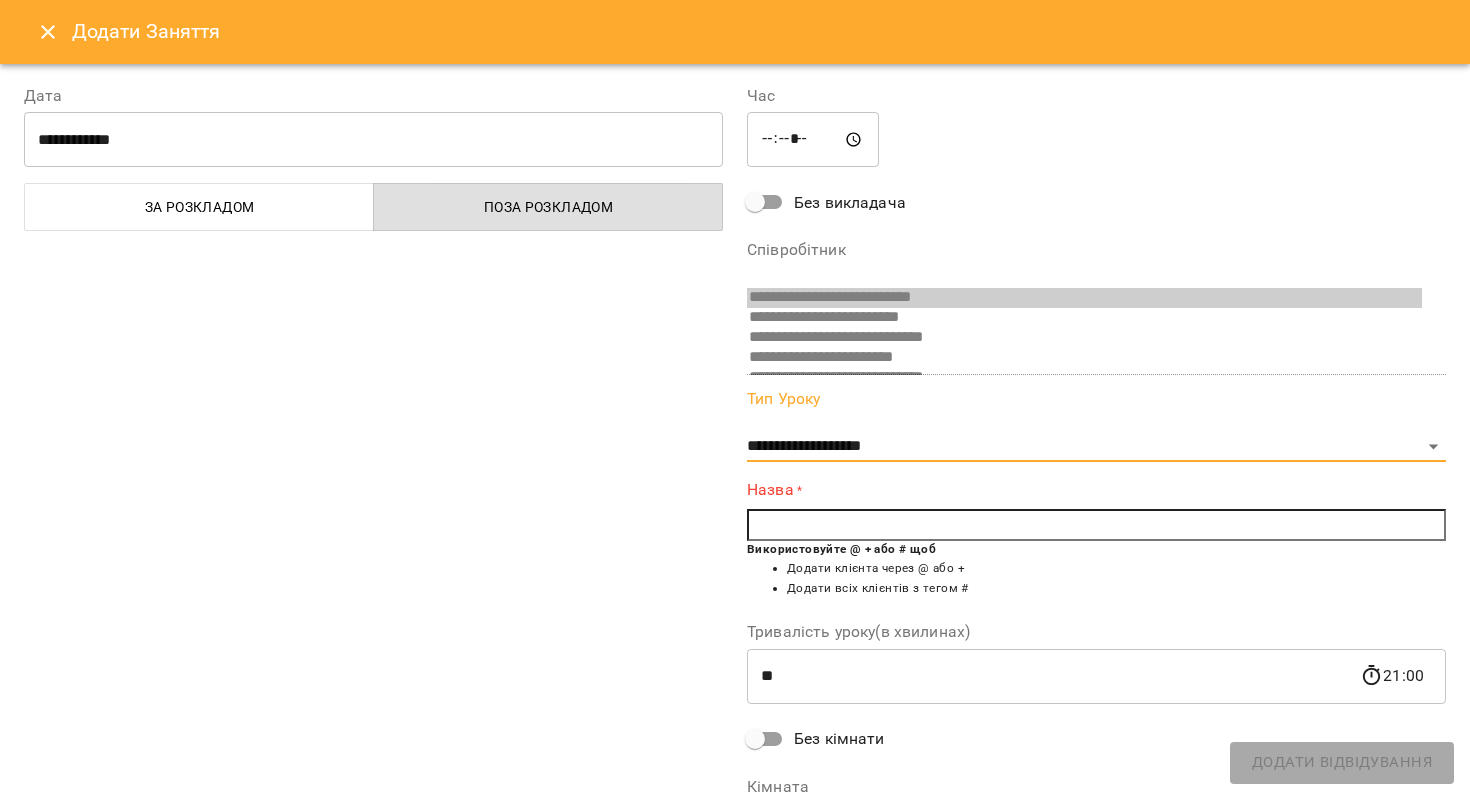 click at bounding box center (1096, 525) 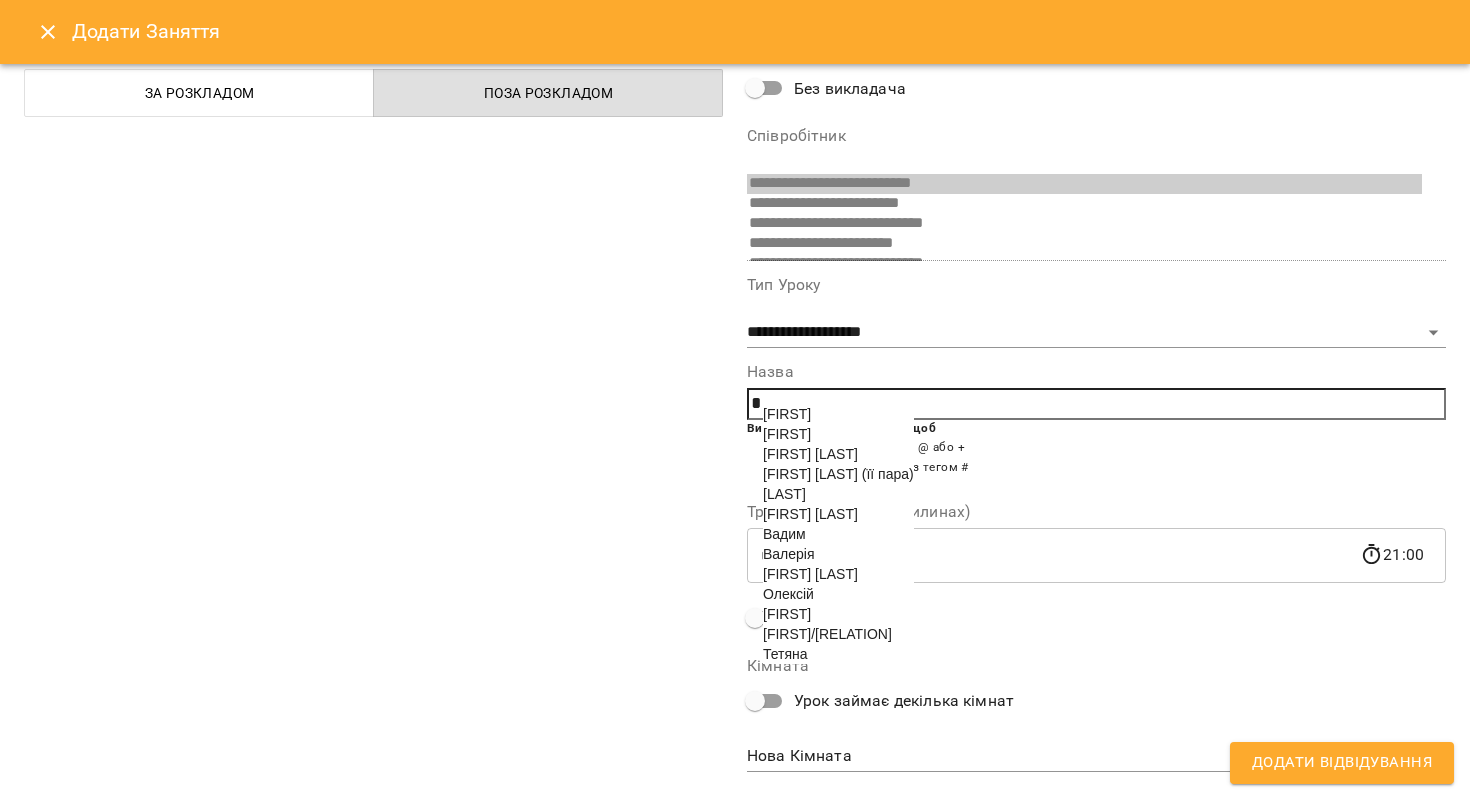 scroll, scrollTop: 139, scrollLeft: 0, axis: vertical 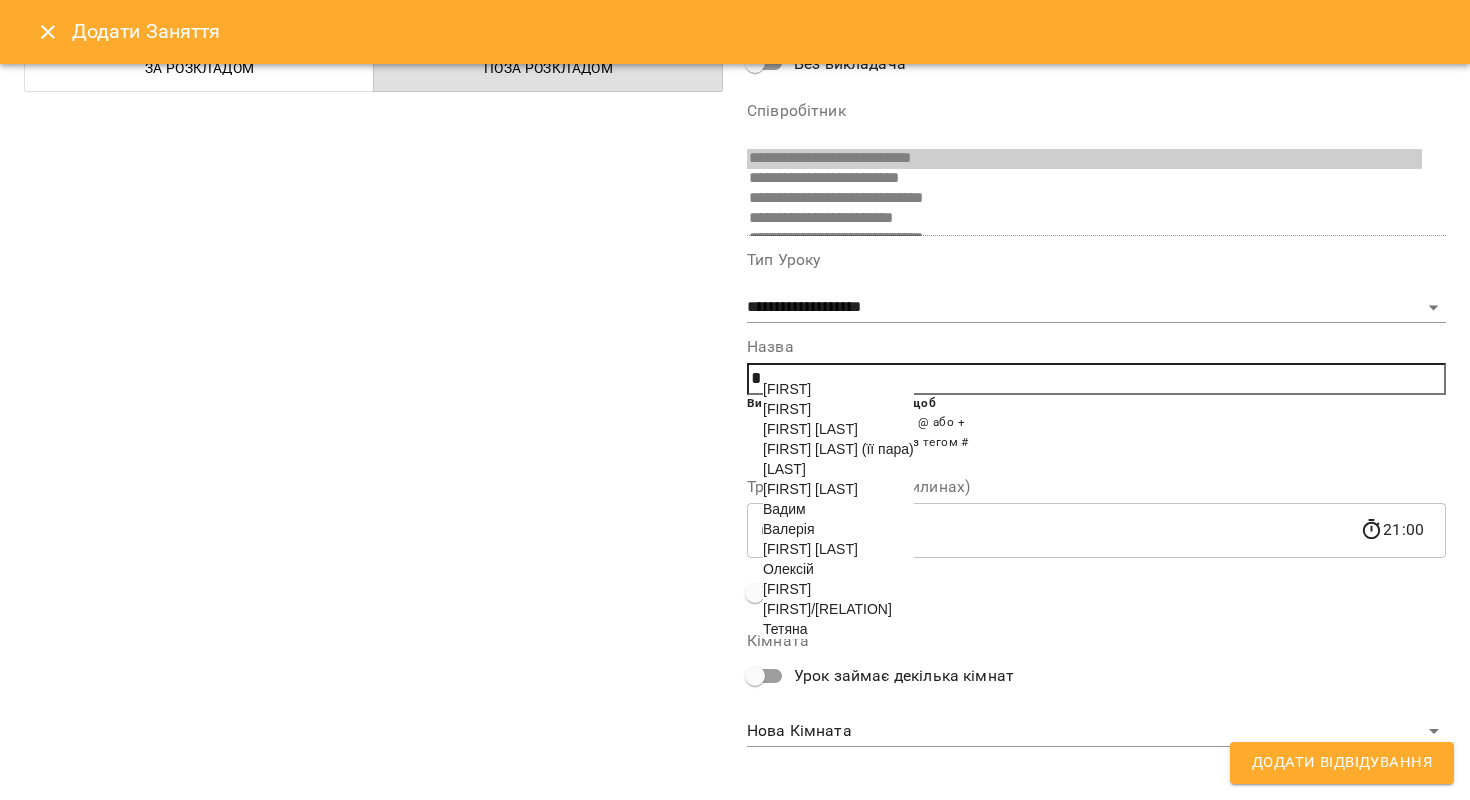 click on "Тетяна" at bounding box center [785, 629] 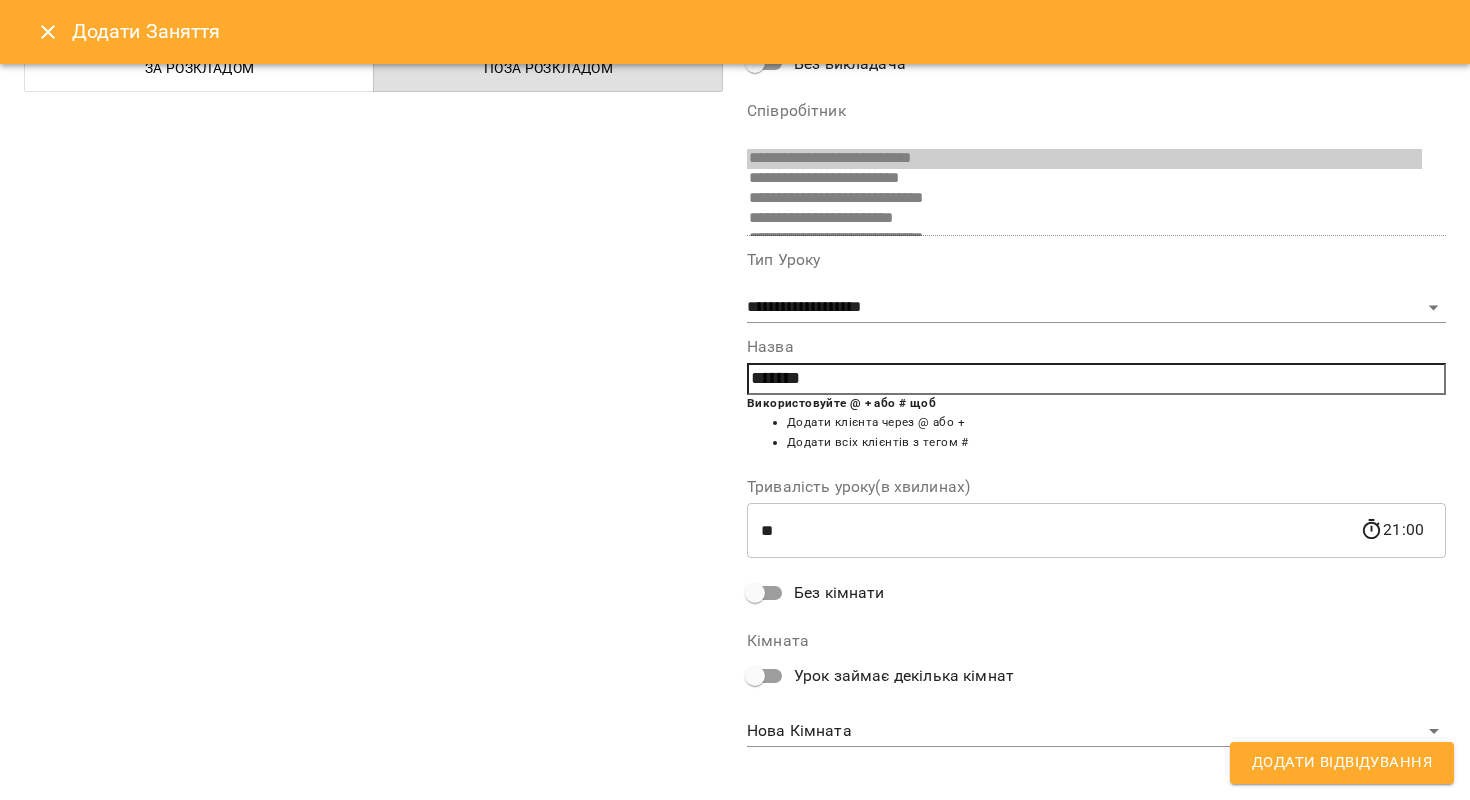 scroll, scrollTop: 6, scrollLeft: 0, axis: vertical 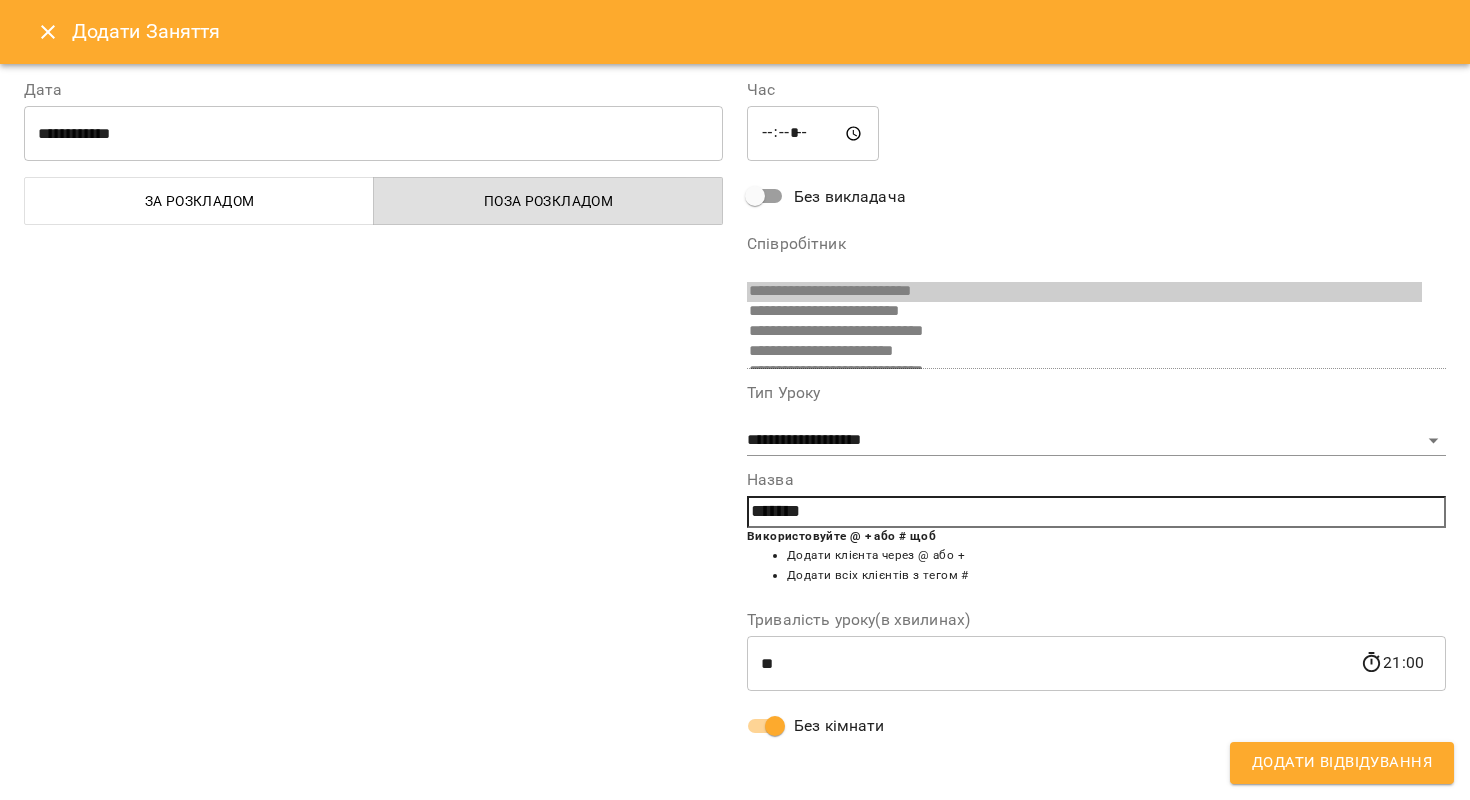 click on "Додати Відвідування" at bounding box center (1342, 763) 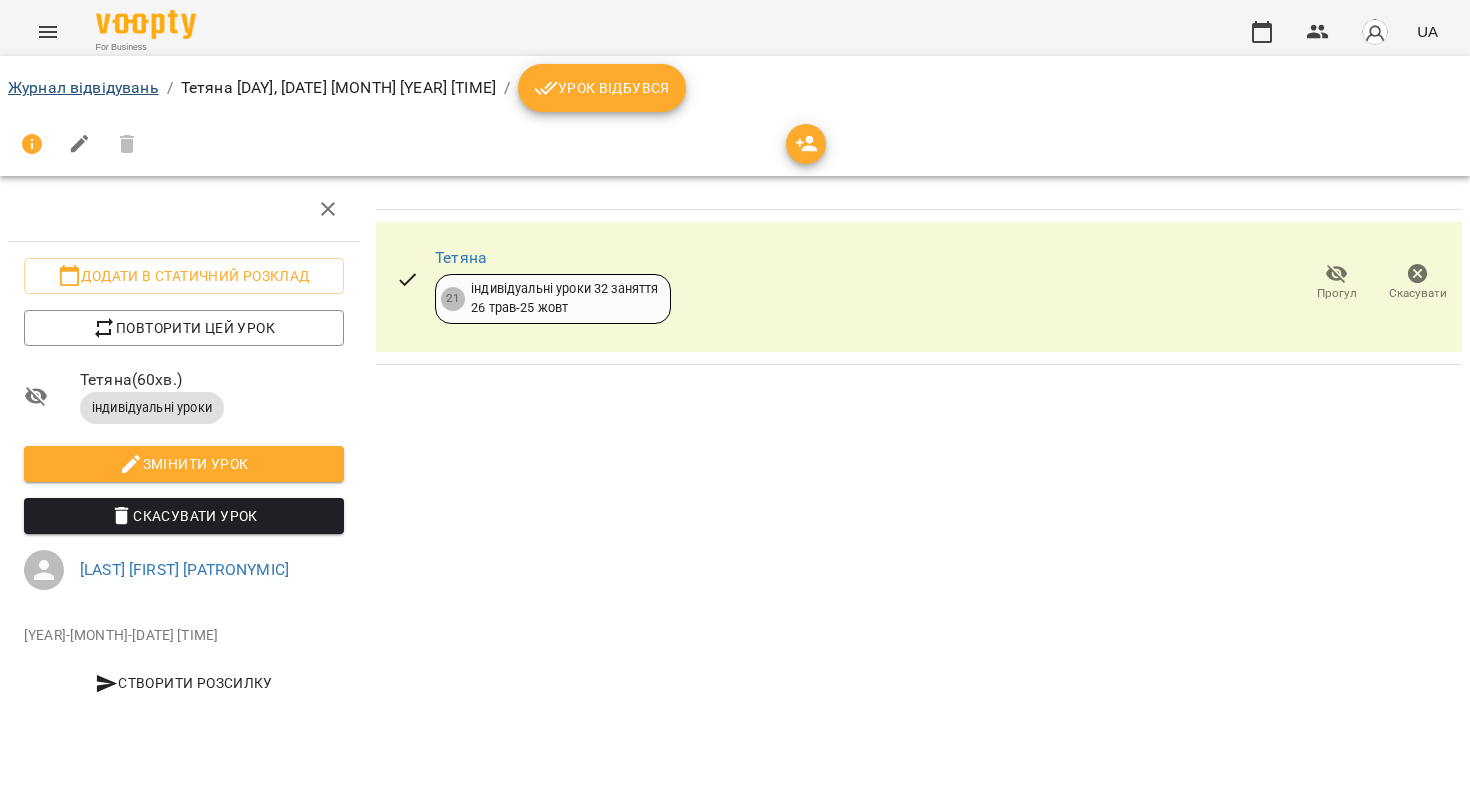 click on "Журнал відвідувань" at bounding box center (83, 87) 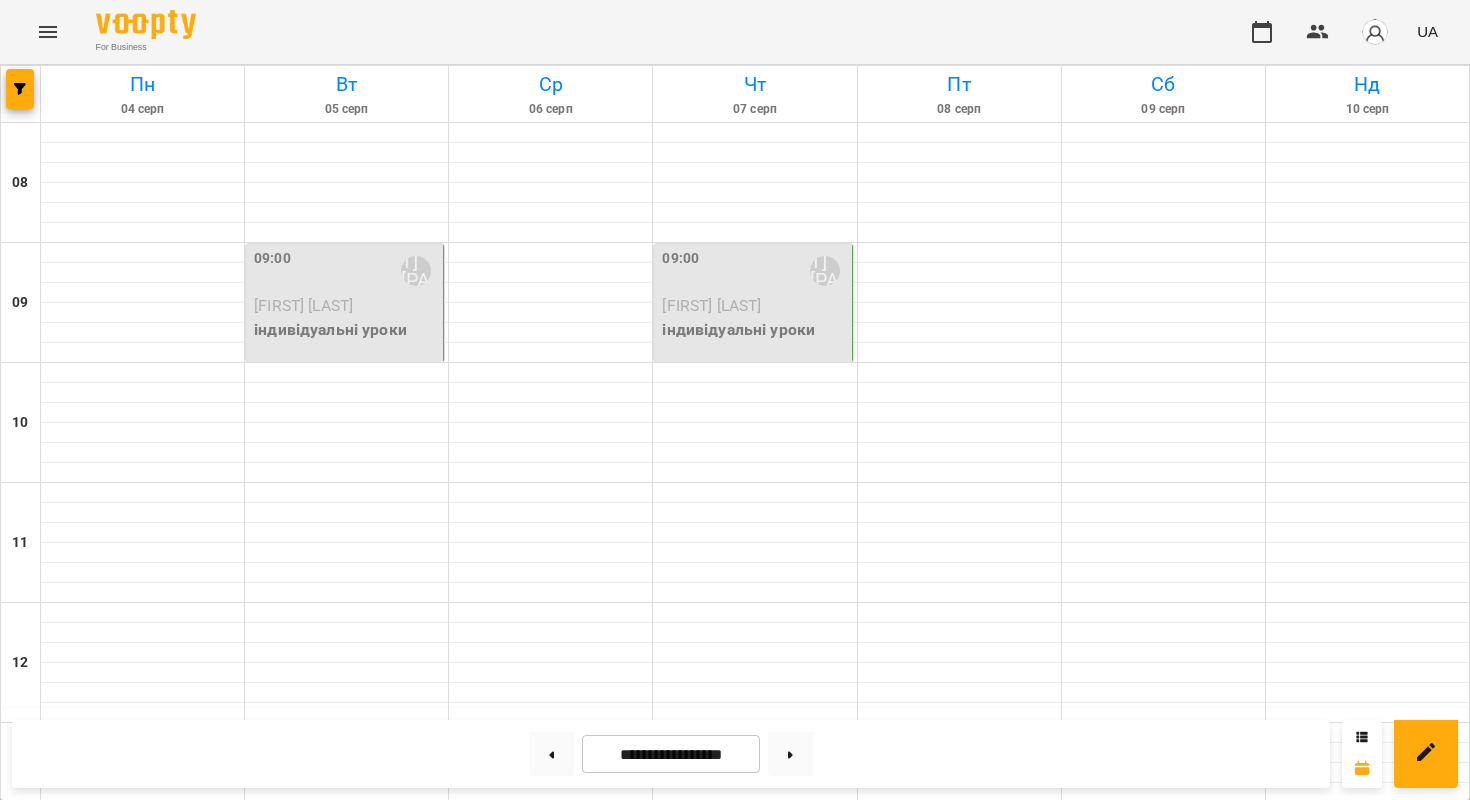 scroll, scrollTop: 1032, scrollLeft: 0, axis: vertical 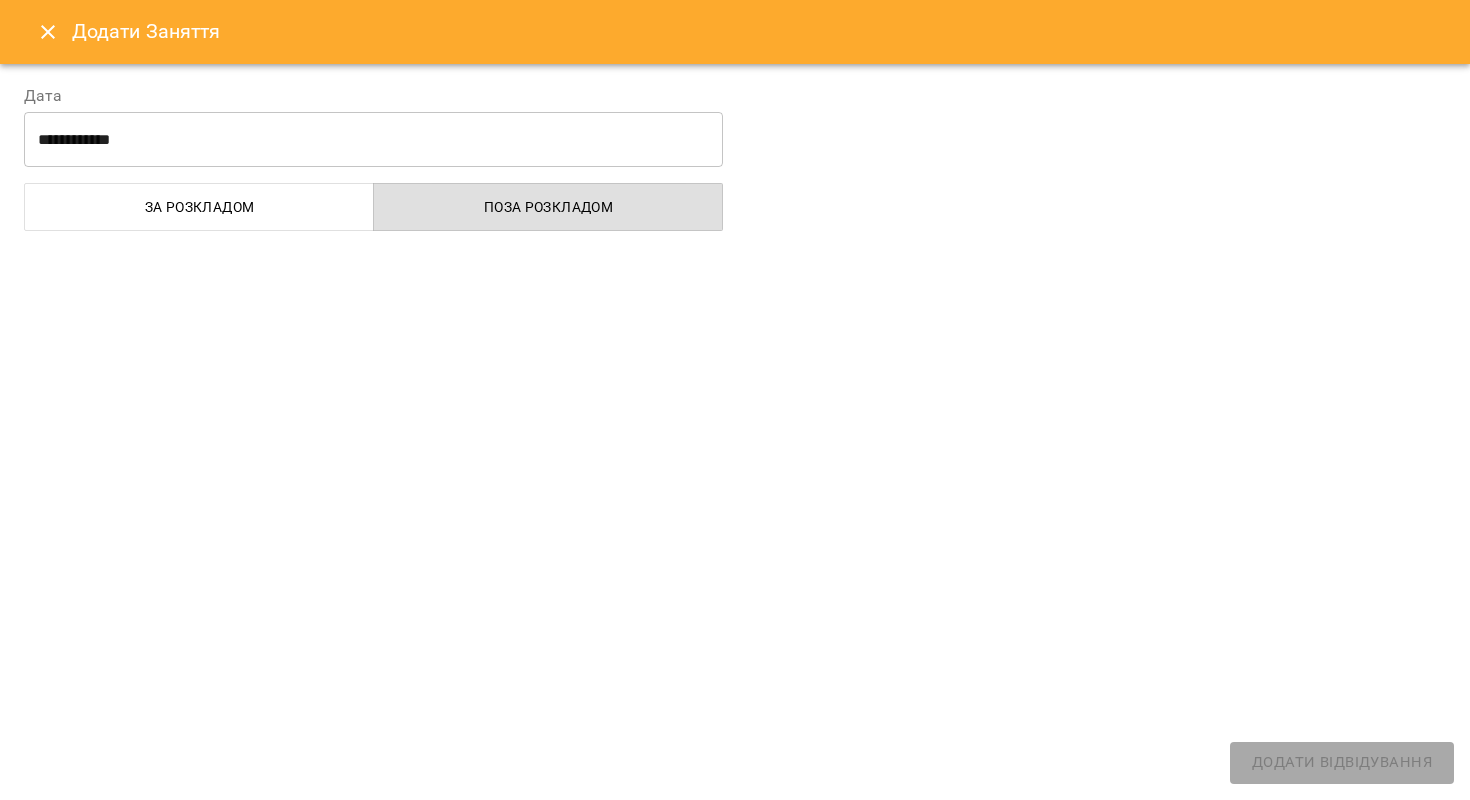 select on "**********" 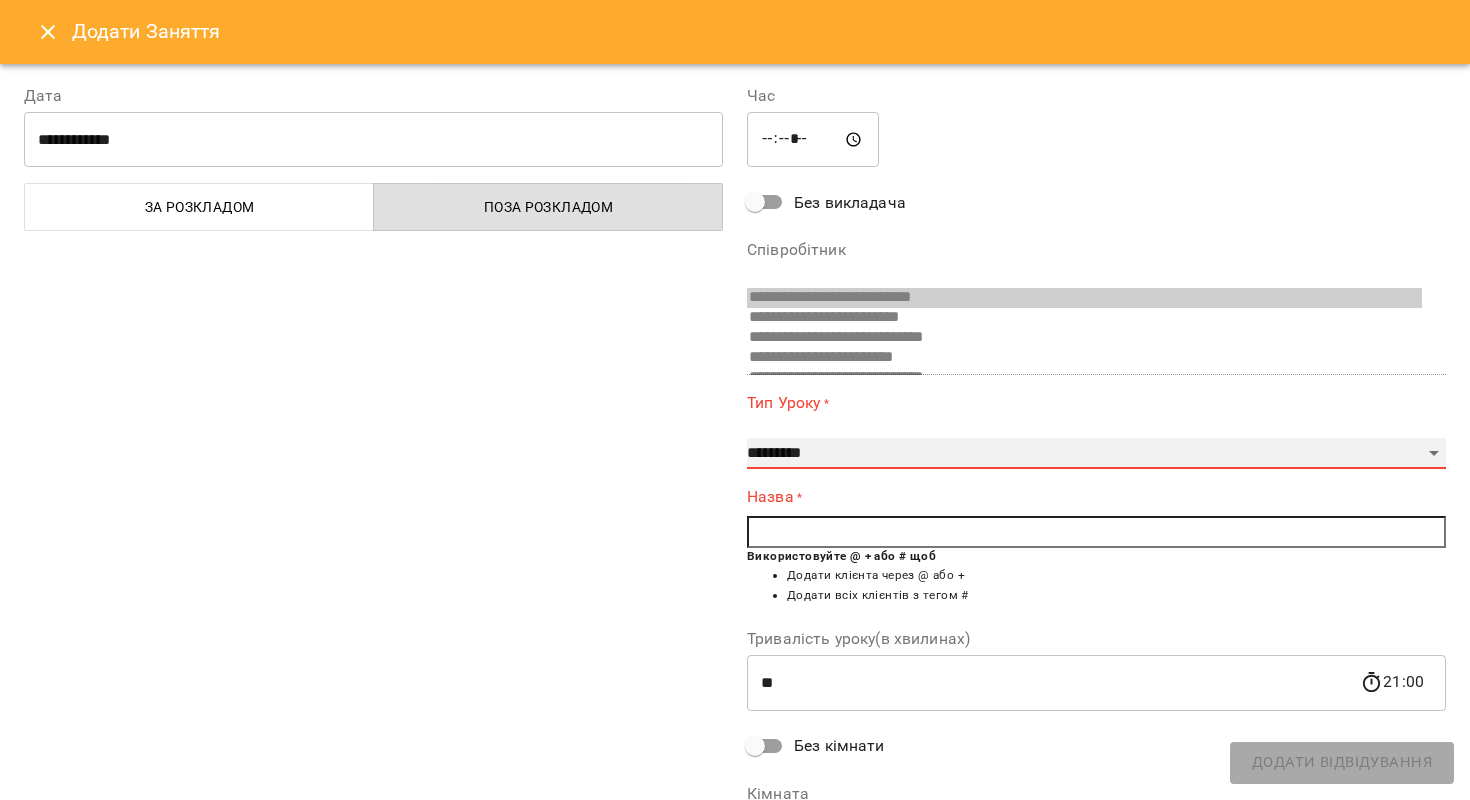 select on "**********" 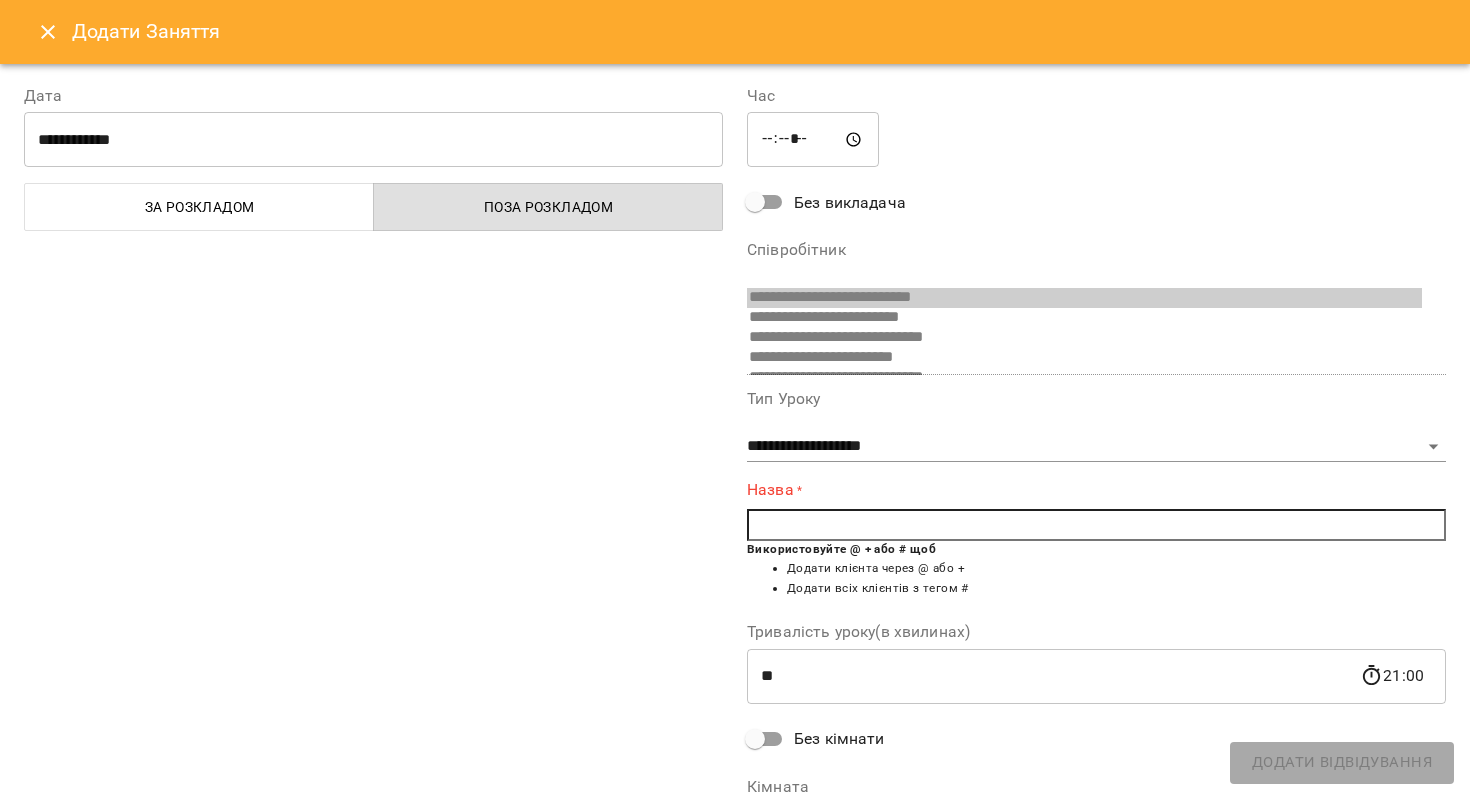 click at bounding box center (1096, 525) 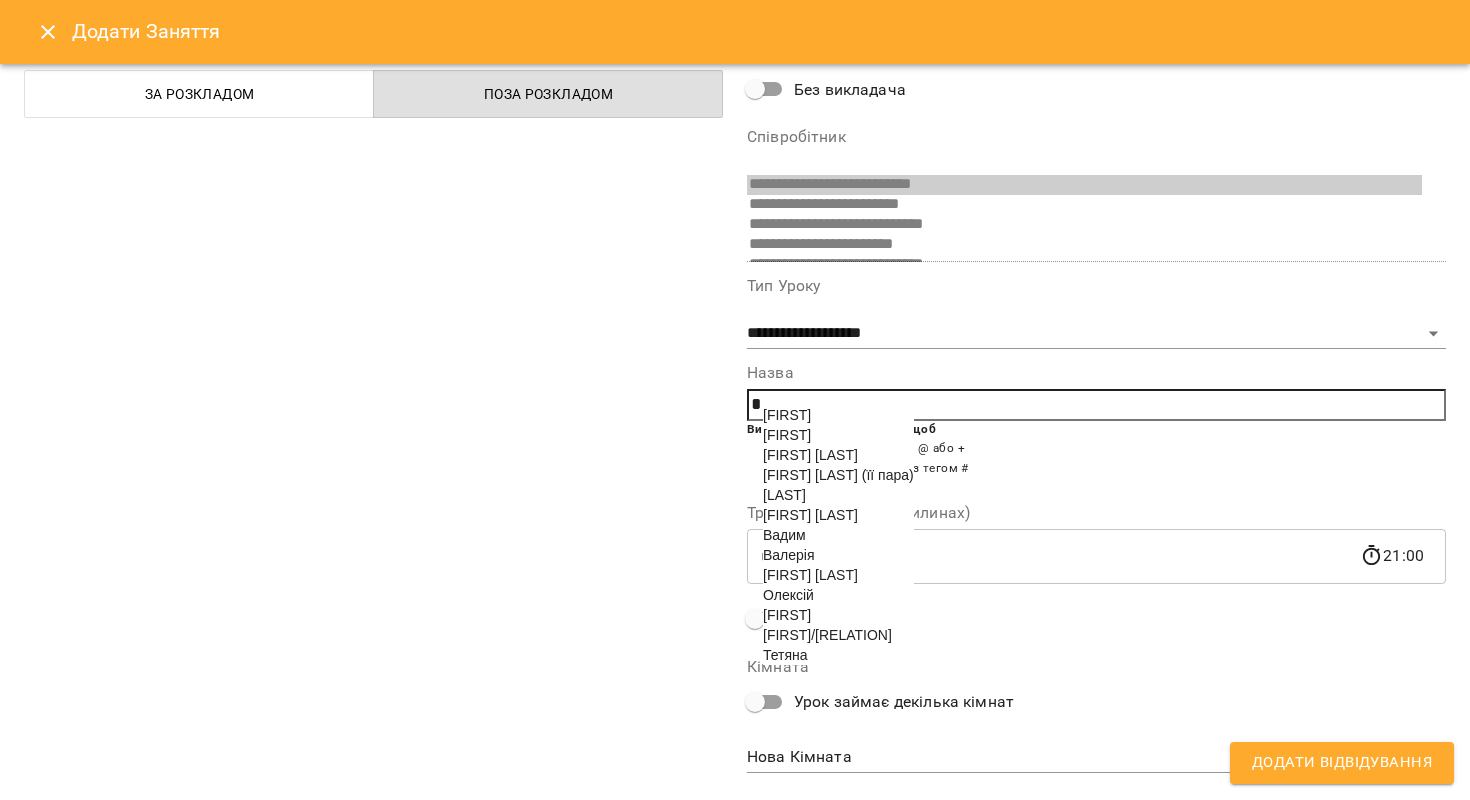 scroll, scrollTop: 119, scrollLeft: 0, axis: vertical 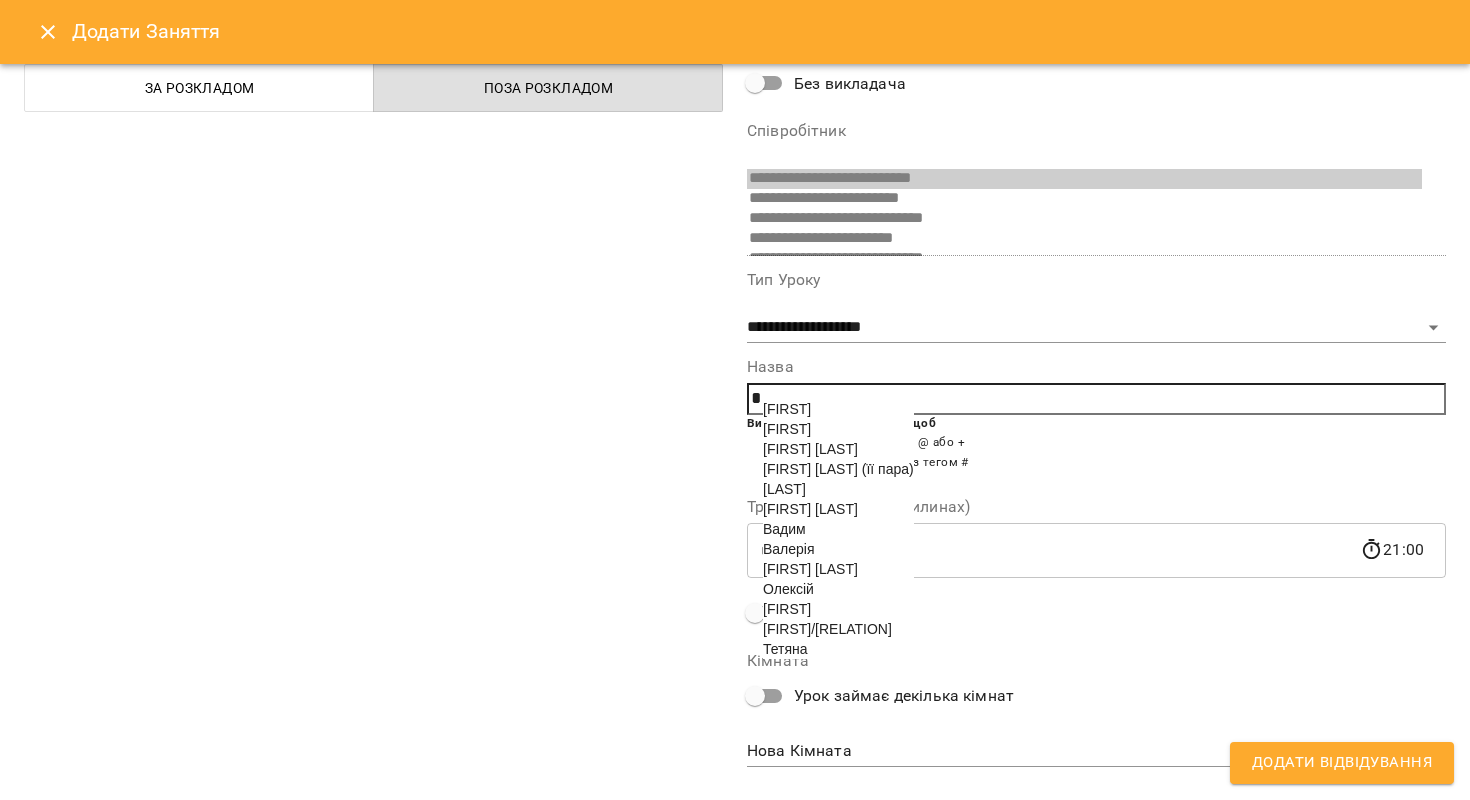 click on "Валерія" at bounding box center [838, 549] 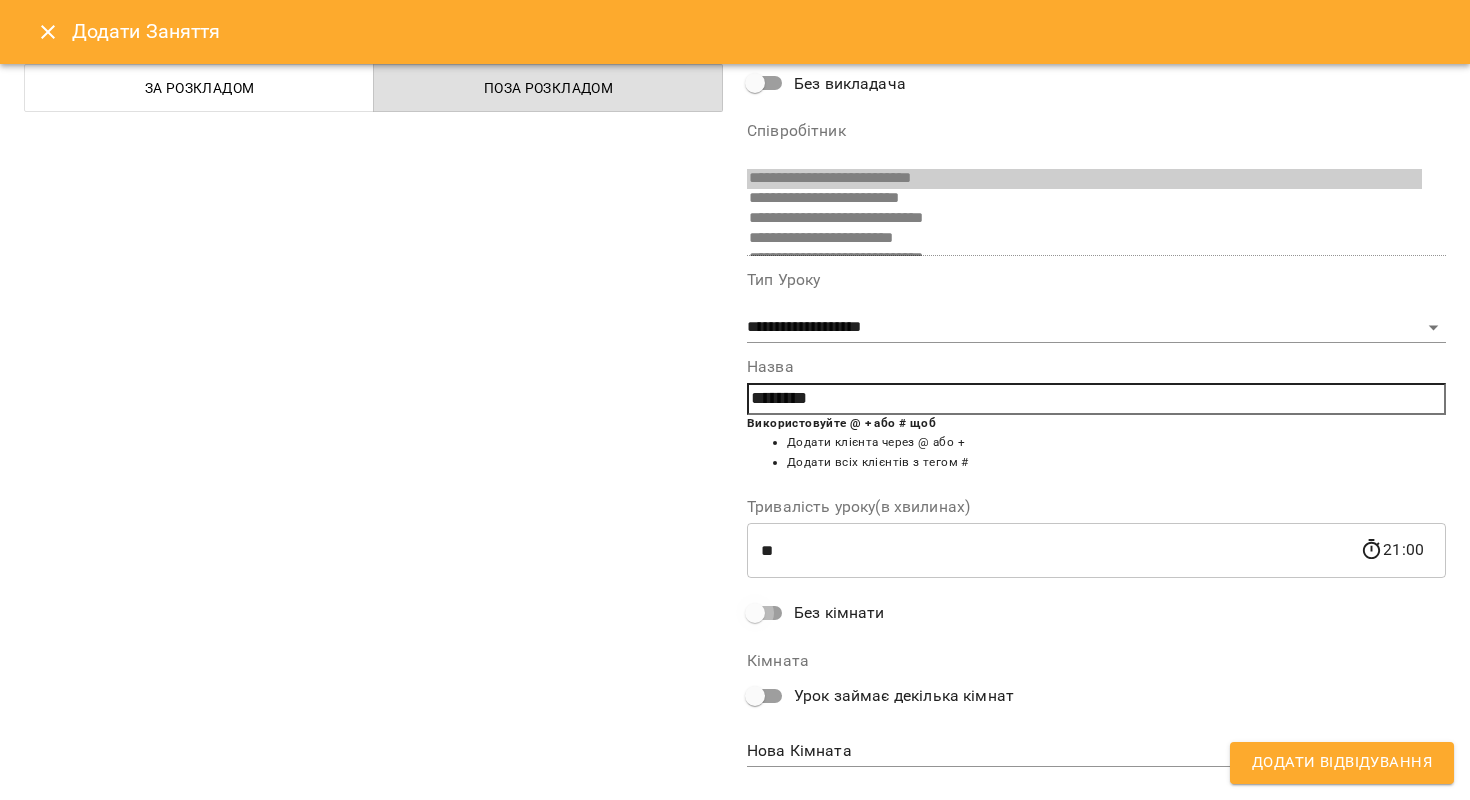 scroll, scrollTop: 6, scrollLeft: 0, axis: vertical 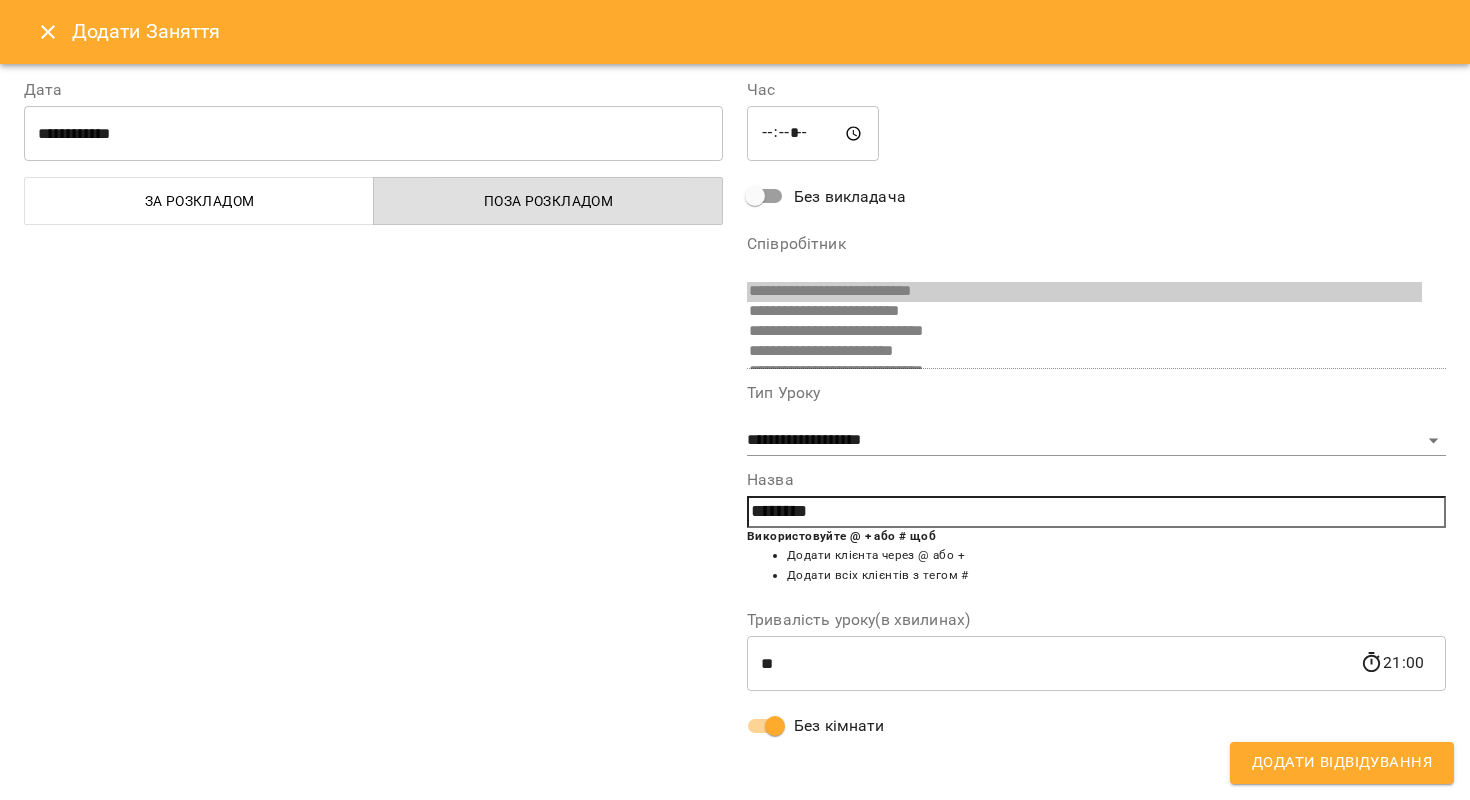 click on "Додати Відвідування" at bounding box center (1342, 763) 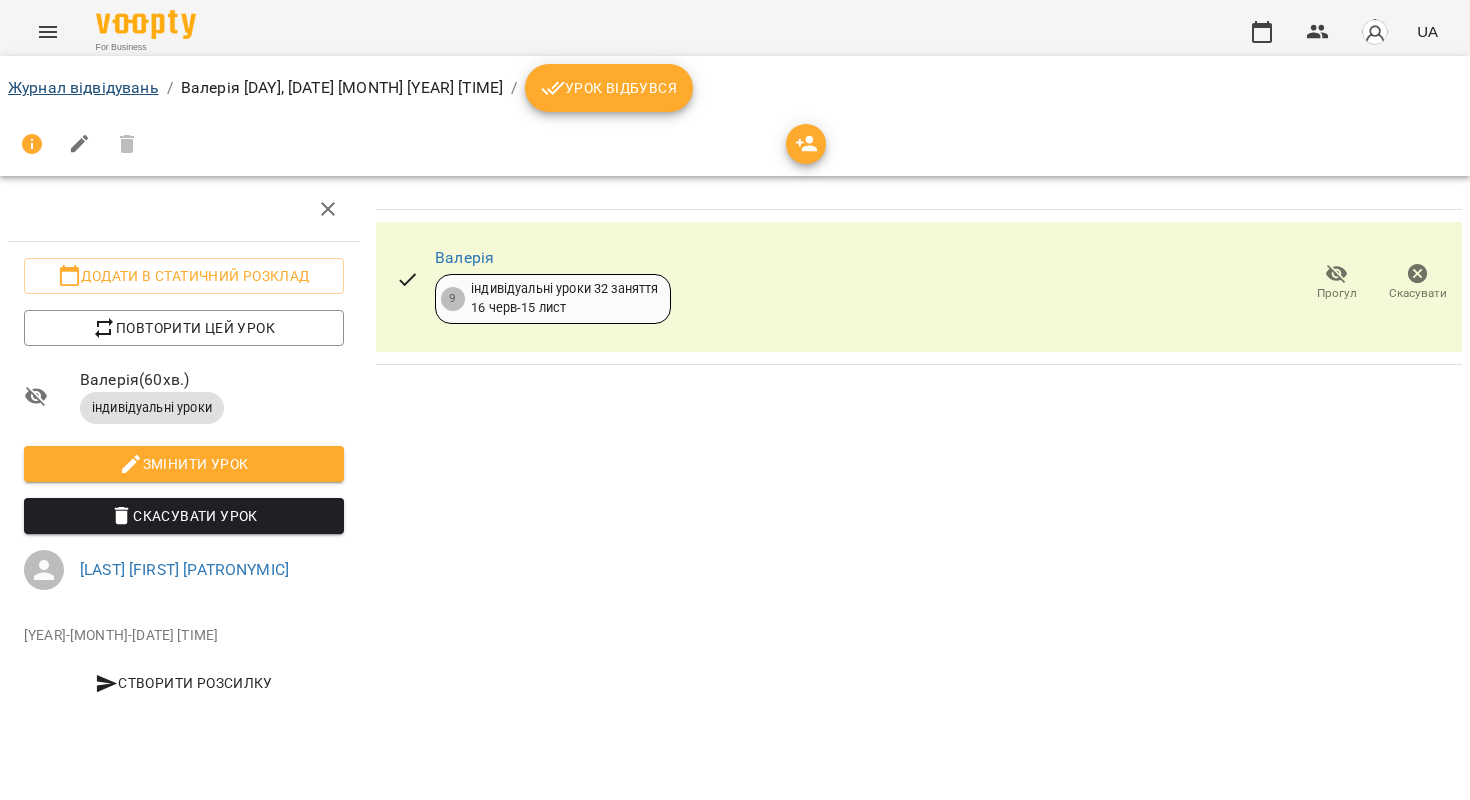 click on "Журнал відвідувань" at bounding box center [83, 87] 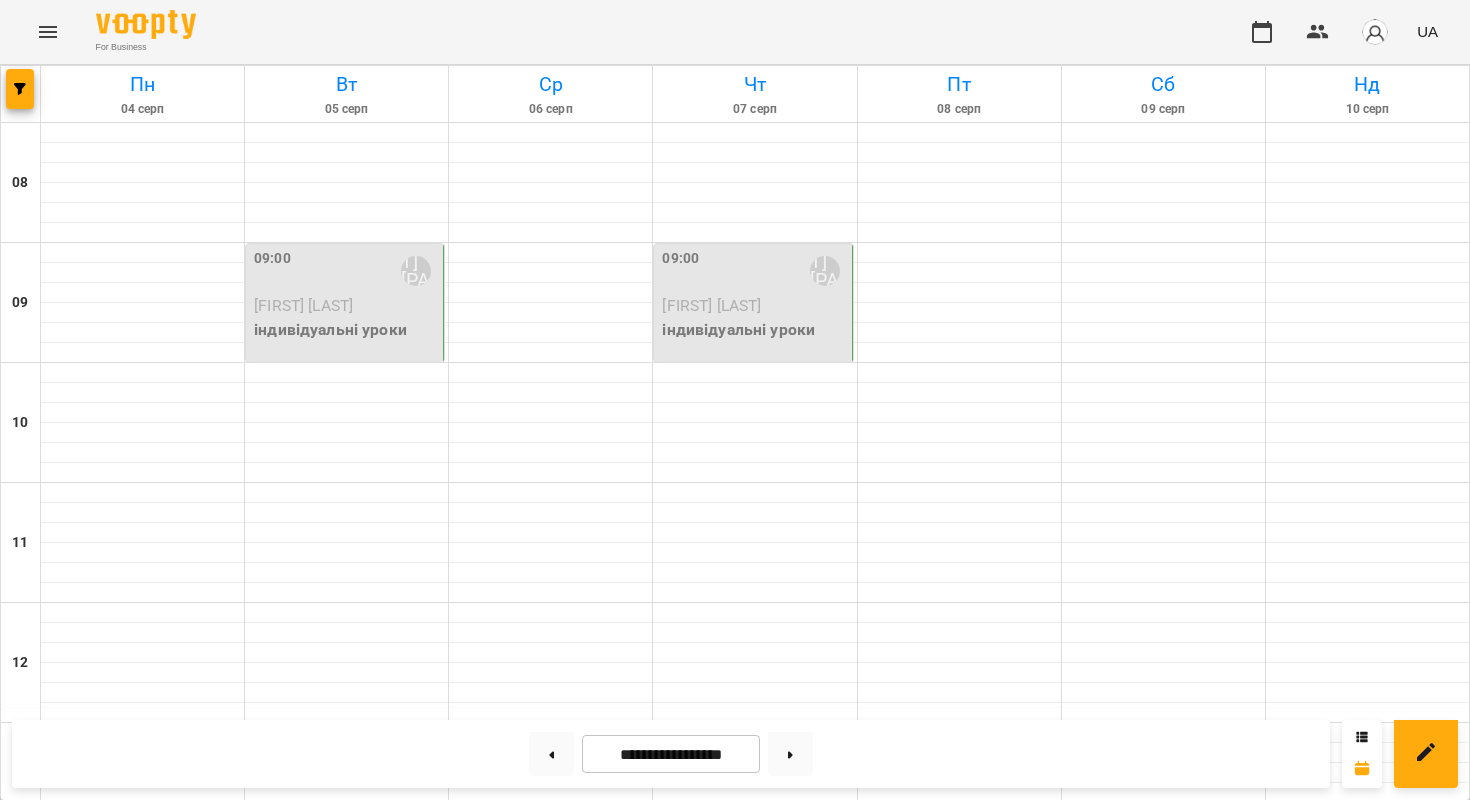 scroll, scrollTop: 1136, scrollLeft: 0, axis: vertical 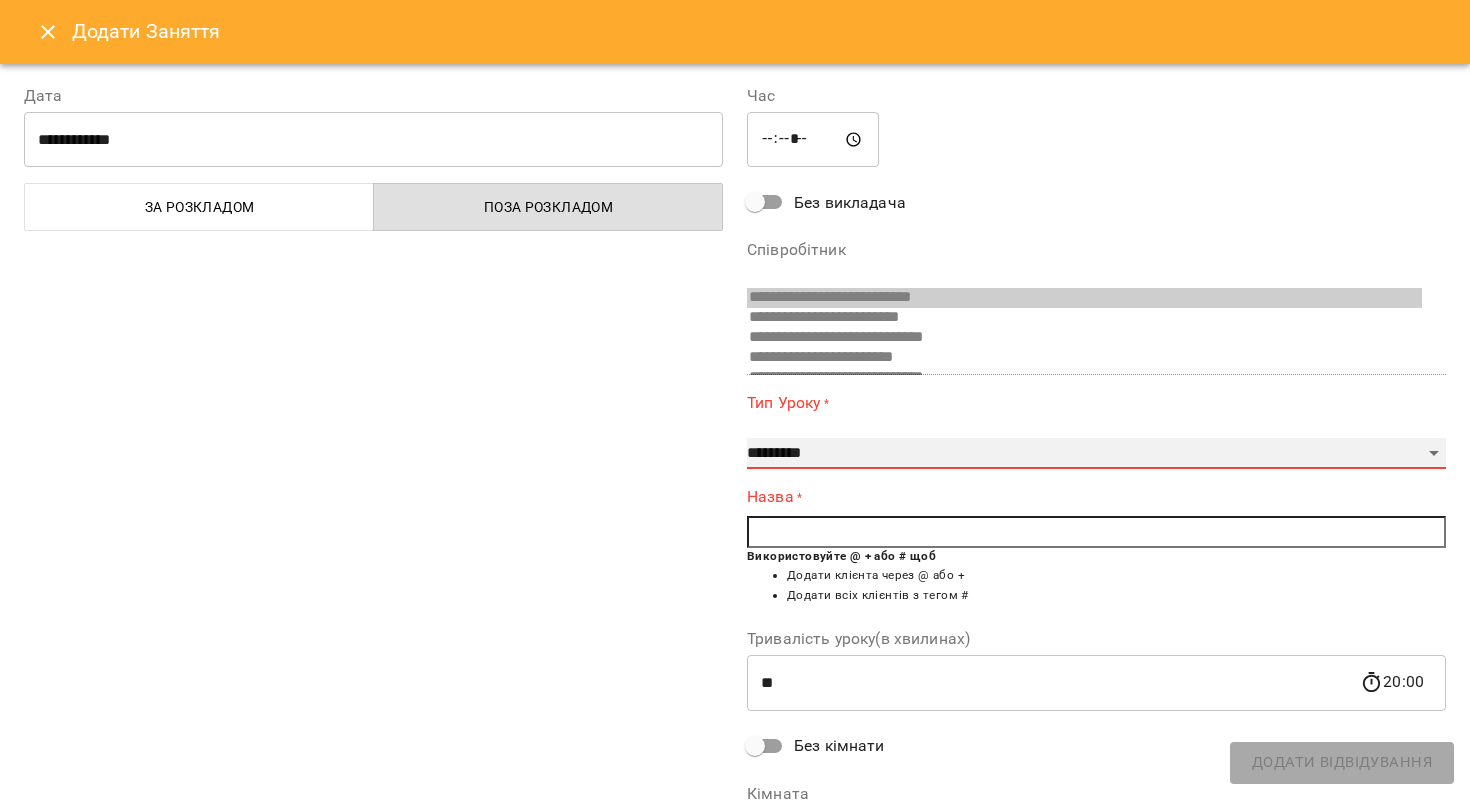 select on "**********" 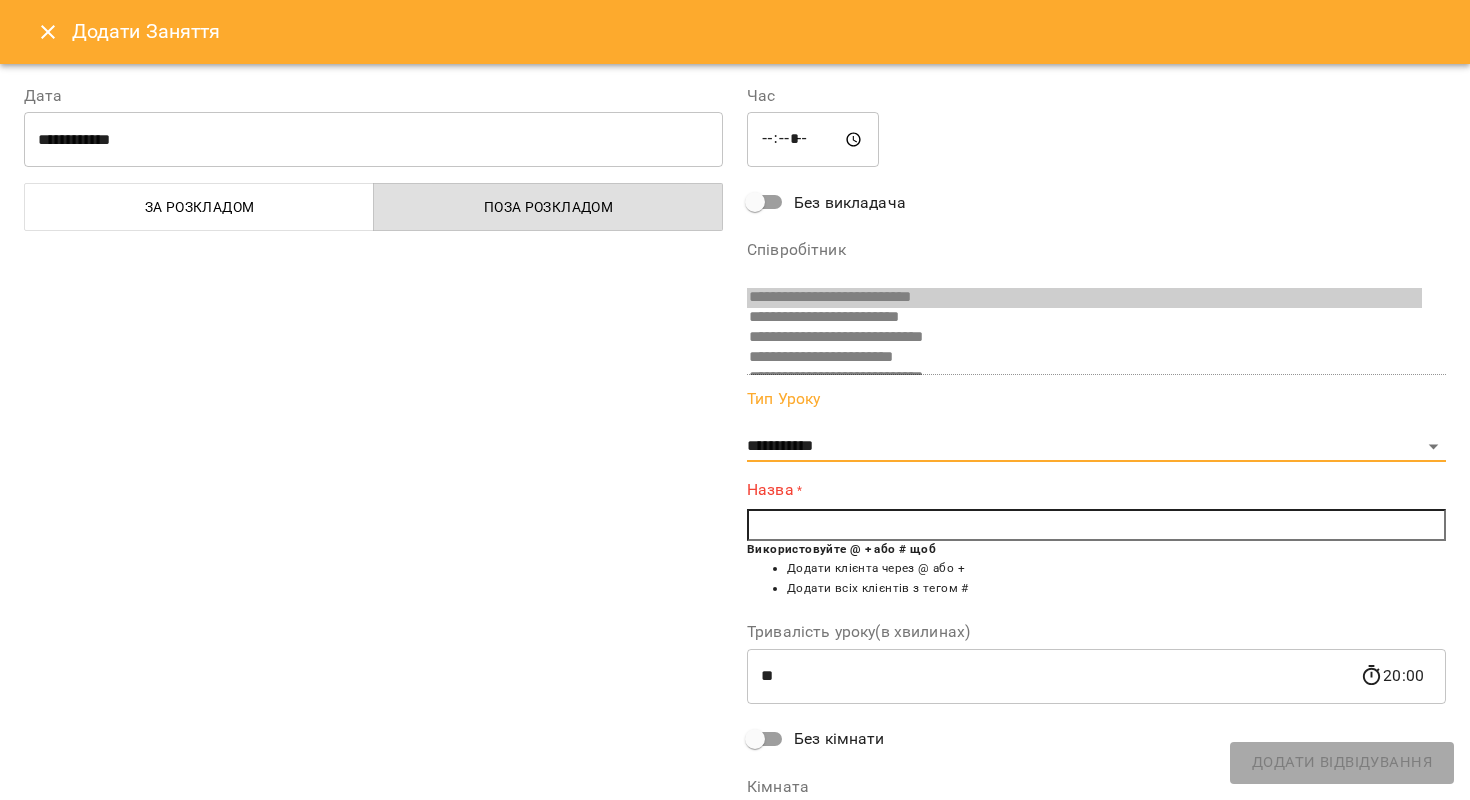 click at bounding box center [1096, 525] 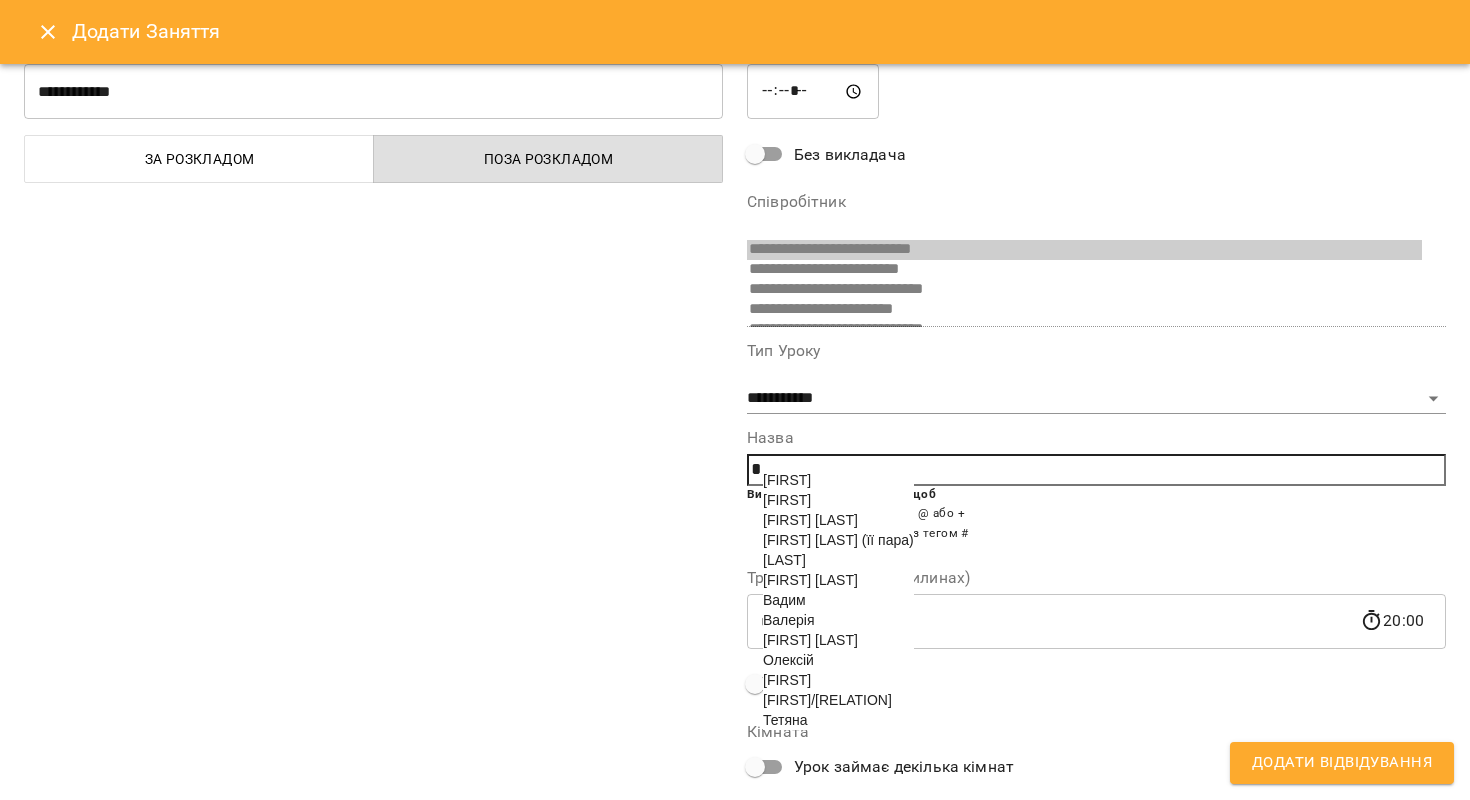 scroll, scrollTop: 59, scrollLeft: 0, axis: vertical 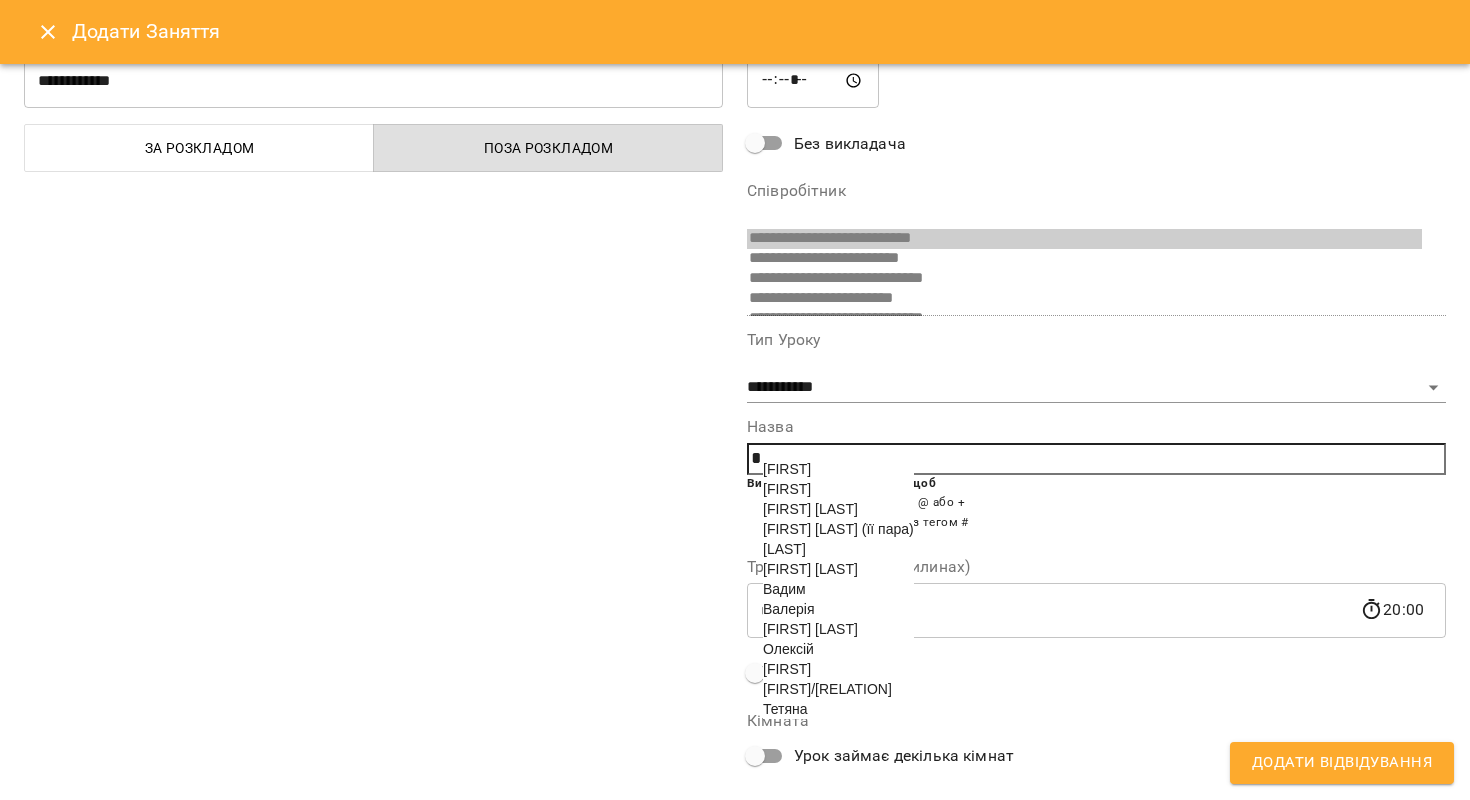 click on "[FIRST]/[RELATION]" at bounding box center [827, 689] 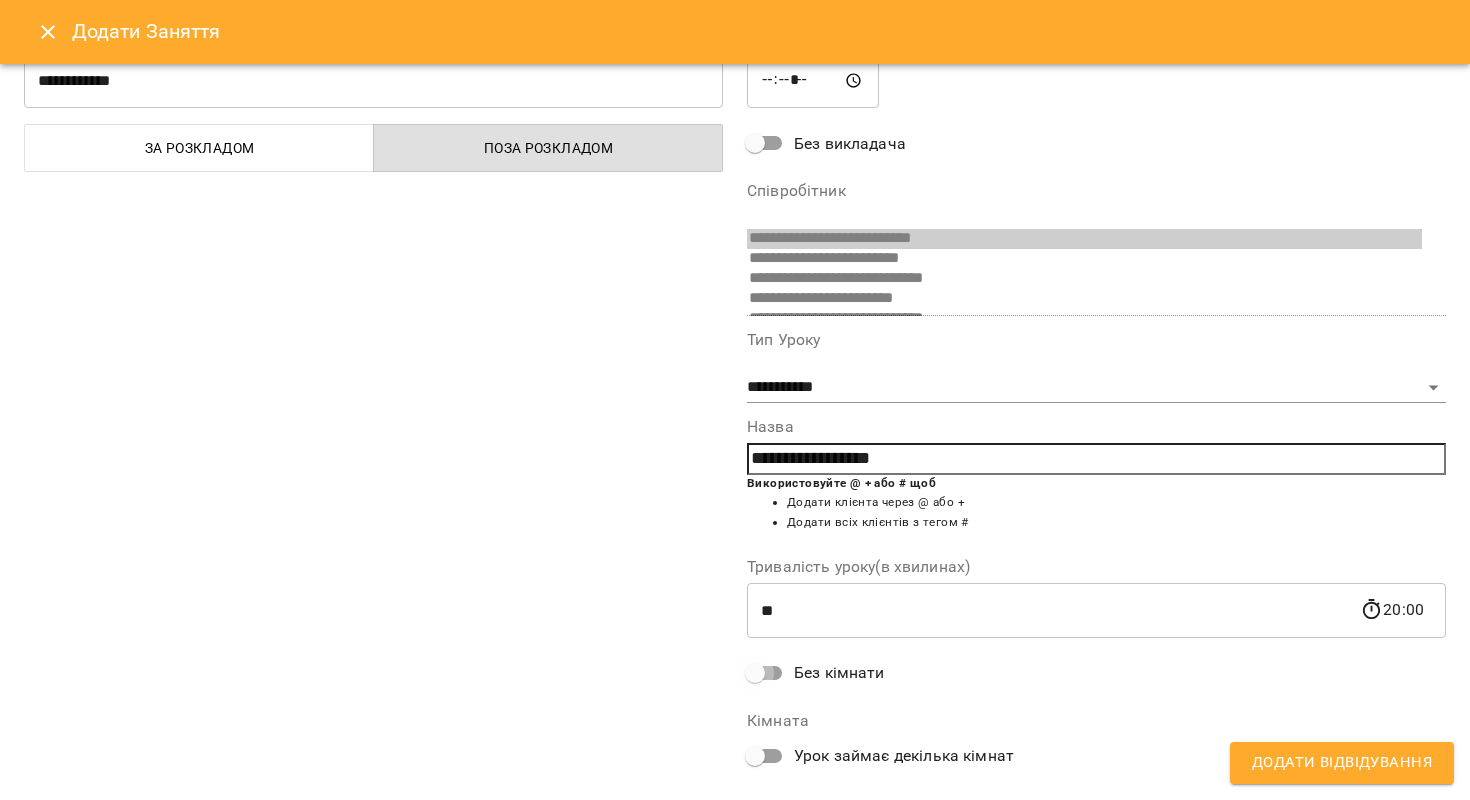 scroll, scrollTop: 6, scrollLeft: 0, axis: vertical 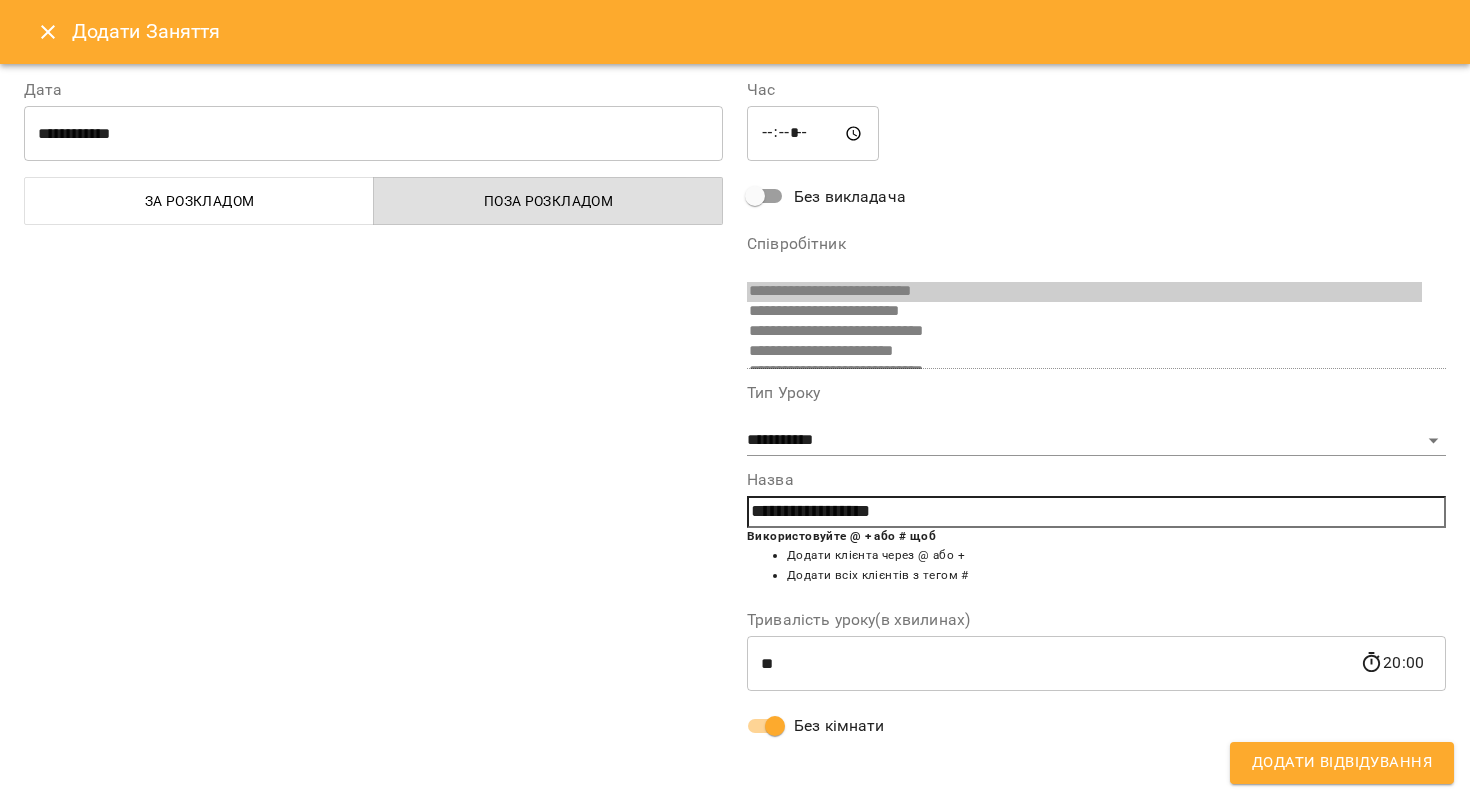 click on "Додати Відвідування" at bounding box center [1342, 763] 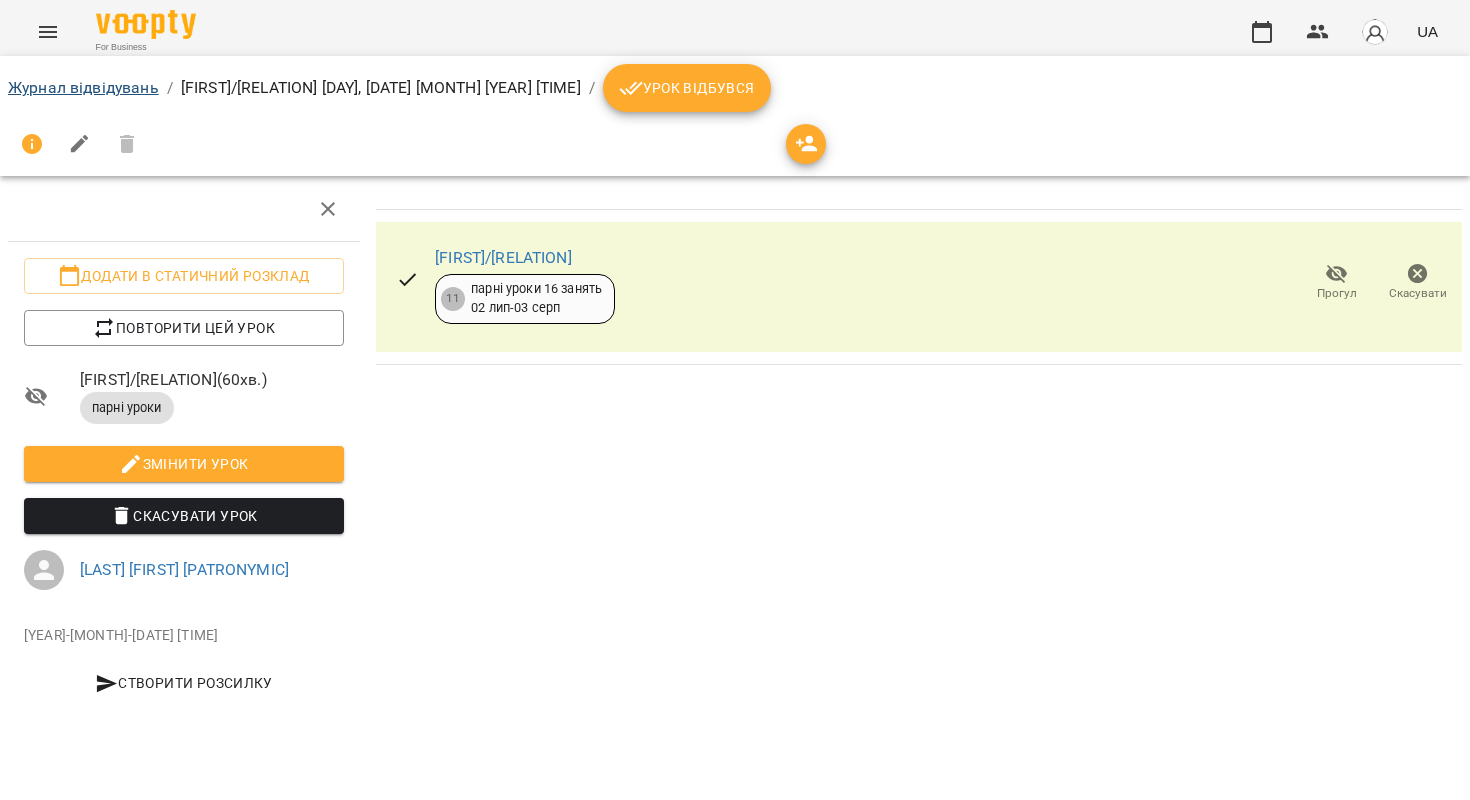 click on "Журнал відвідувань" at bounding box center (83, 87) 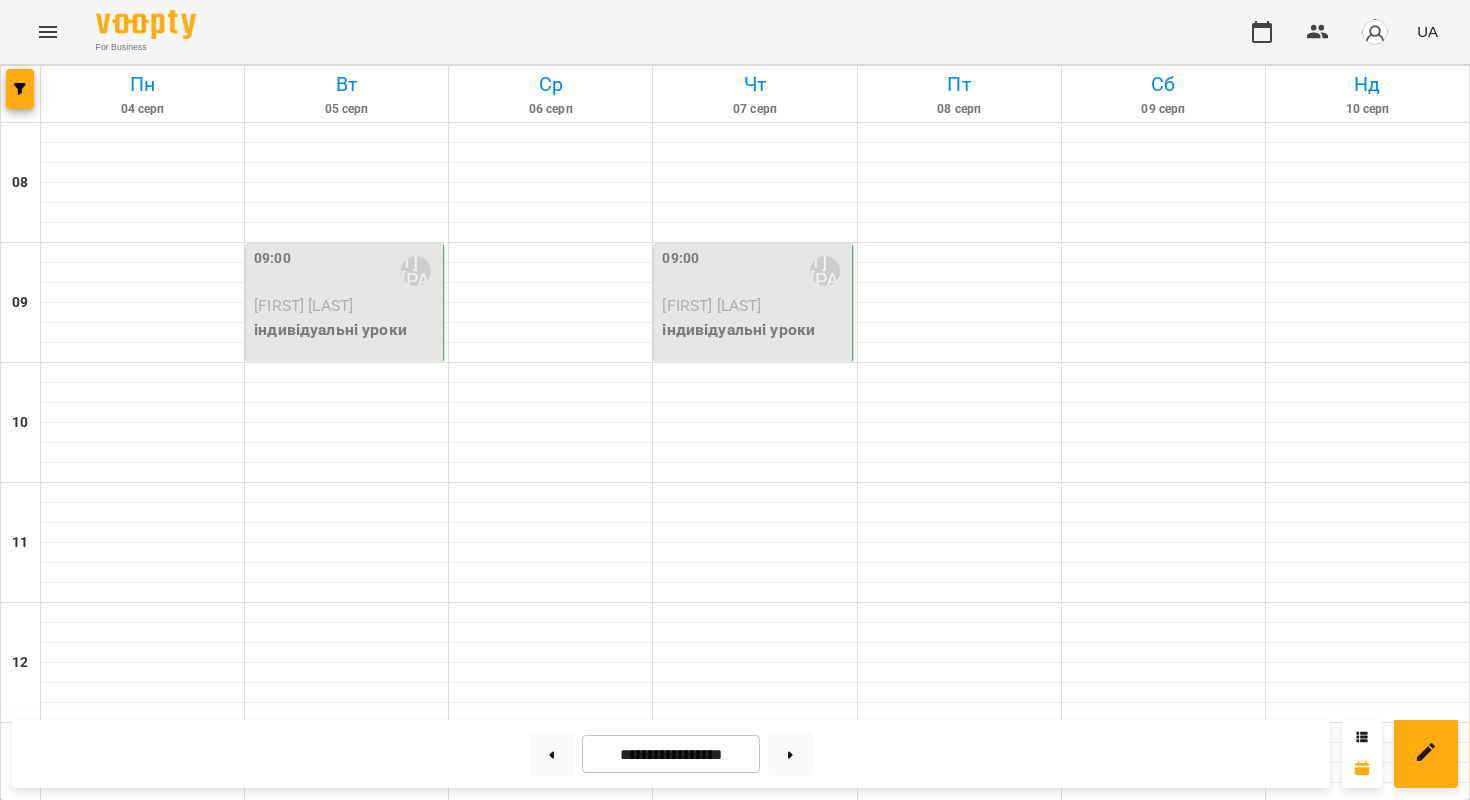 scroll, scrollTop: 1133, scrollLeft: 0, axis: vertical 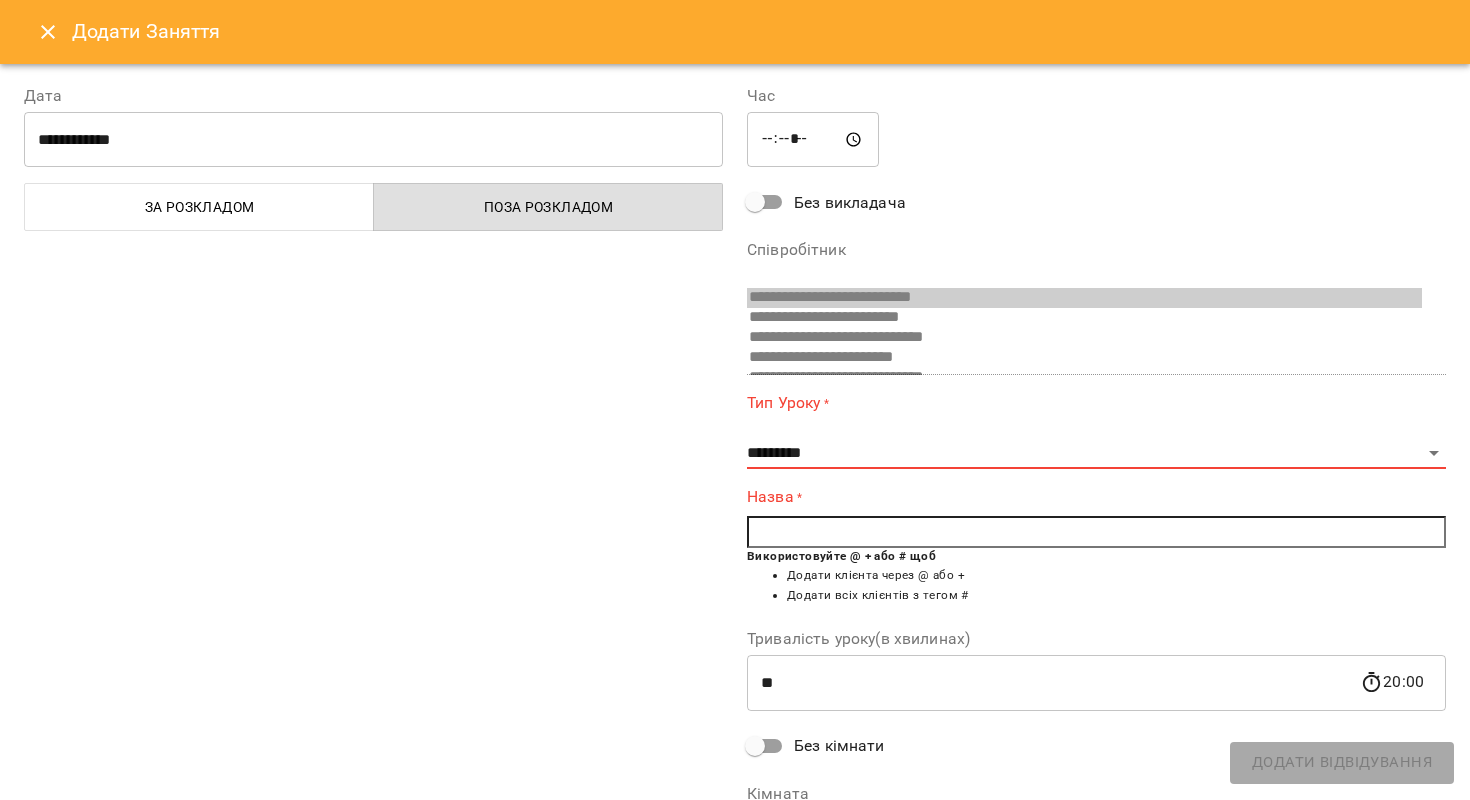 click at bounding box center (1096, 532) 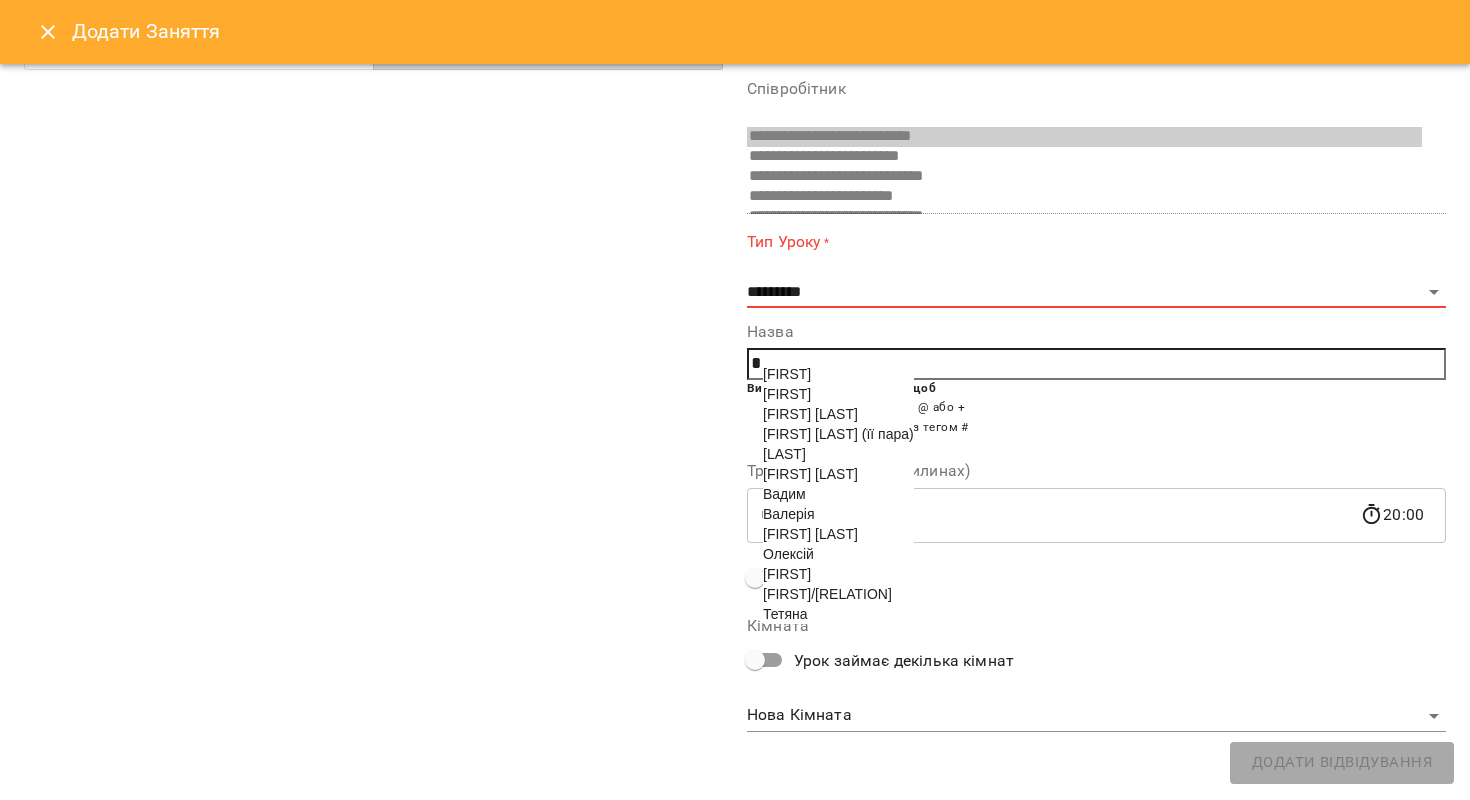 scroll, scrollTop: 159, scrollLeft: 0, axis: vertical 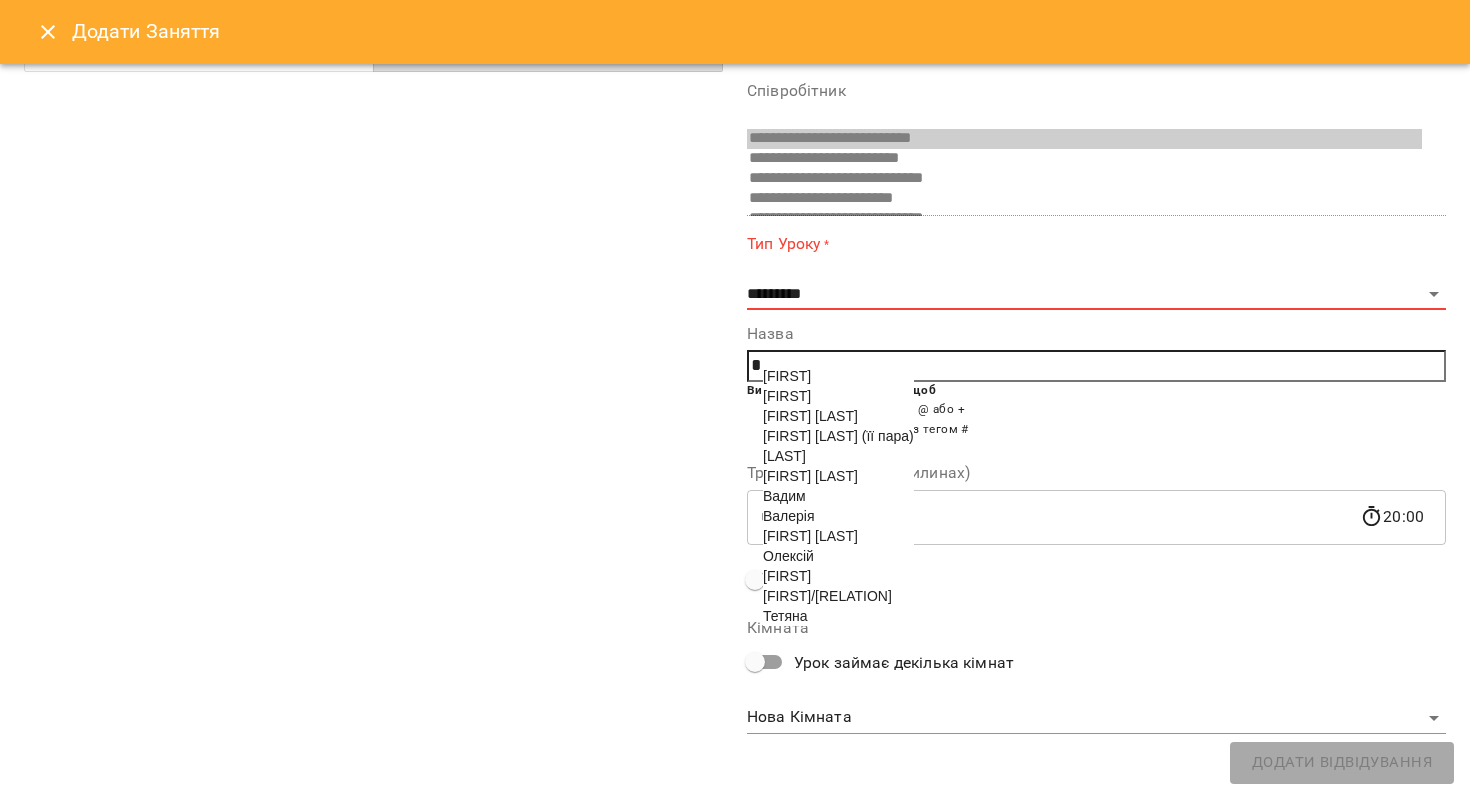 type on "*" 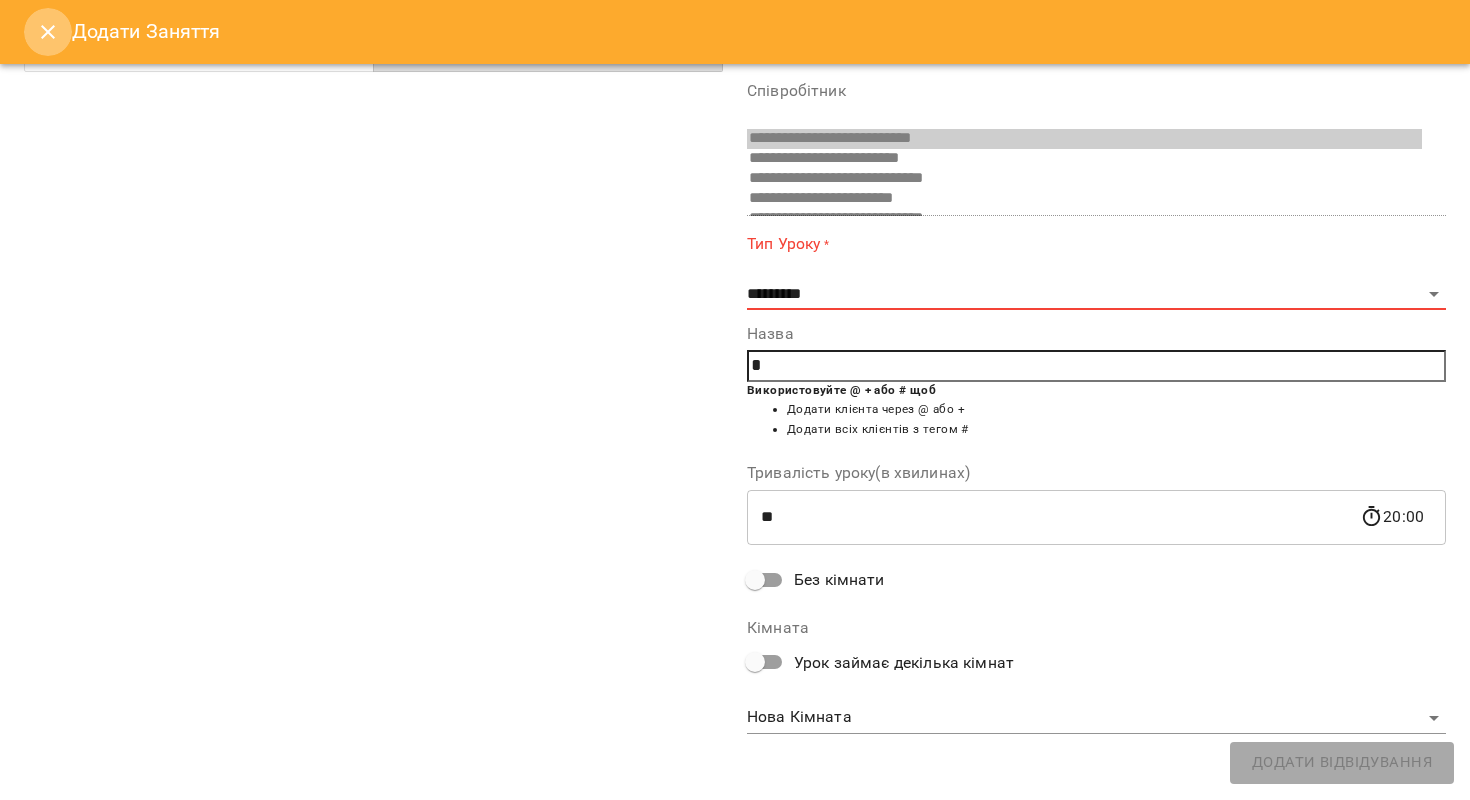 click at bounding box center (48, 32) 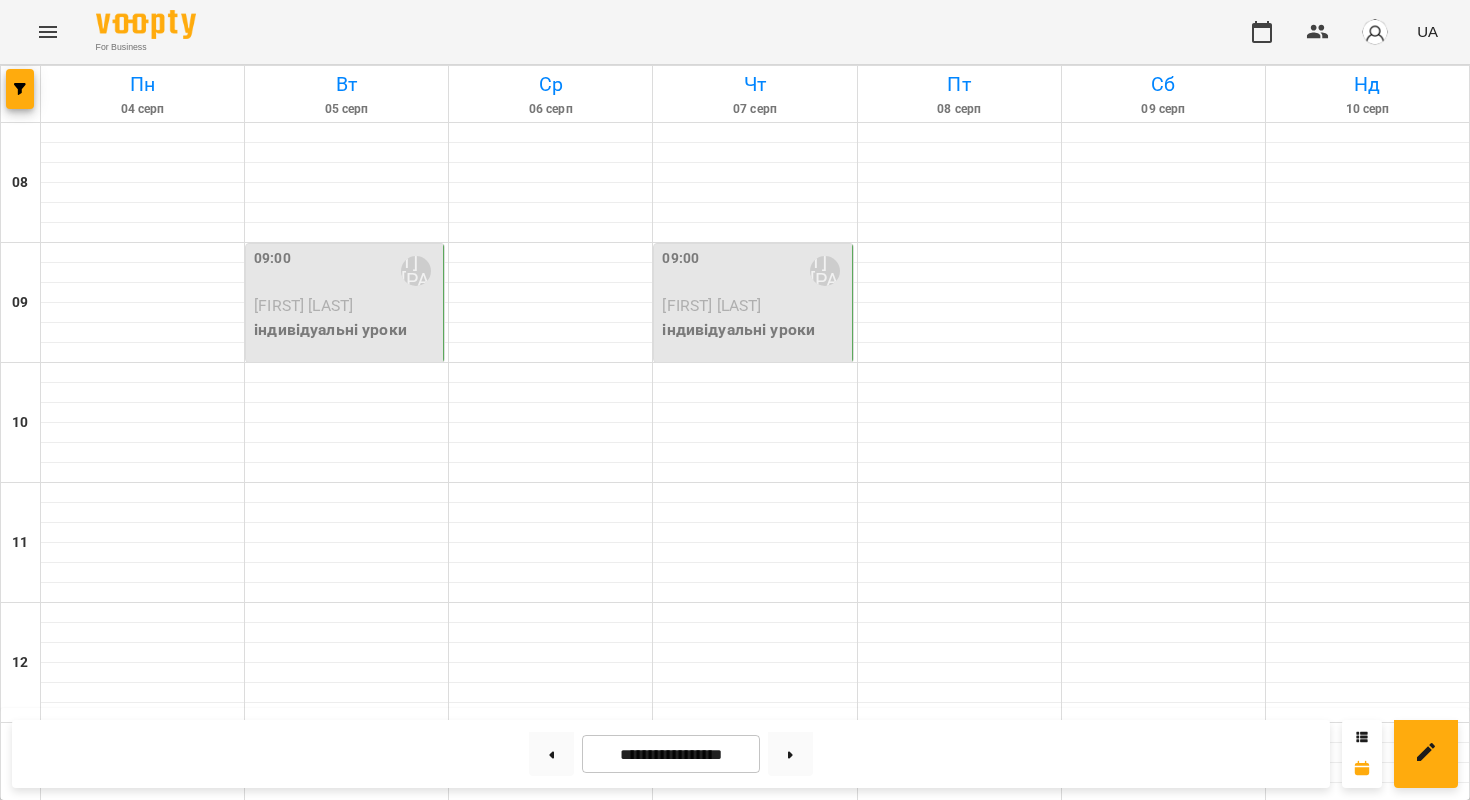 scroll, scrollTop: 1213, scrollLeft: 0, axis: vertical 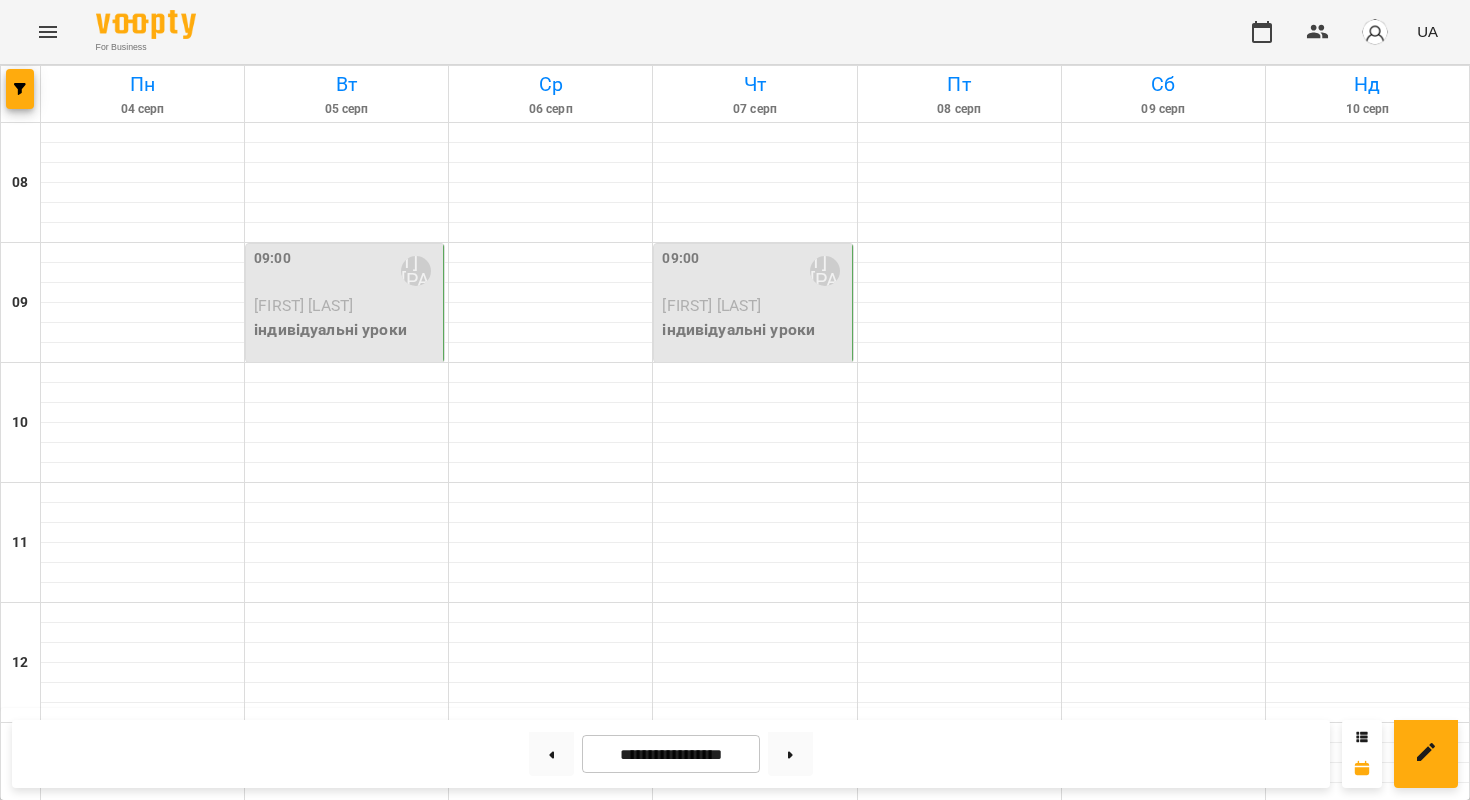 click at bounding box center [346, 1573] 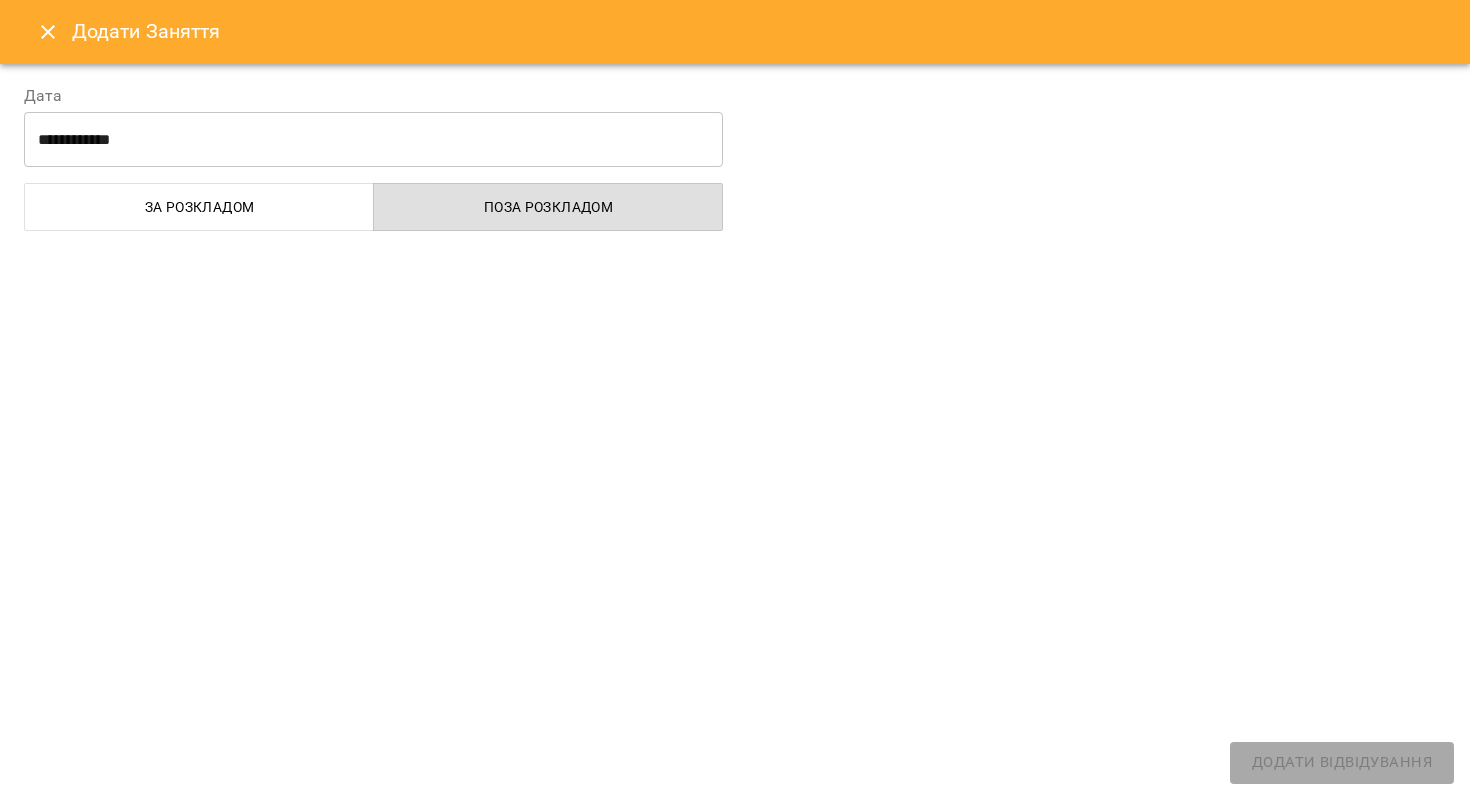 select on "**********" 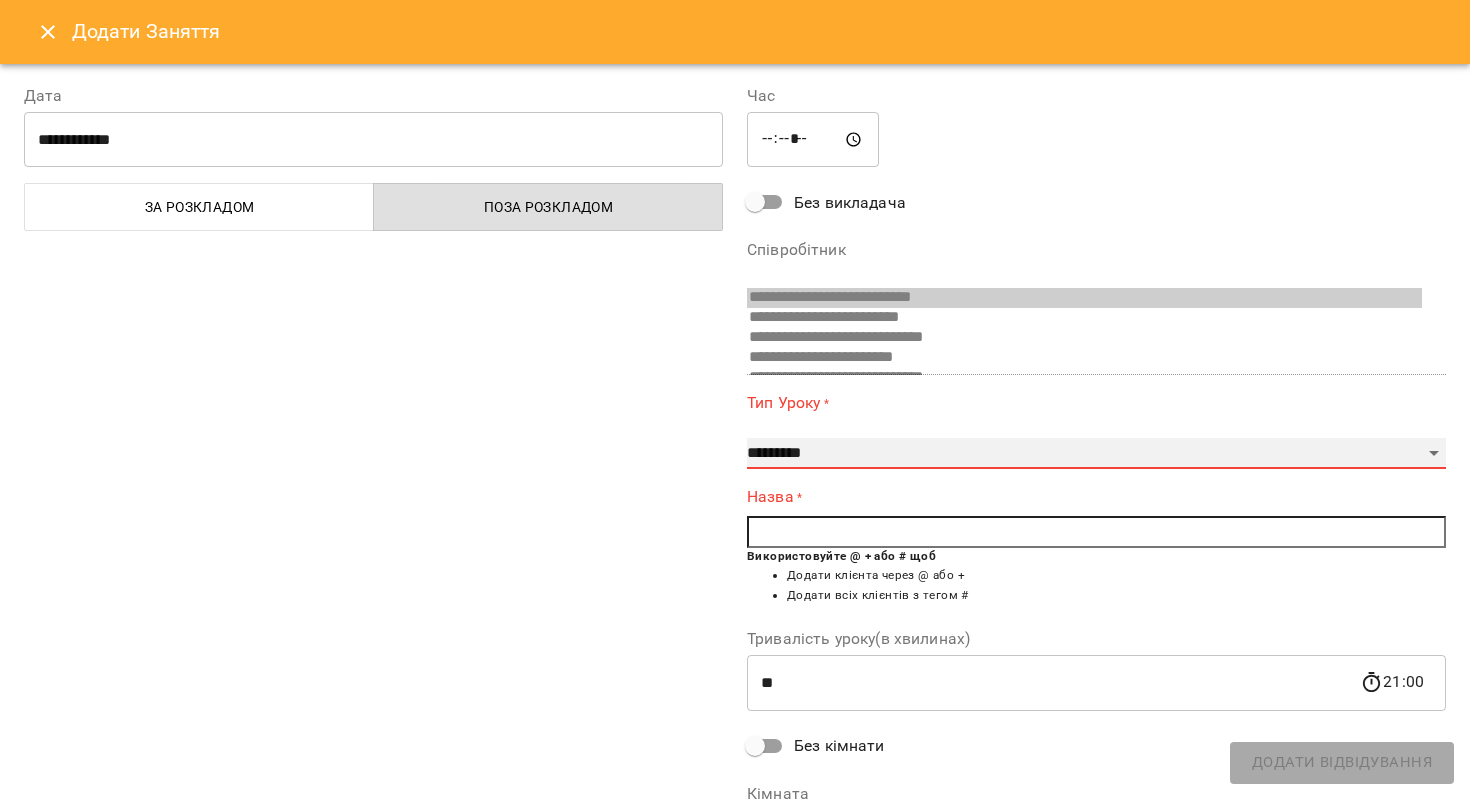 select on "**********" 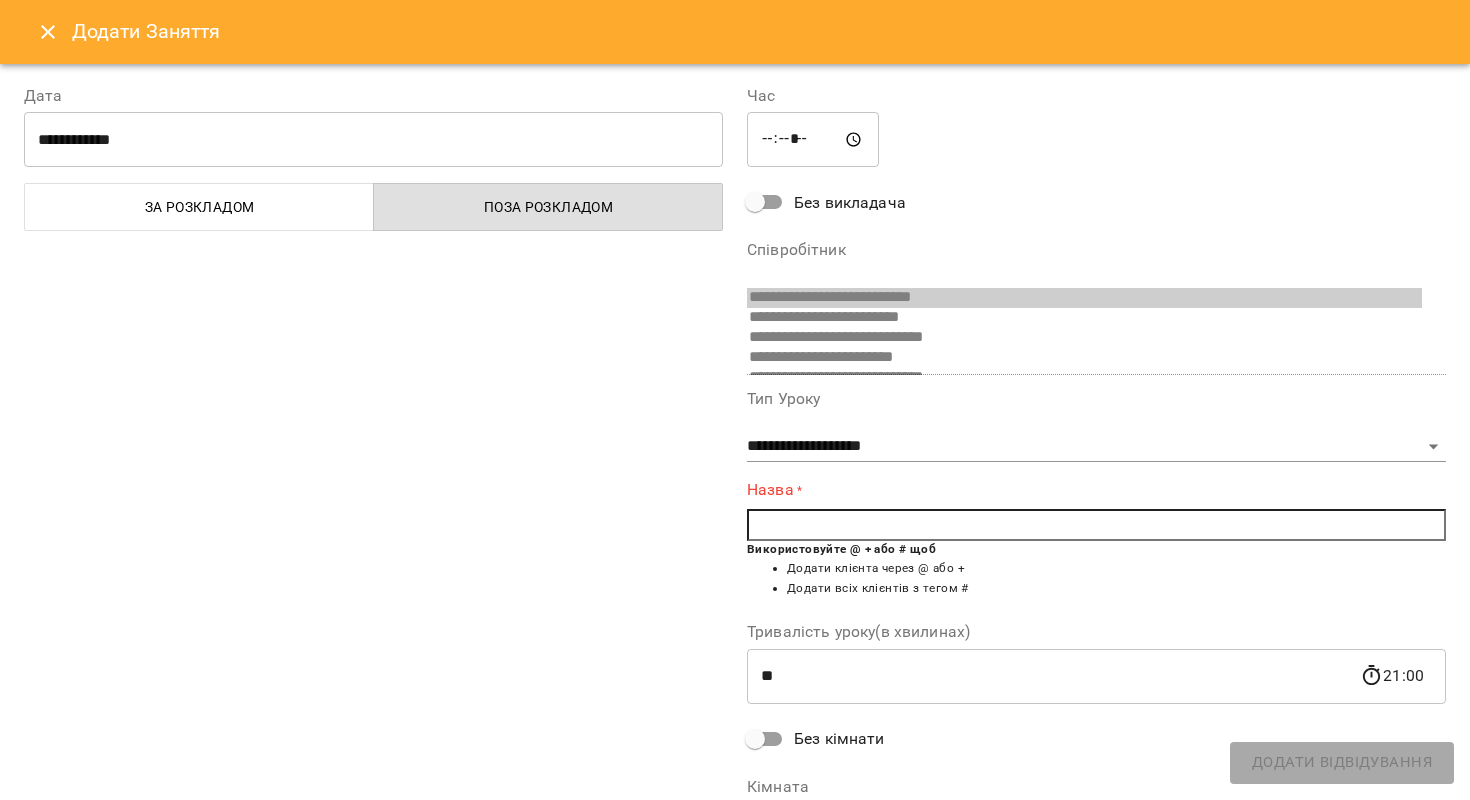click at bounding box center (1096, 525) 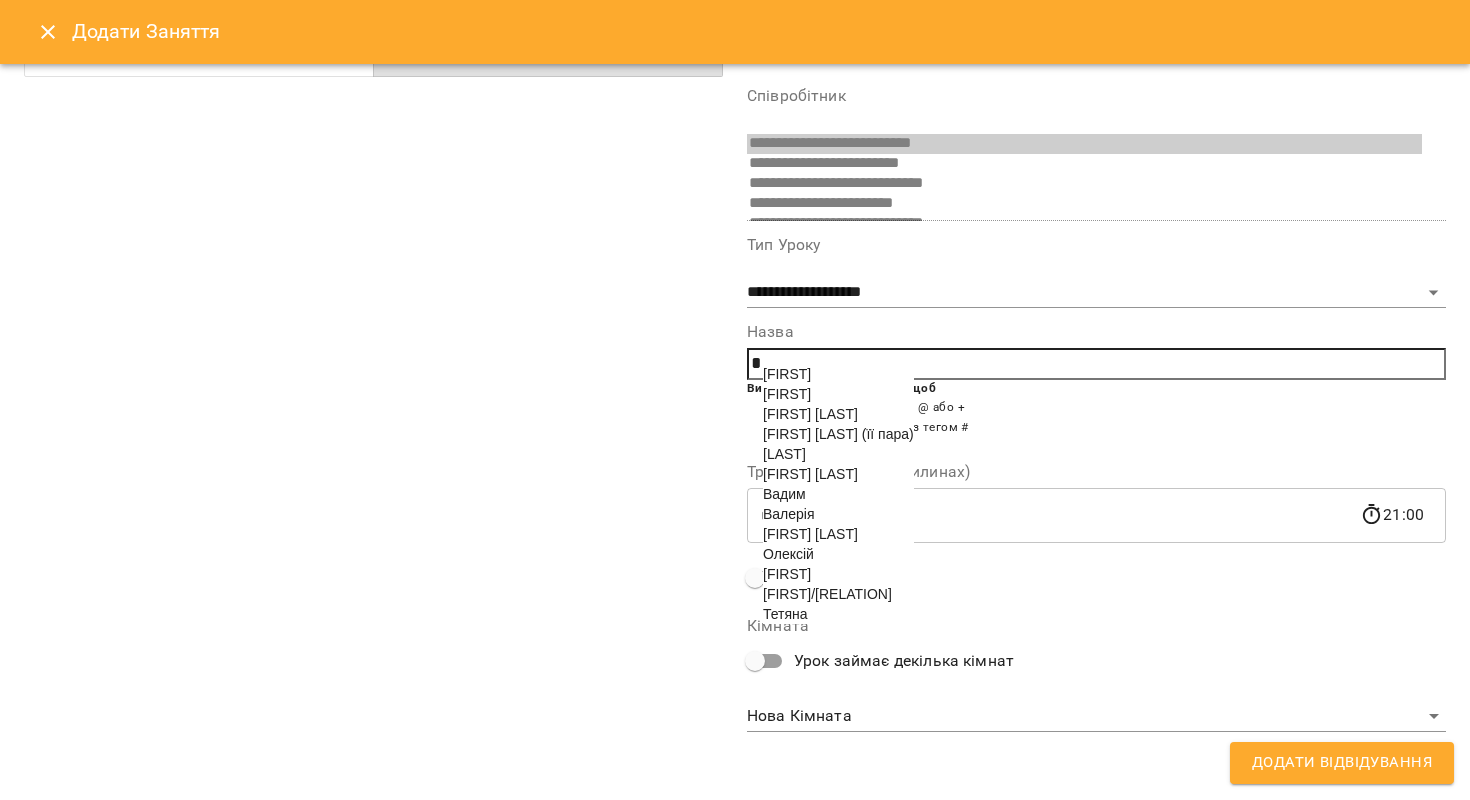 scroll, scrollTop: 153, scrollLeft: 0, axis: vertical 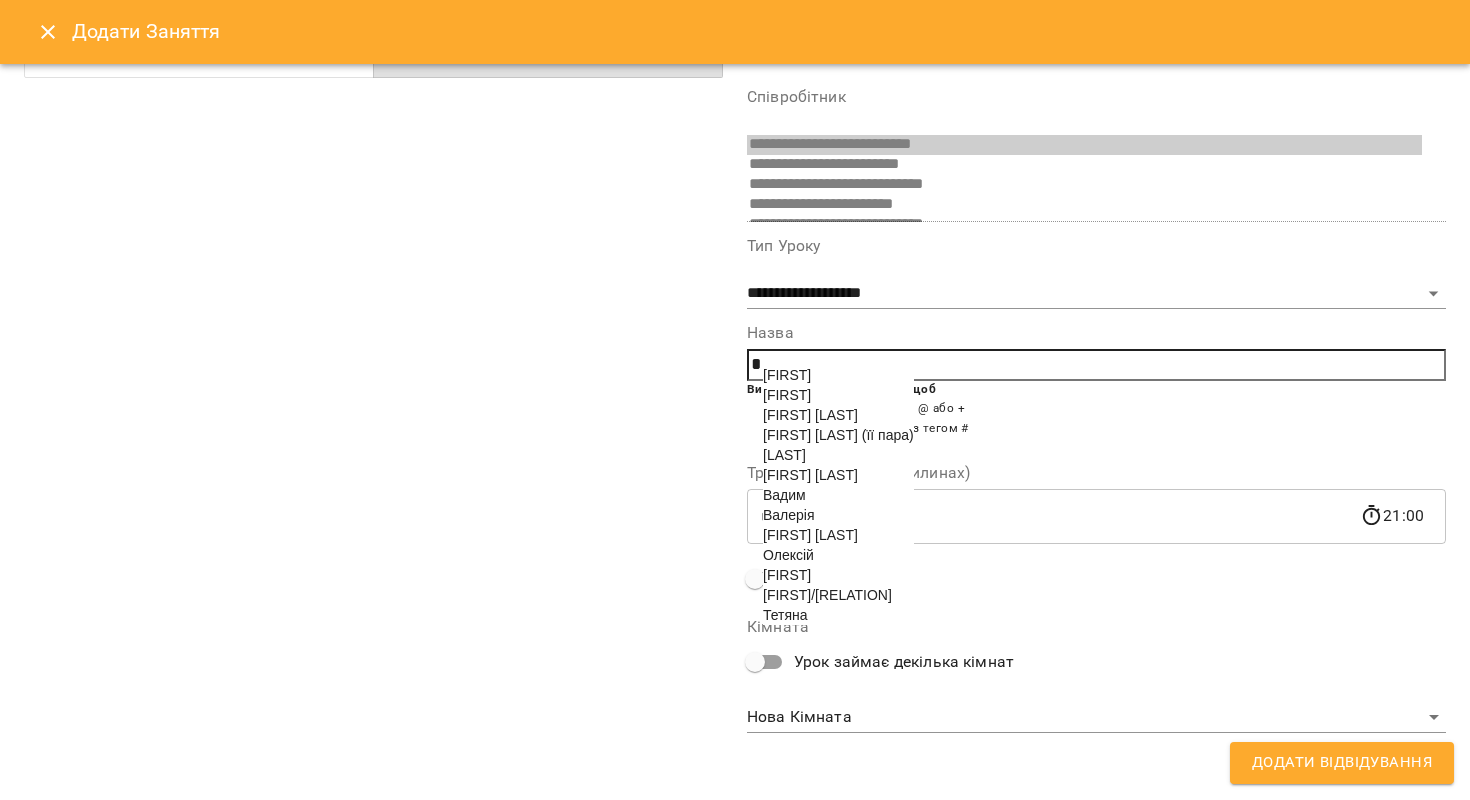click on "[FIRST]" at bounding box center [787, 575] 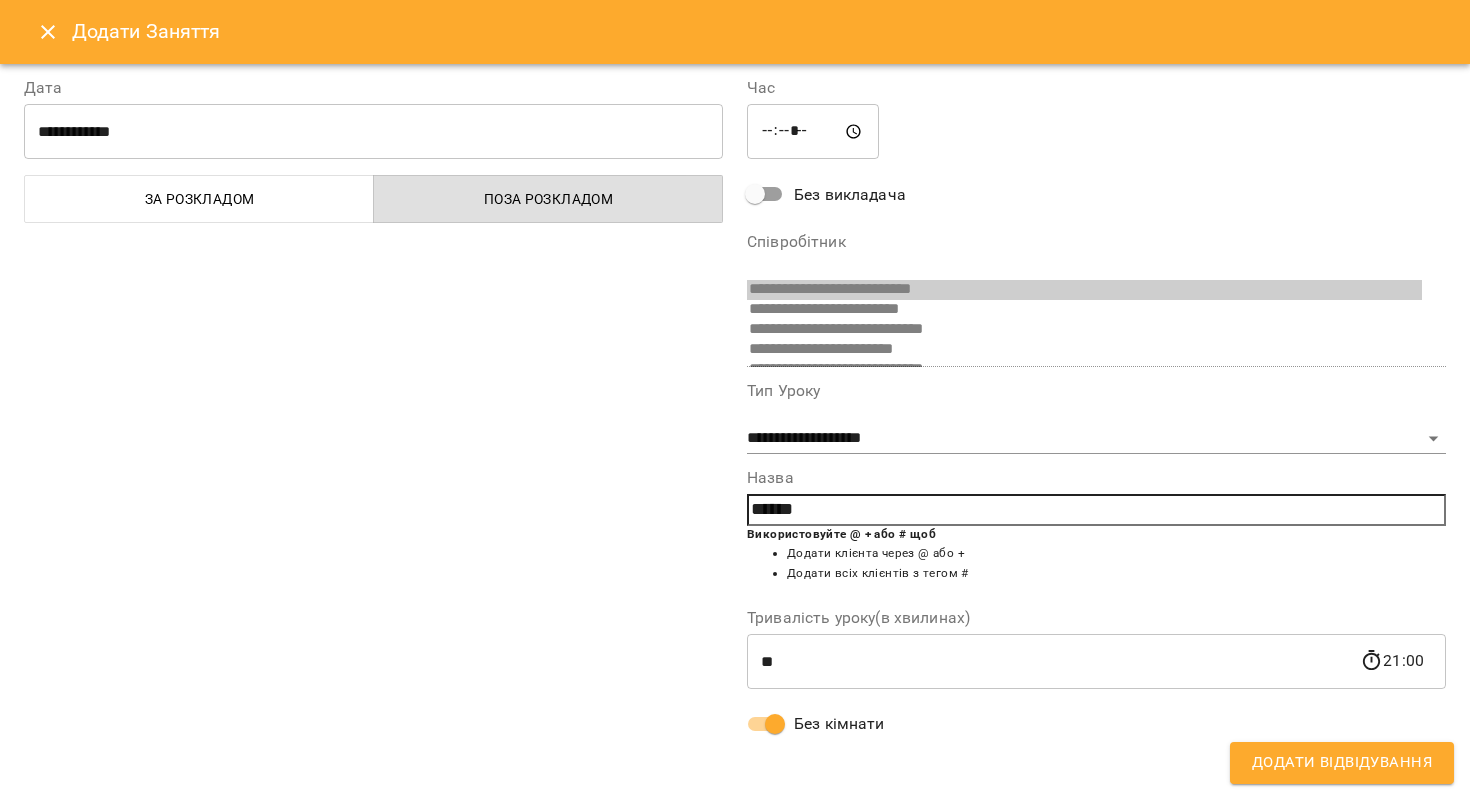 scroll, scrollTop: 6, scrollLeft: 0, axis: vertical 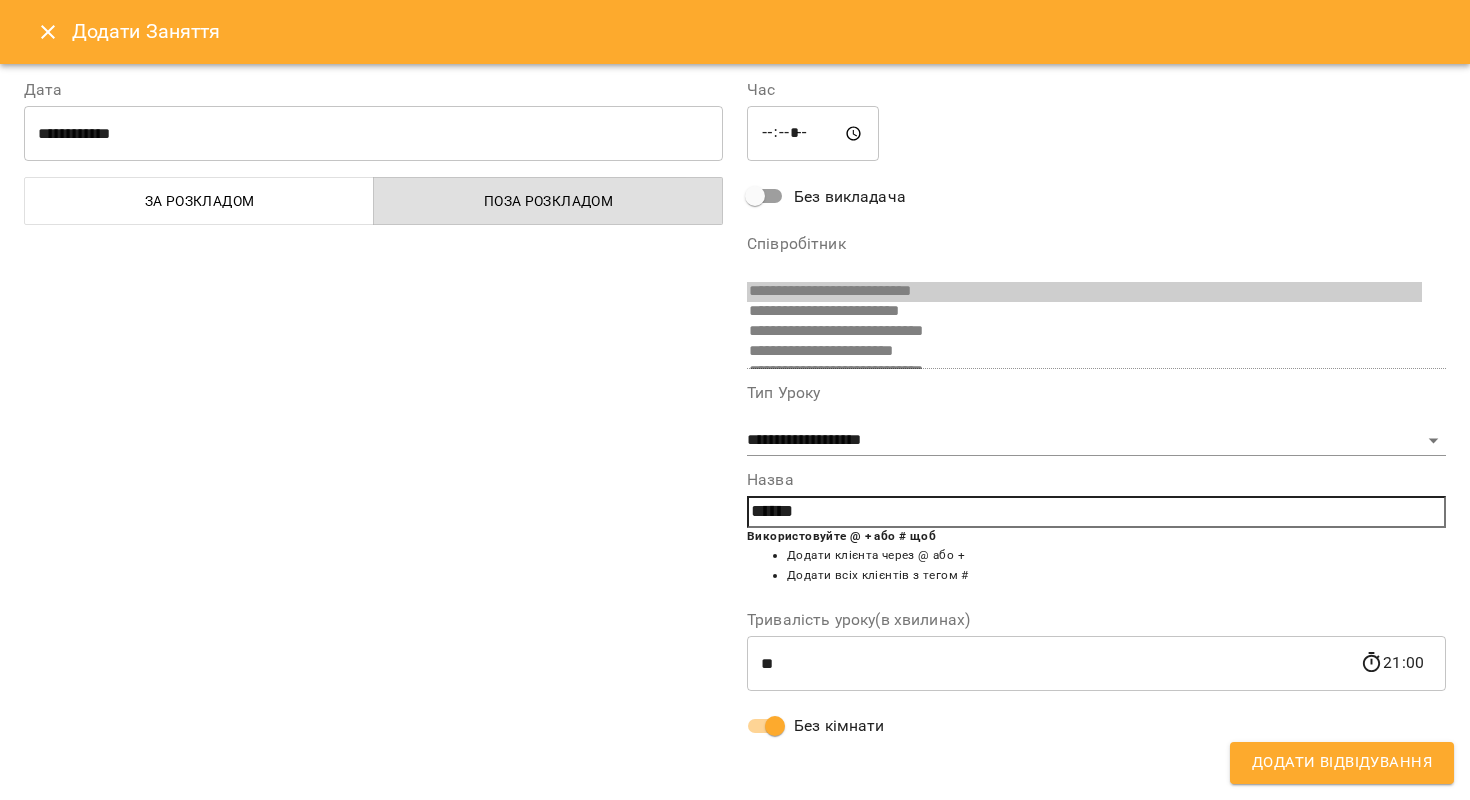 click on "**********" at bounding box center [1096, 408] 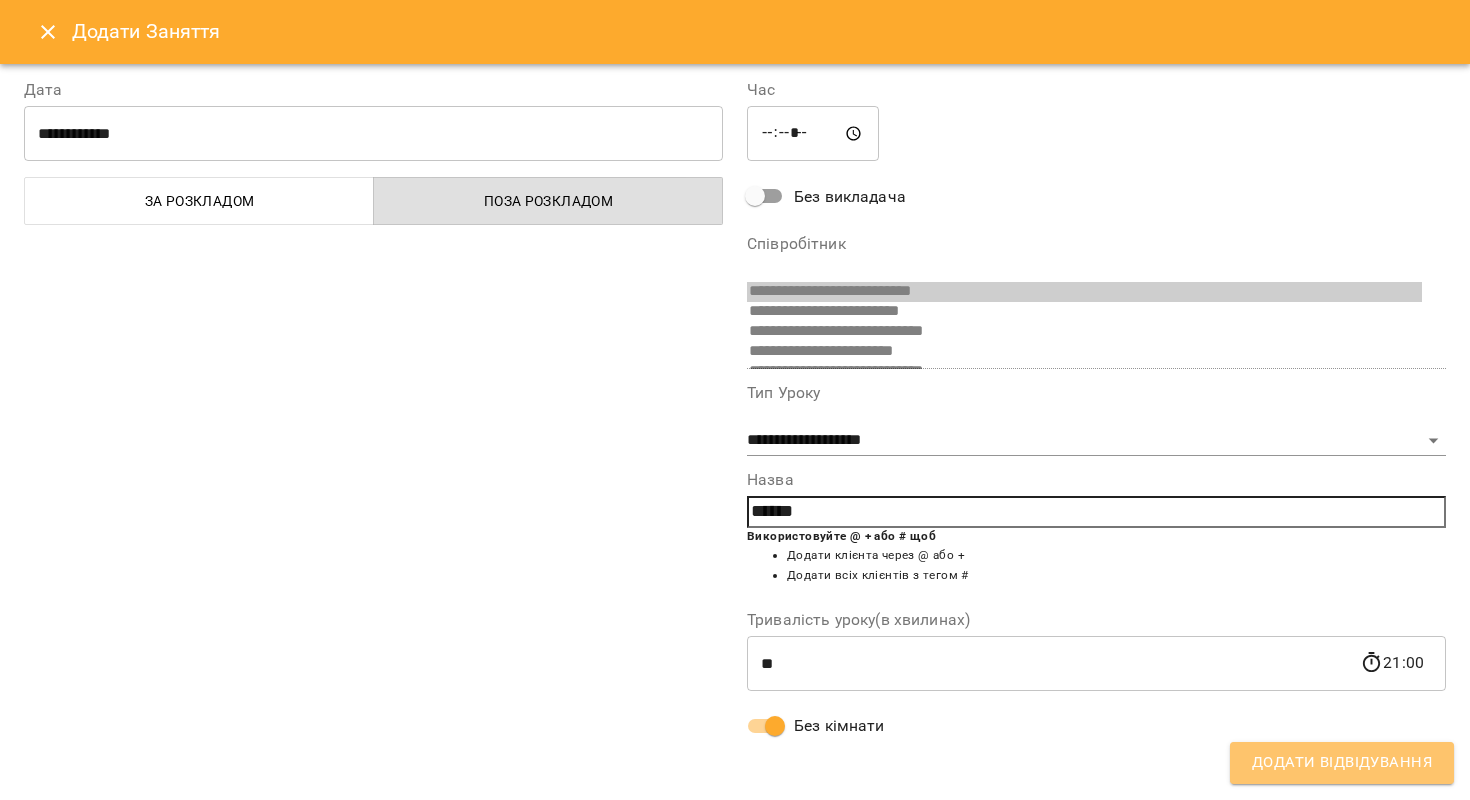 click on "Додати Відвідування" at bounding box center [1342, 763] 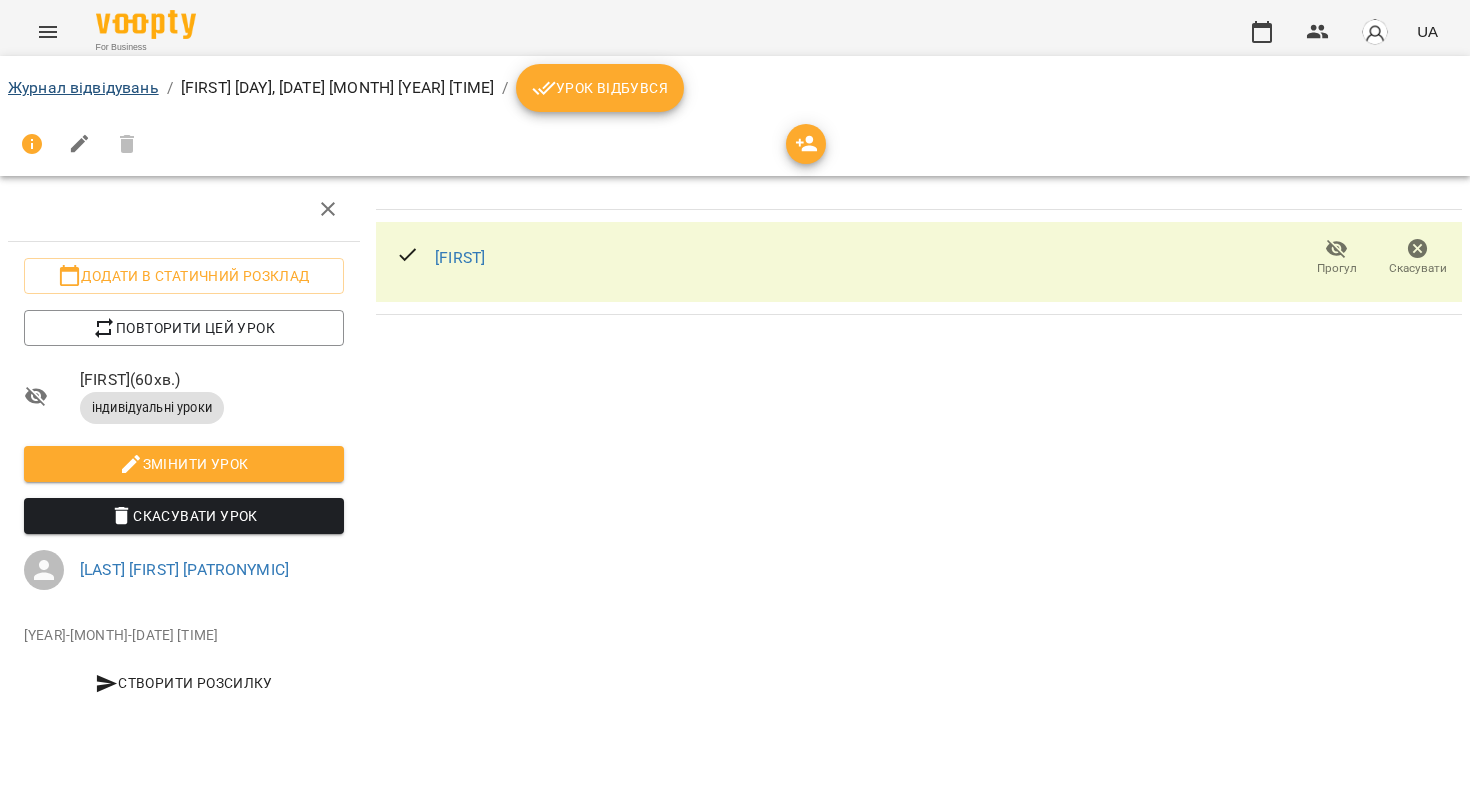 click on "Журнал відвідувань" at bounding box center [83, 87] 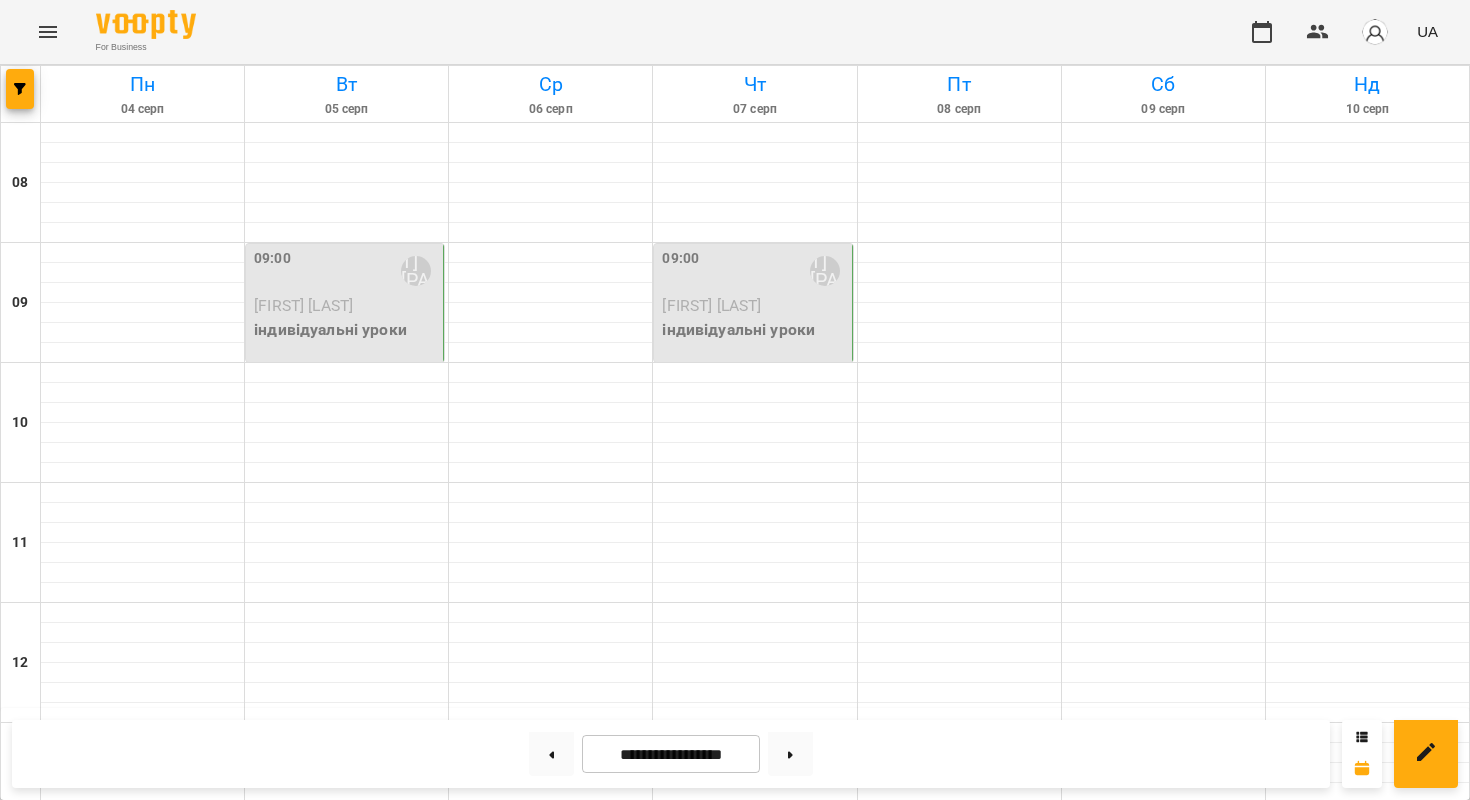 scroll, scrollTop: 1213, scrollLeft: 0, axis: vertical 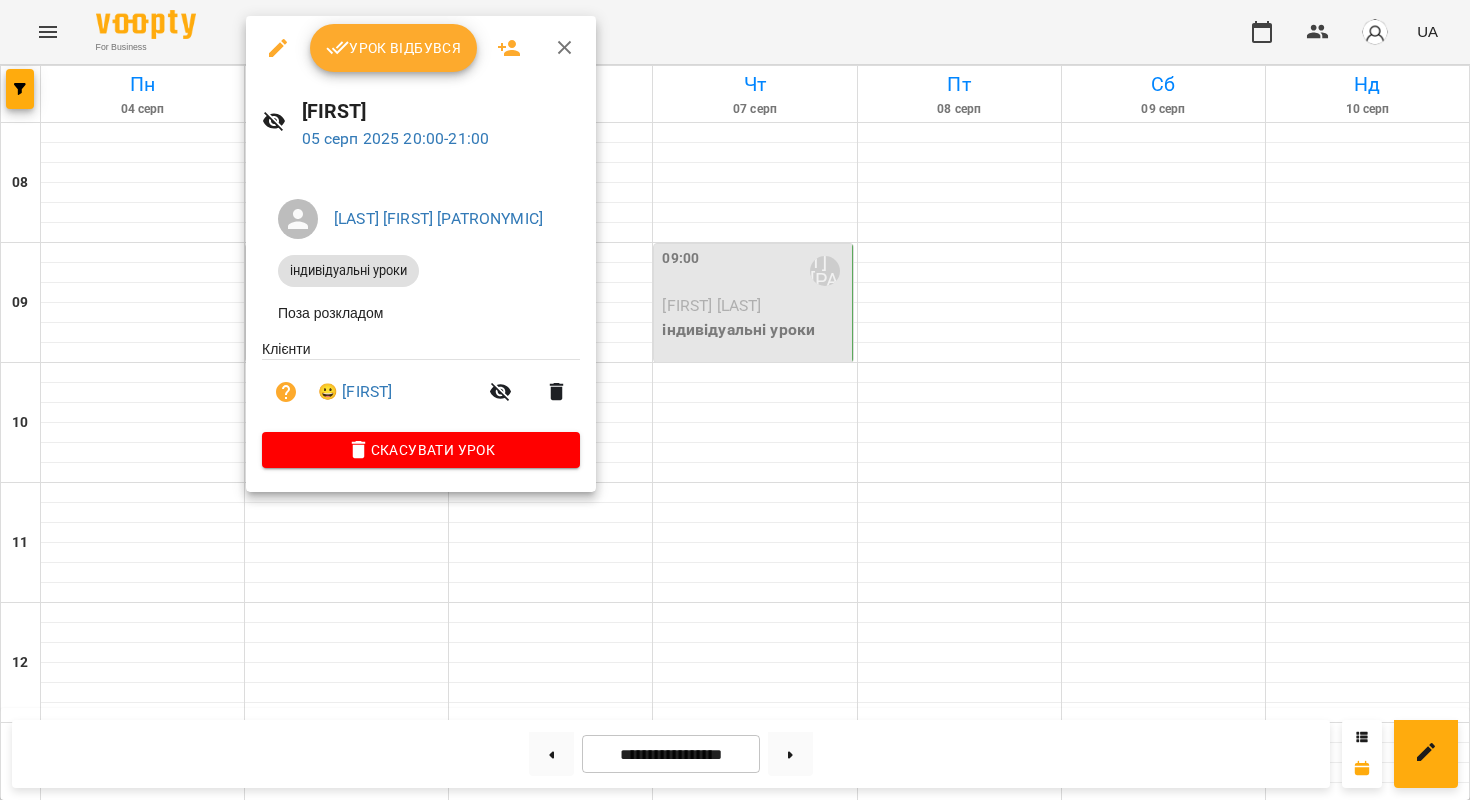 click 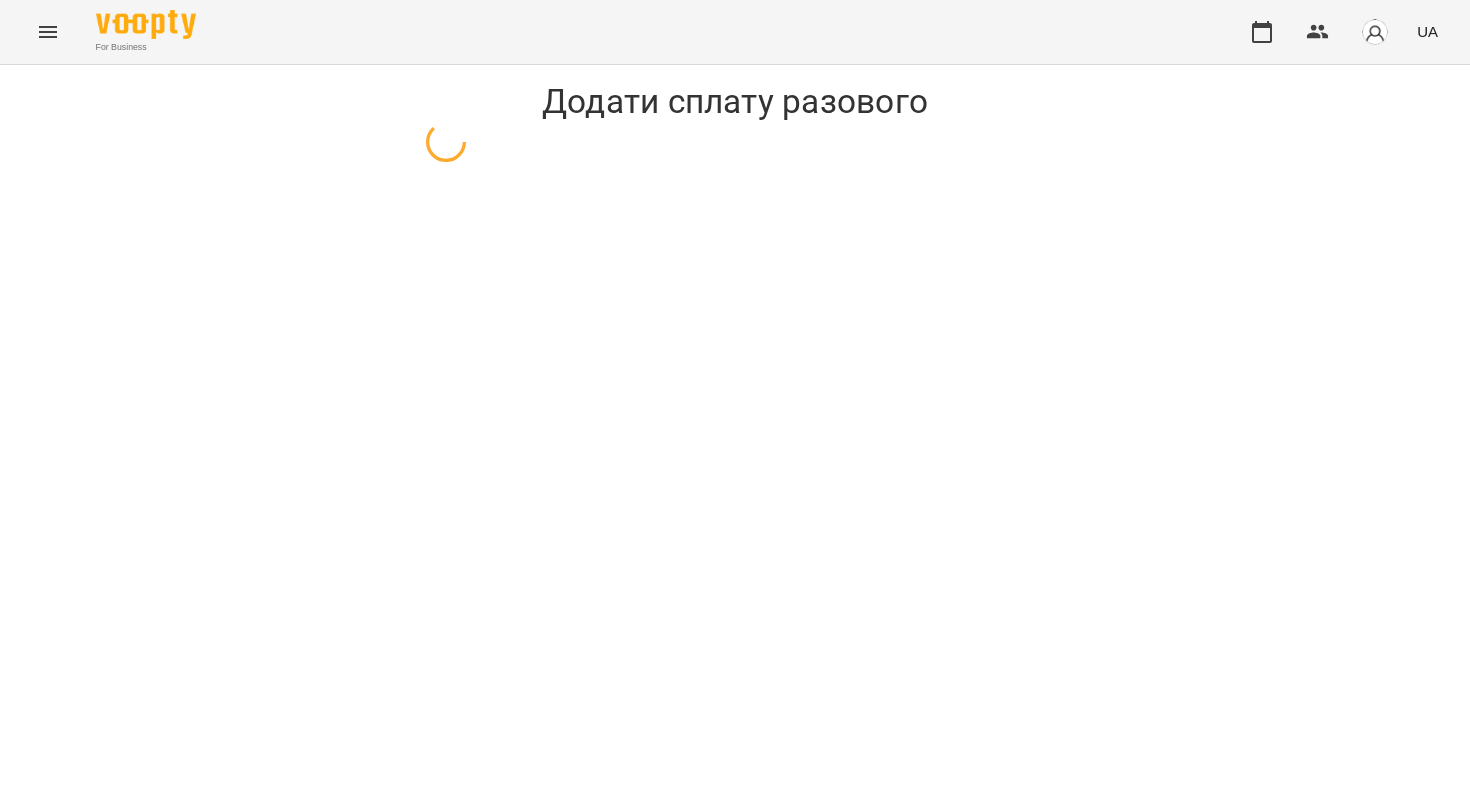 select on "**********" 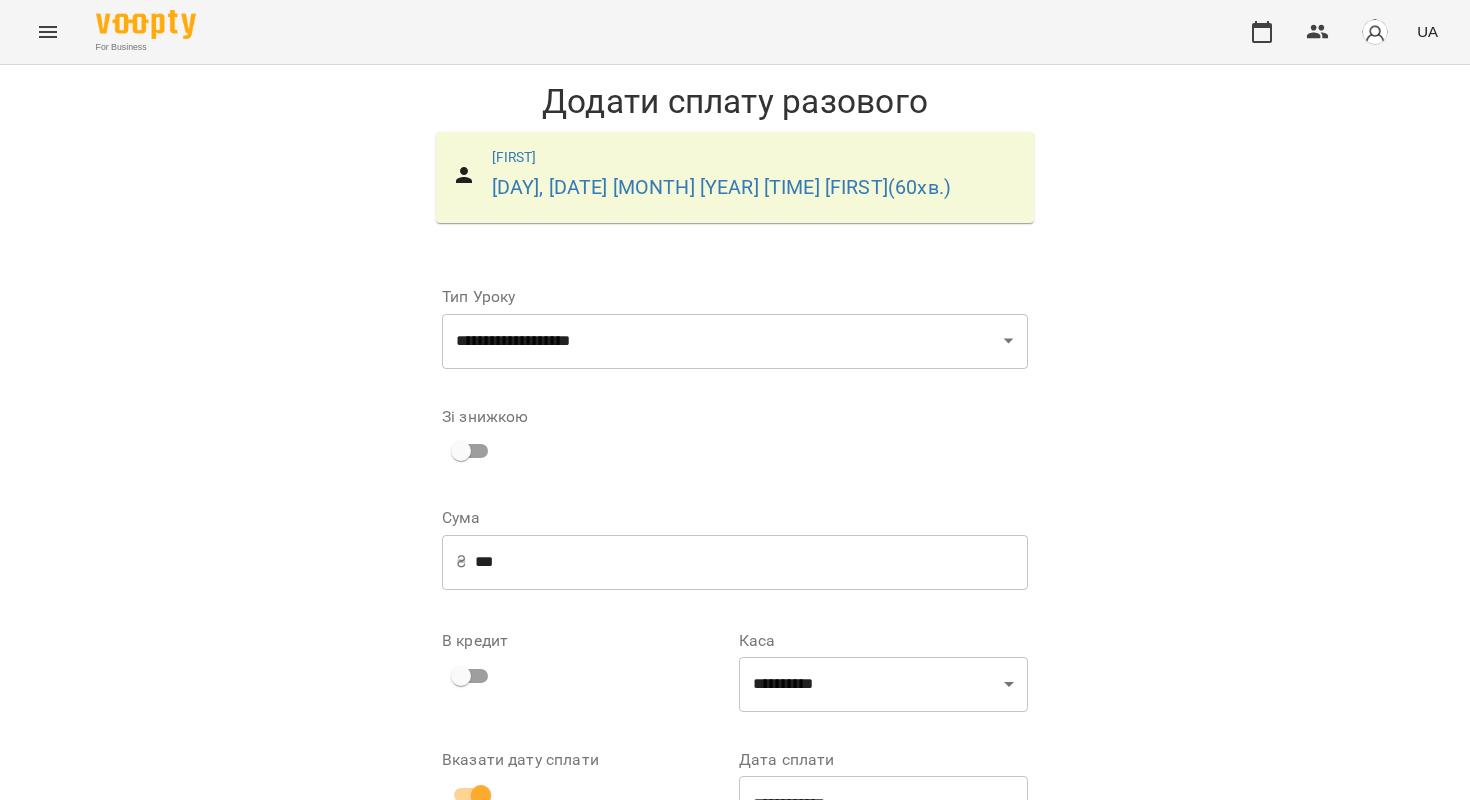 scroll, scrollTop: 0, scrollLeft: 0, axis: both 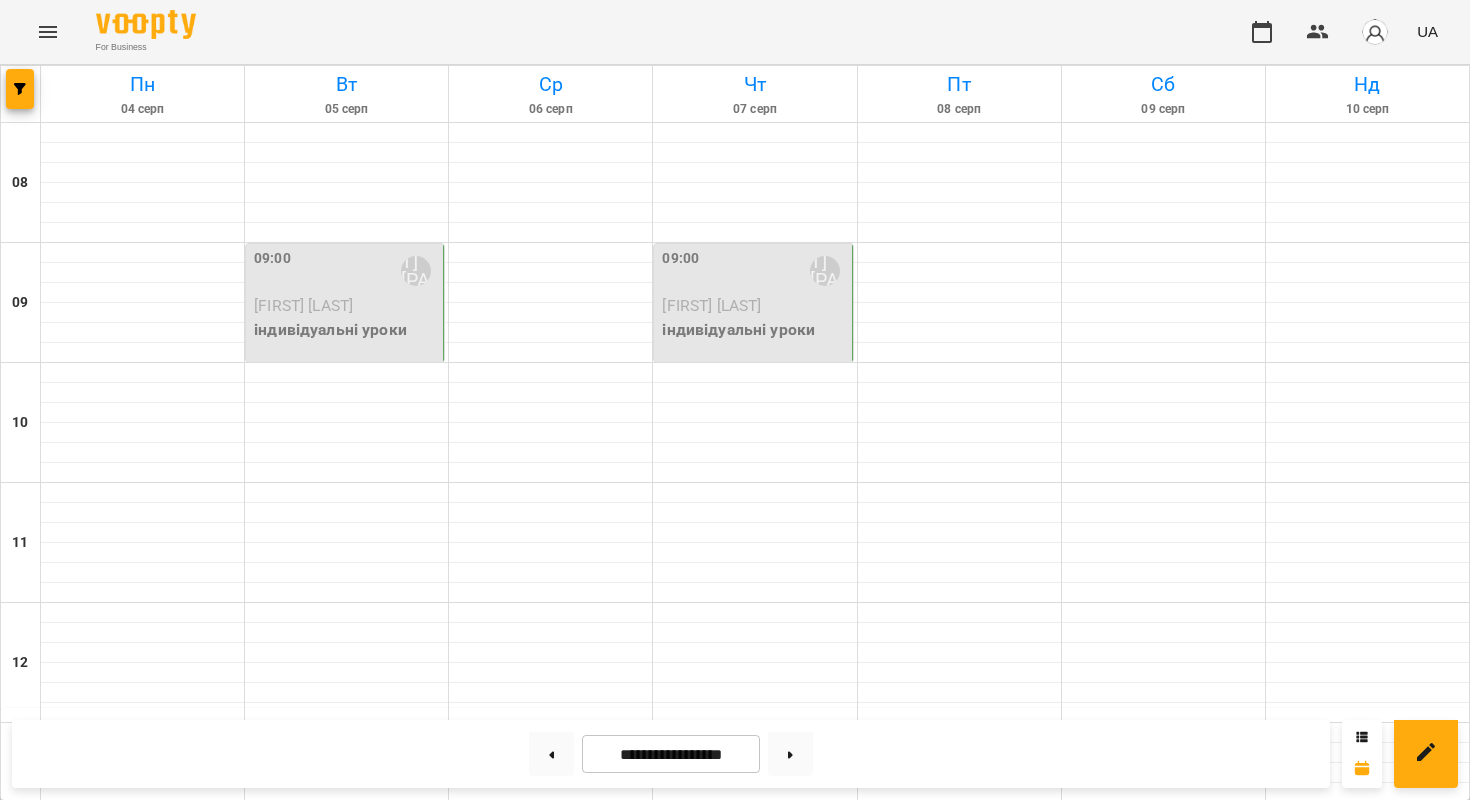 click at bounding box center (959, 1213) 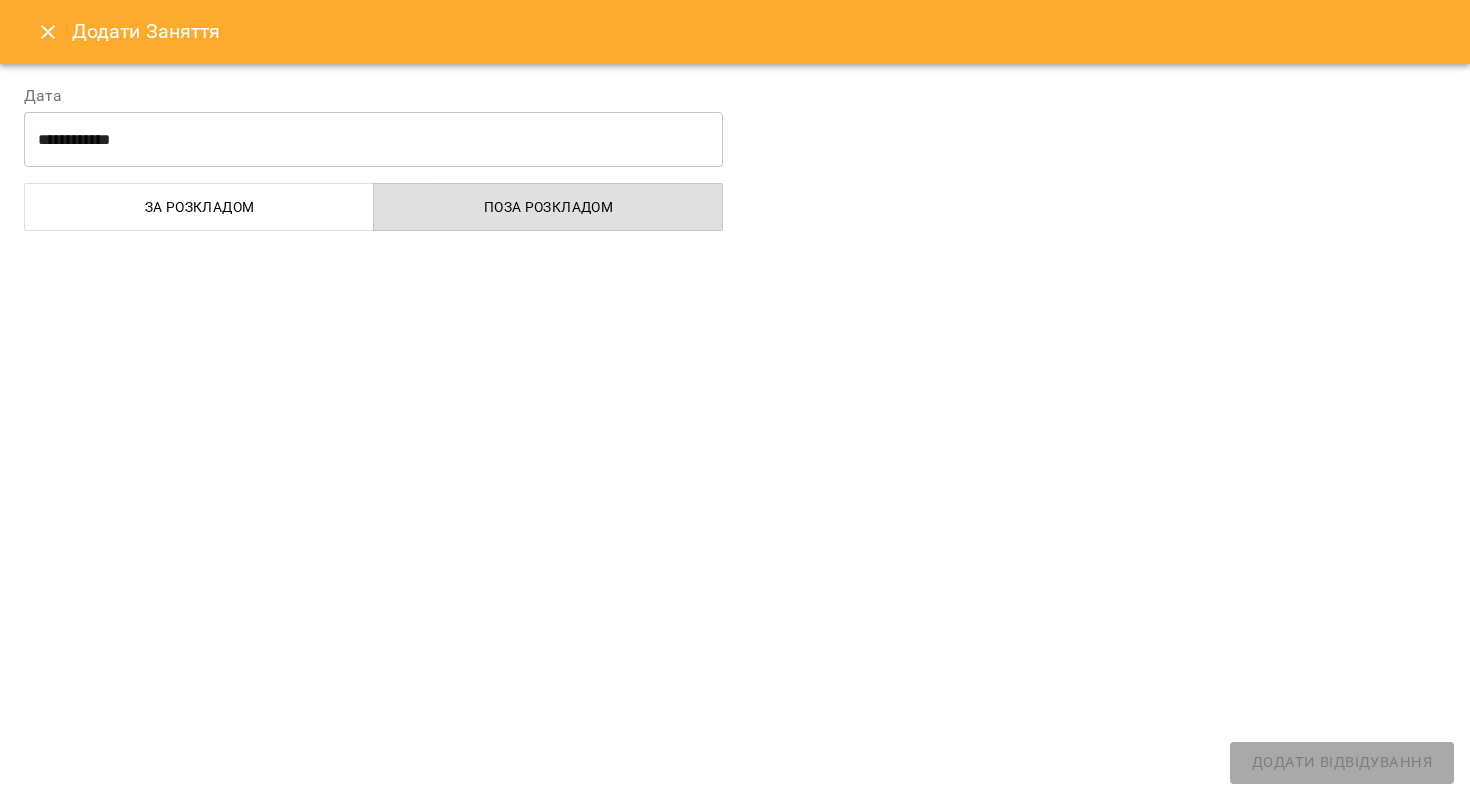 select on "**********" 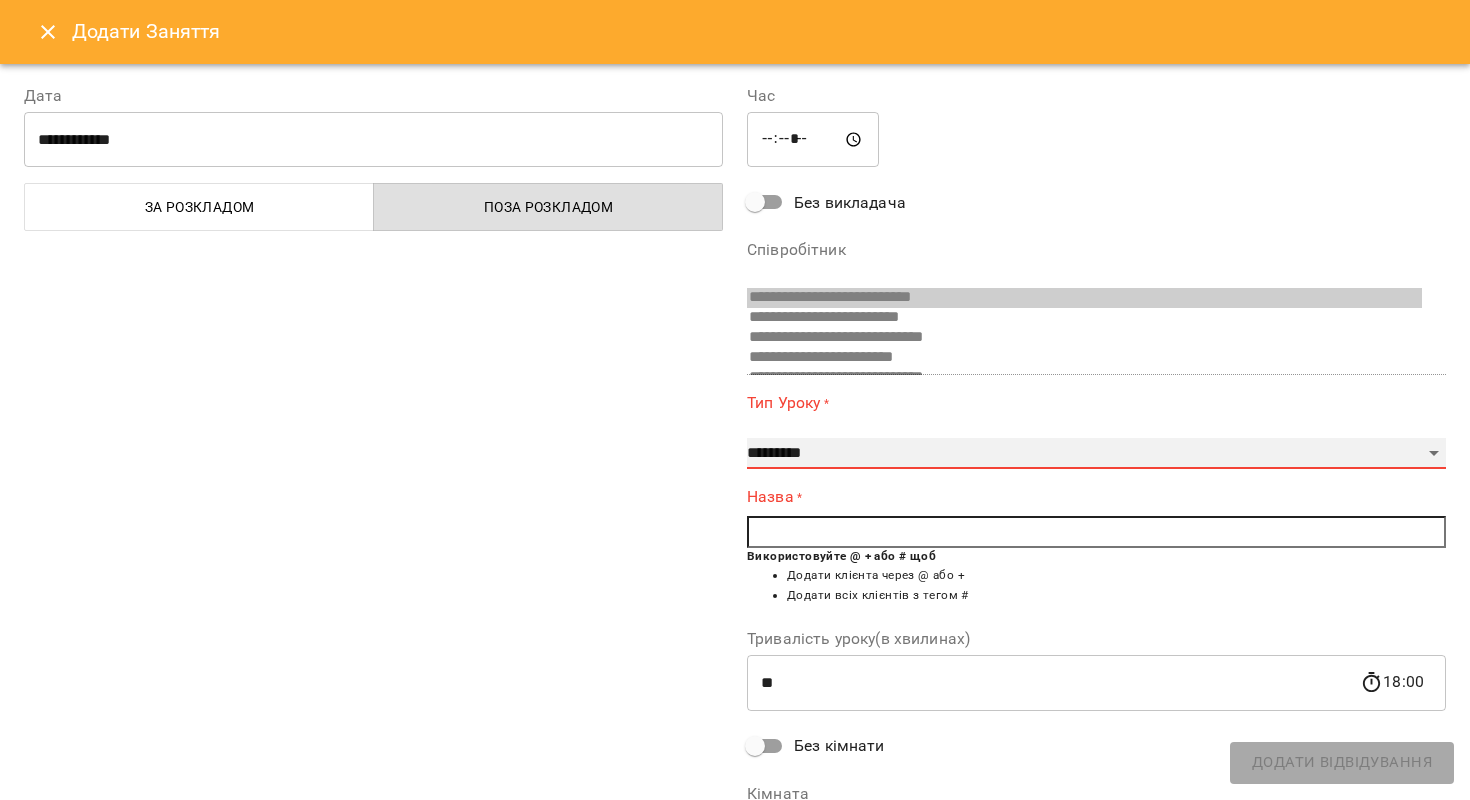 select on "**********" 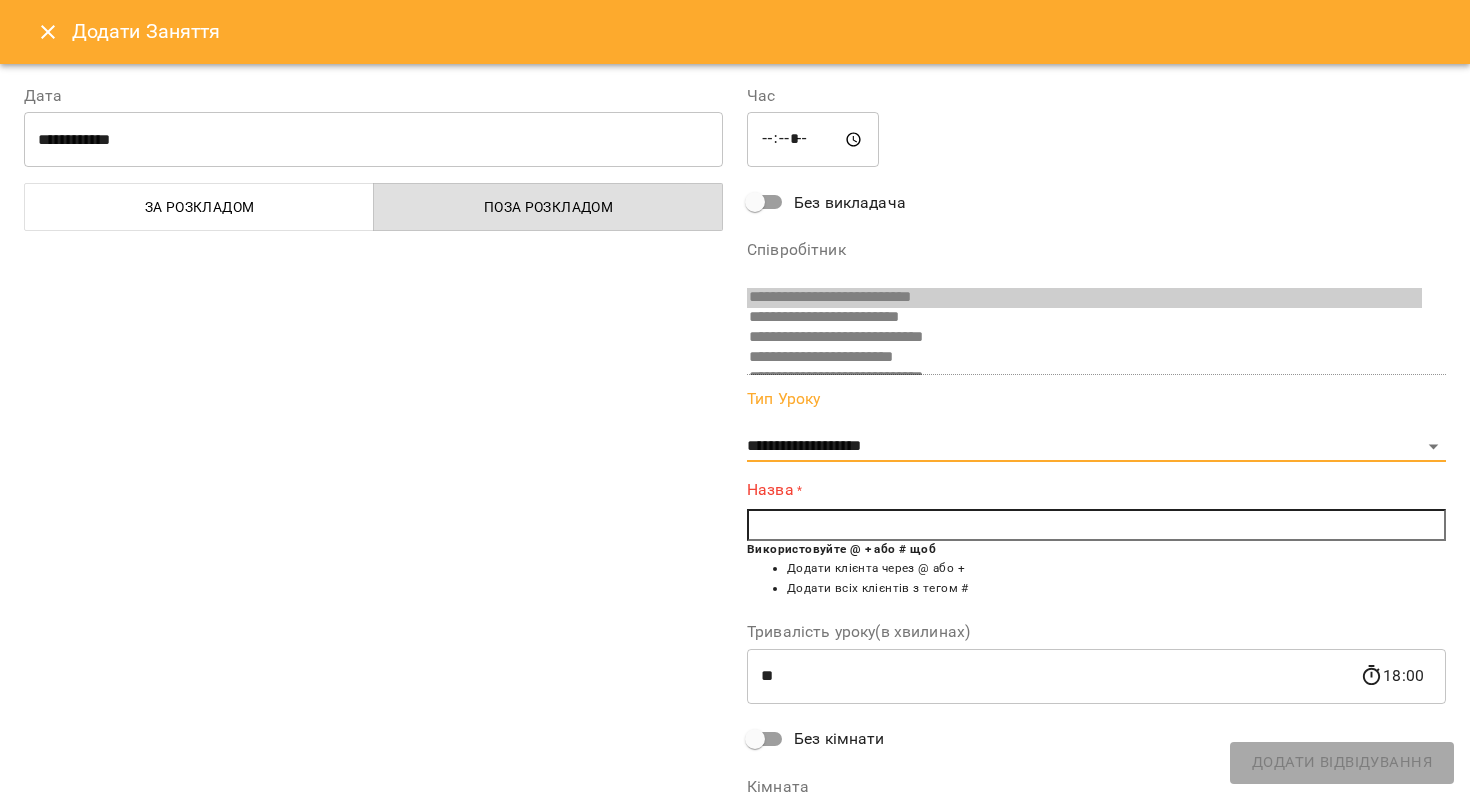 click at bounding box center (1096, 525) 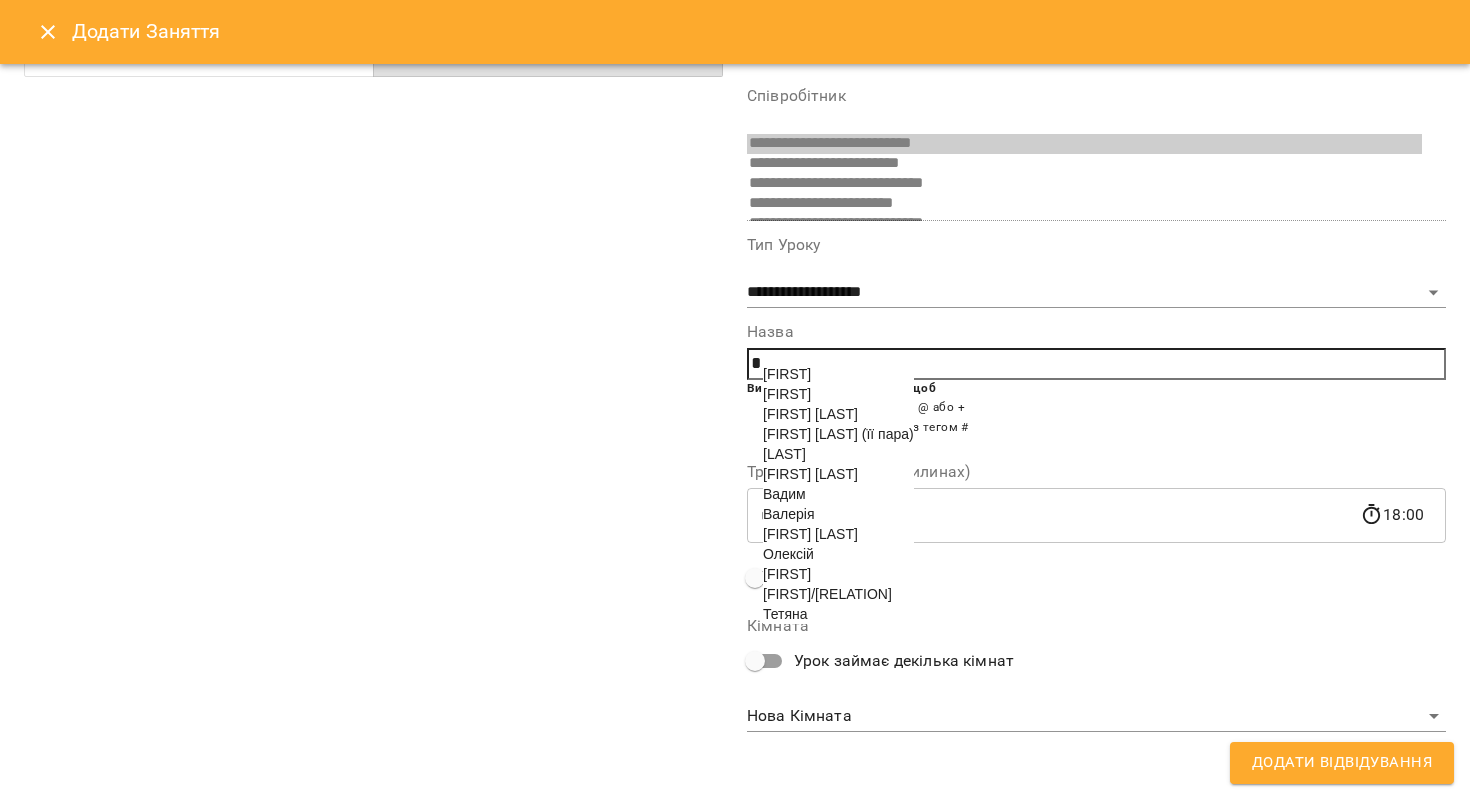 scroll, scrollTop: 153, scrollLeft: 0, axis: vertical 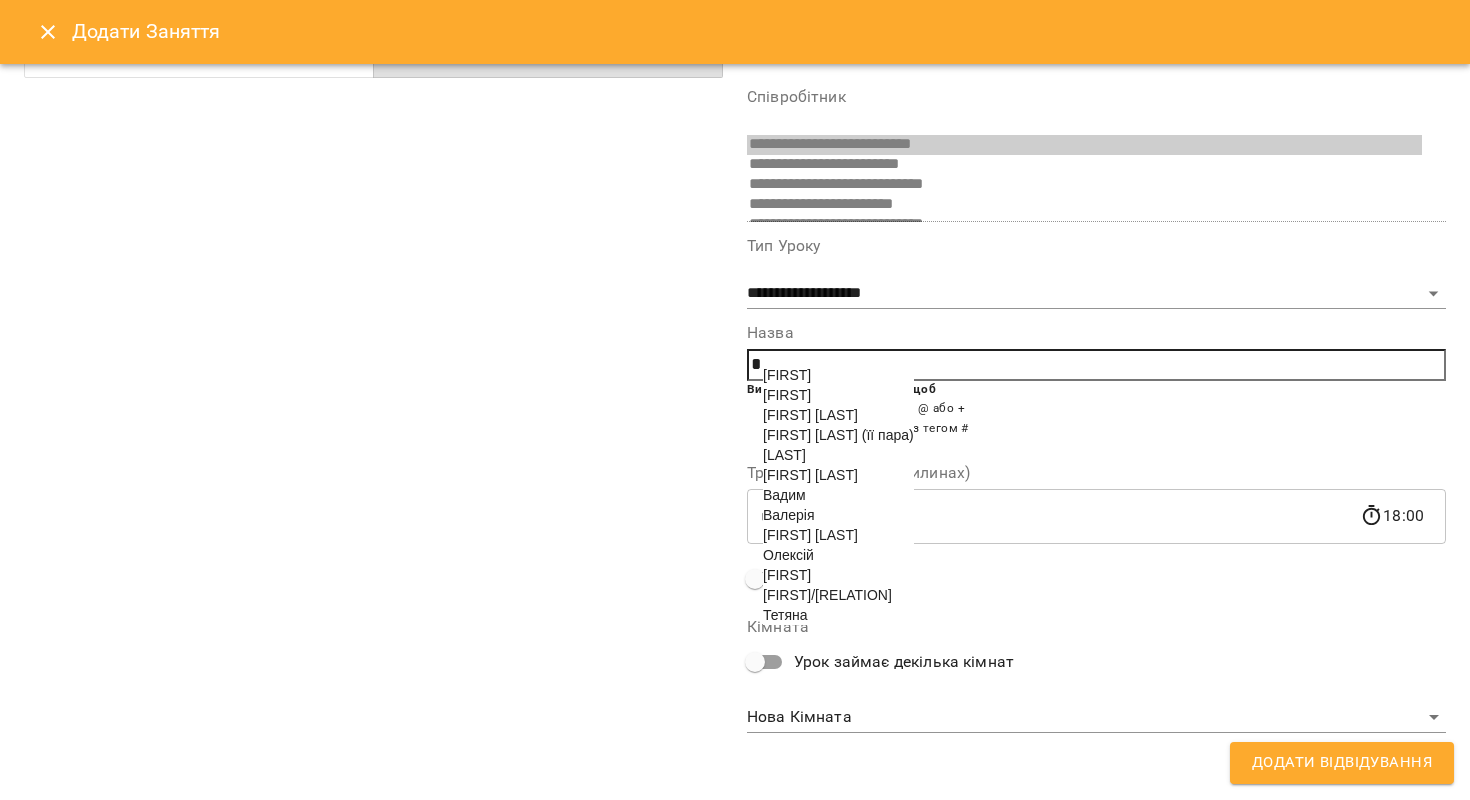 click on "[LAST]" at bounding box center [784, 455] 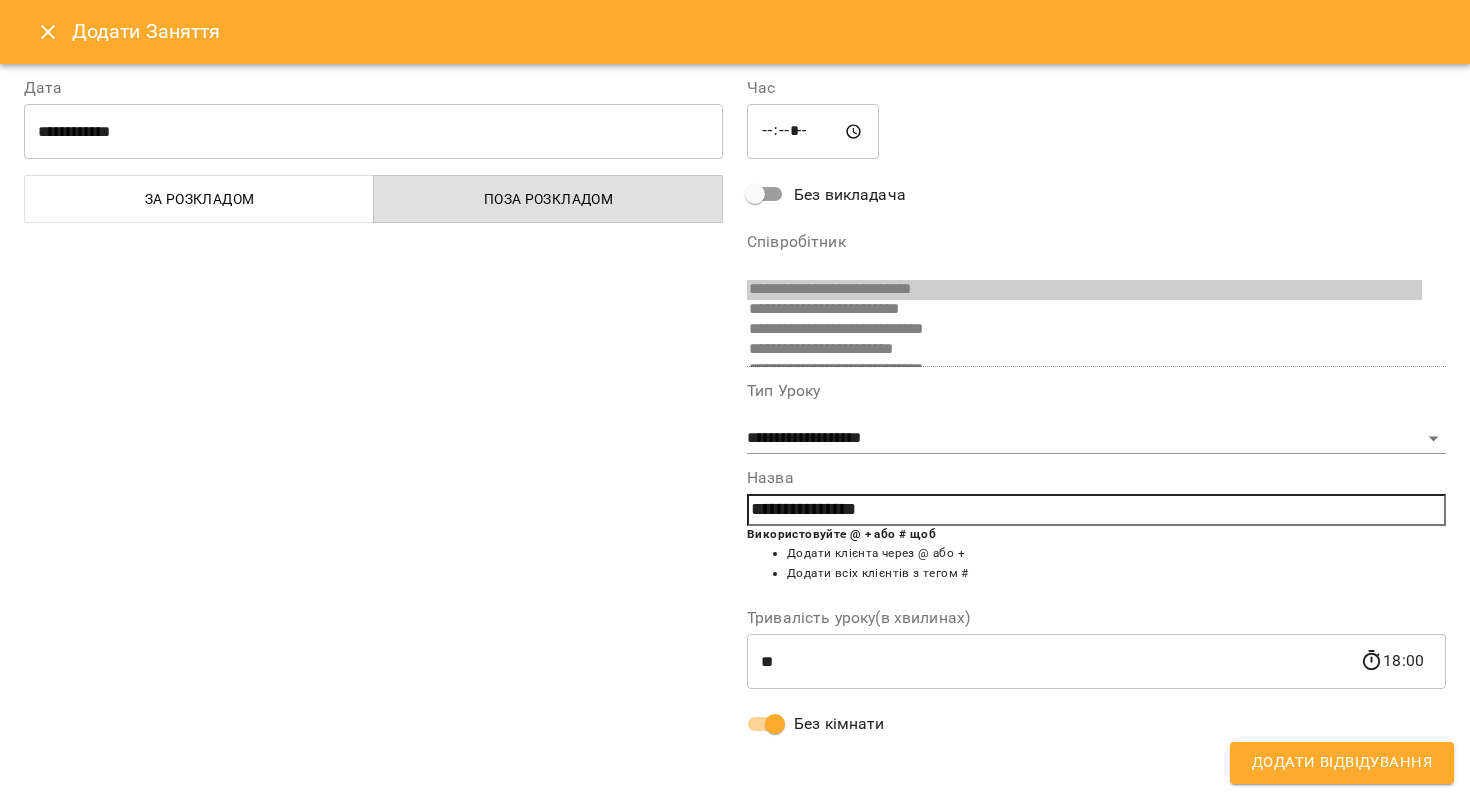 scroll, scrollTop: 6, scrollLeft: 0, axis: vertical 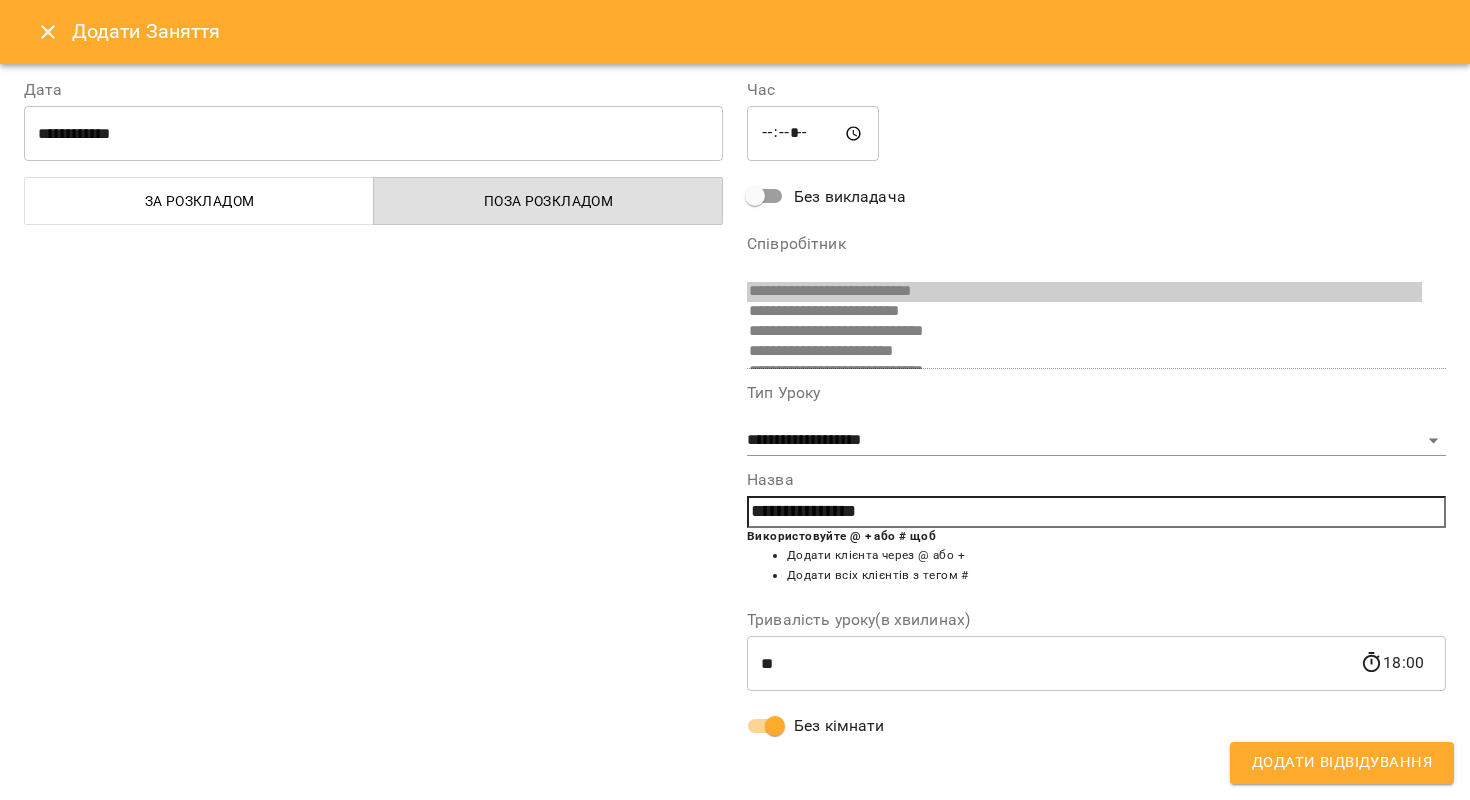 click on "Додати Відвідування" at bounding box center [1342, 763] 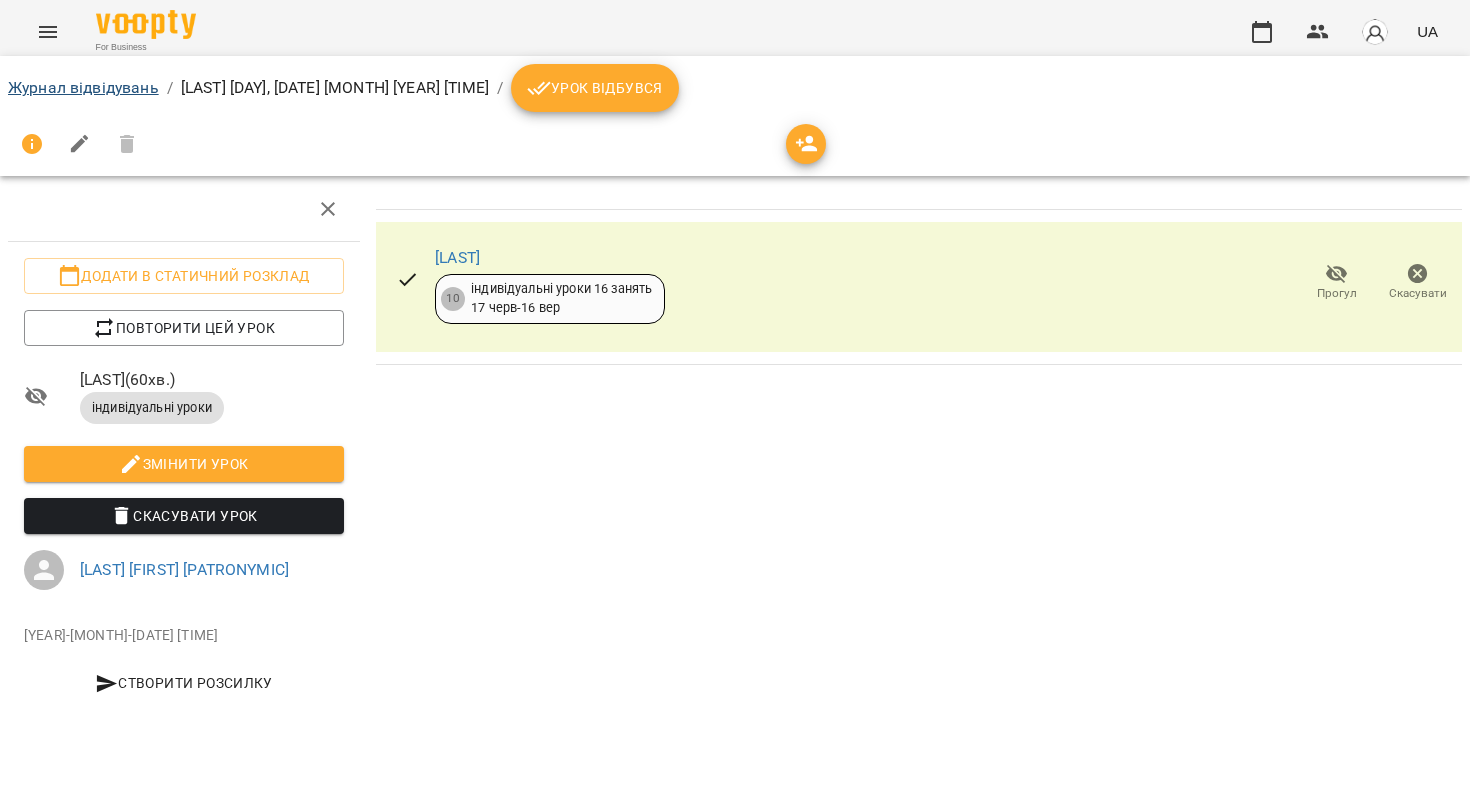click on "Журнал відвідувань" at bounding box center (83, 87) 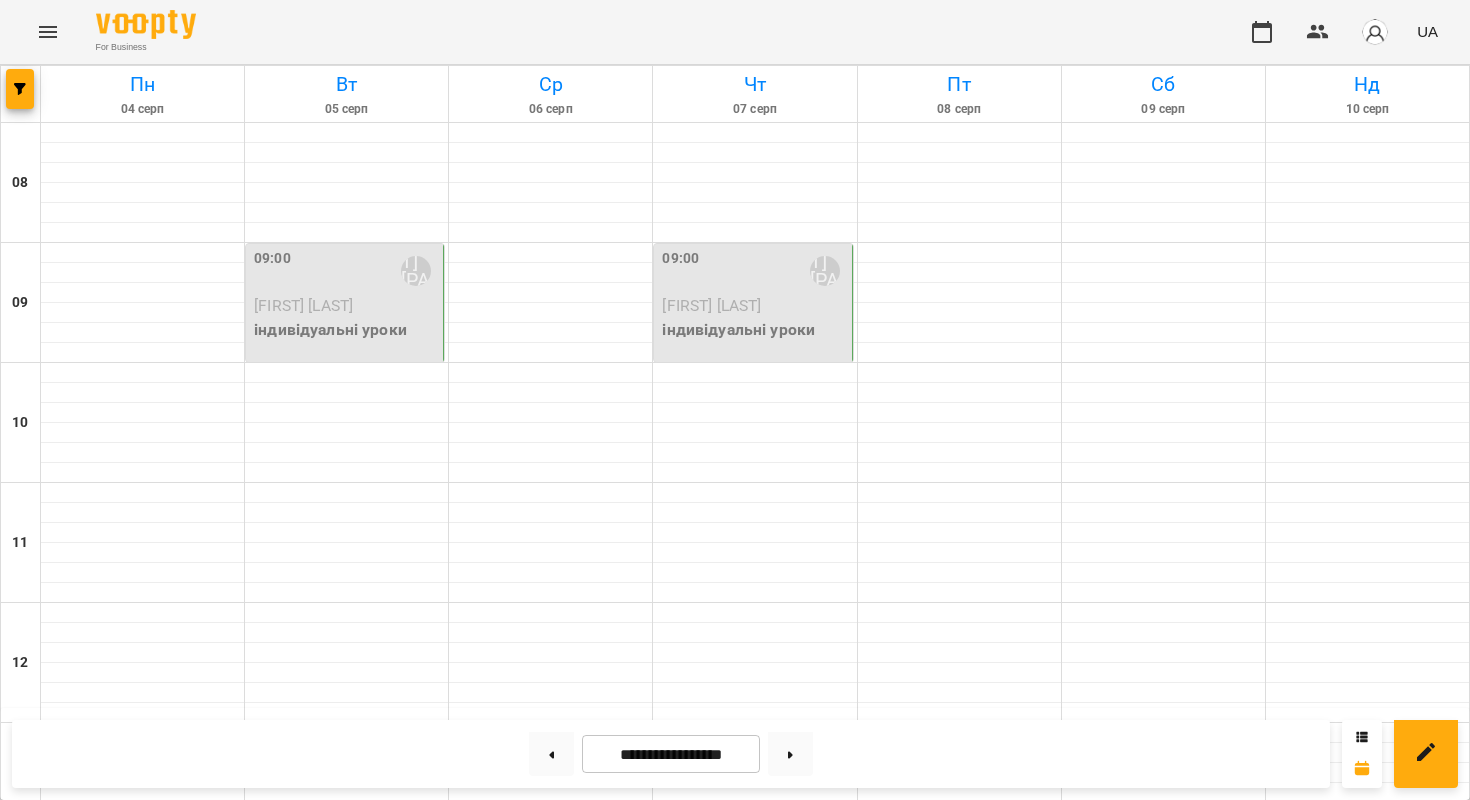 scroll, scrollTop: 1068, scrollLeft: 0, axis: vertical 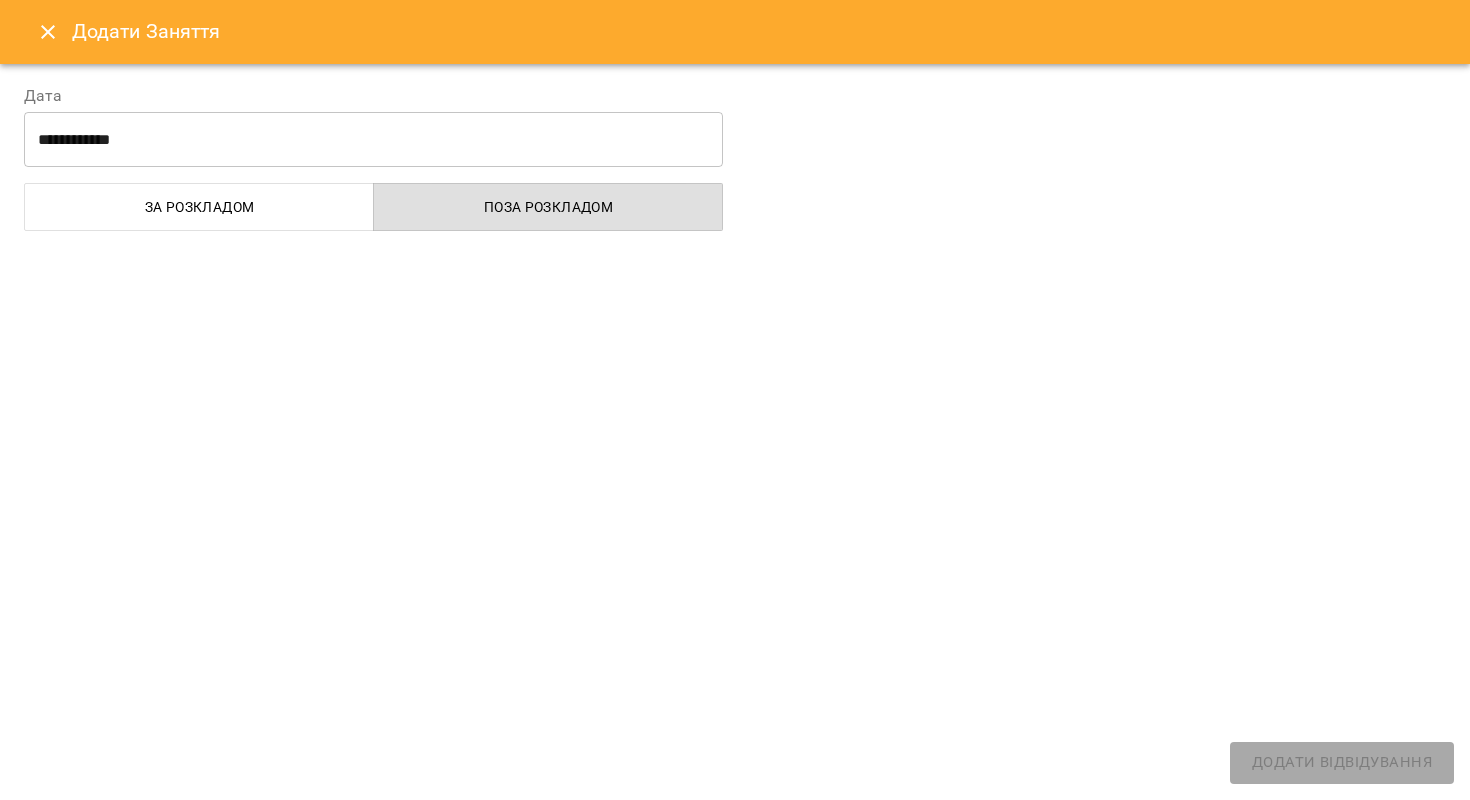 select on "**********" 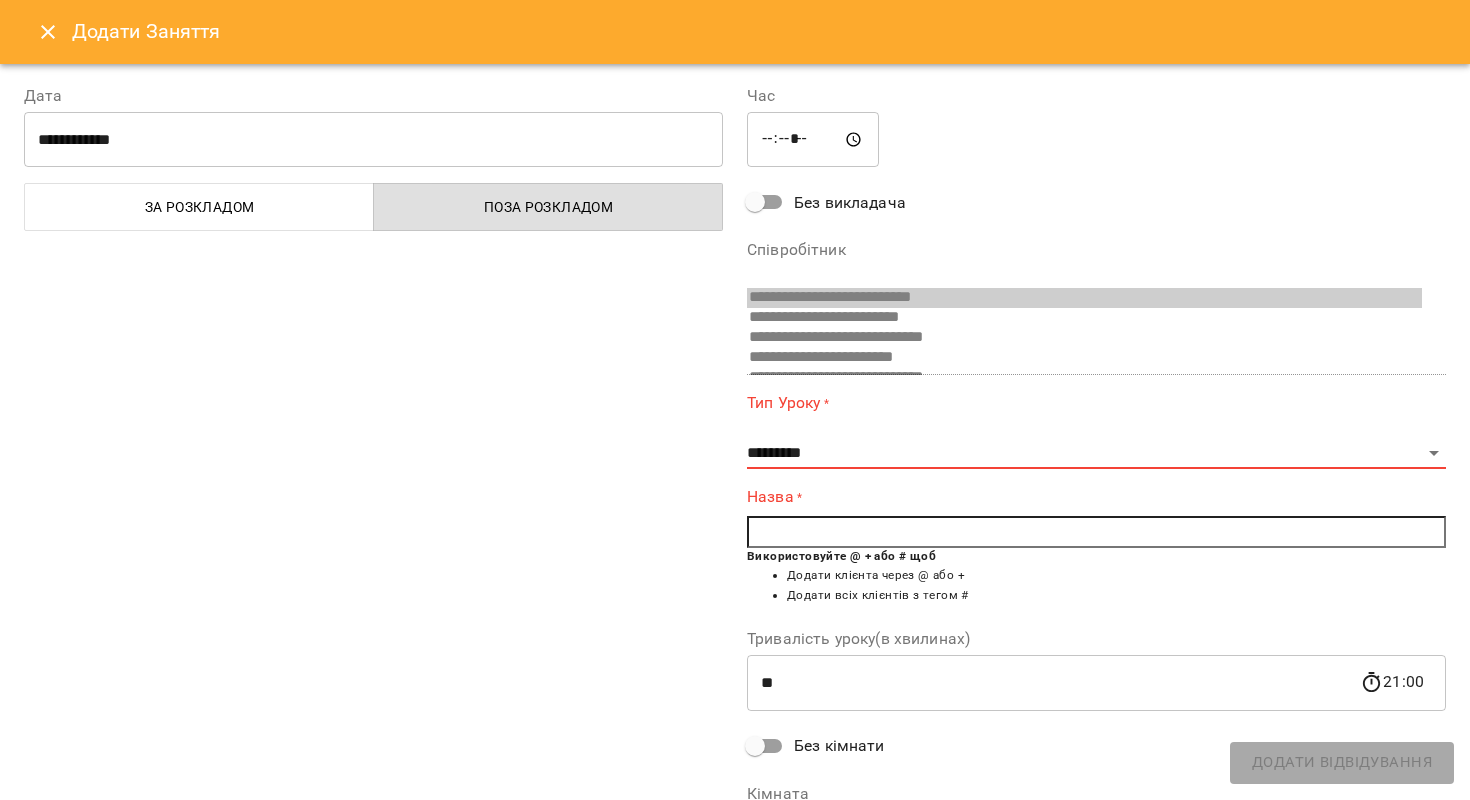 click at bounding box center [48, 32] 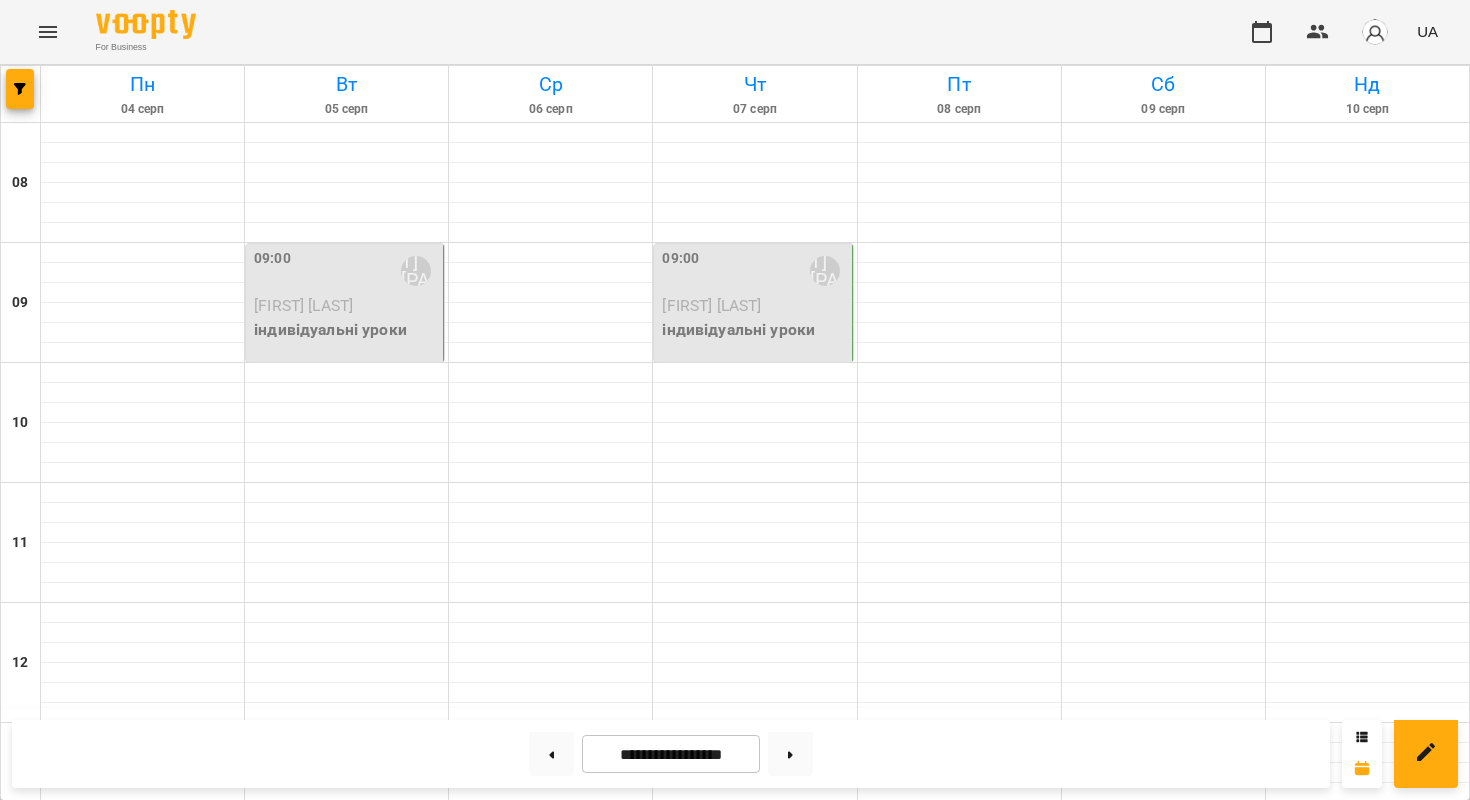 click at bounding box center (754, 1573) 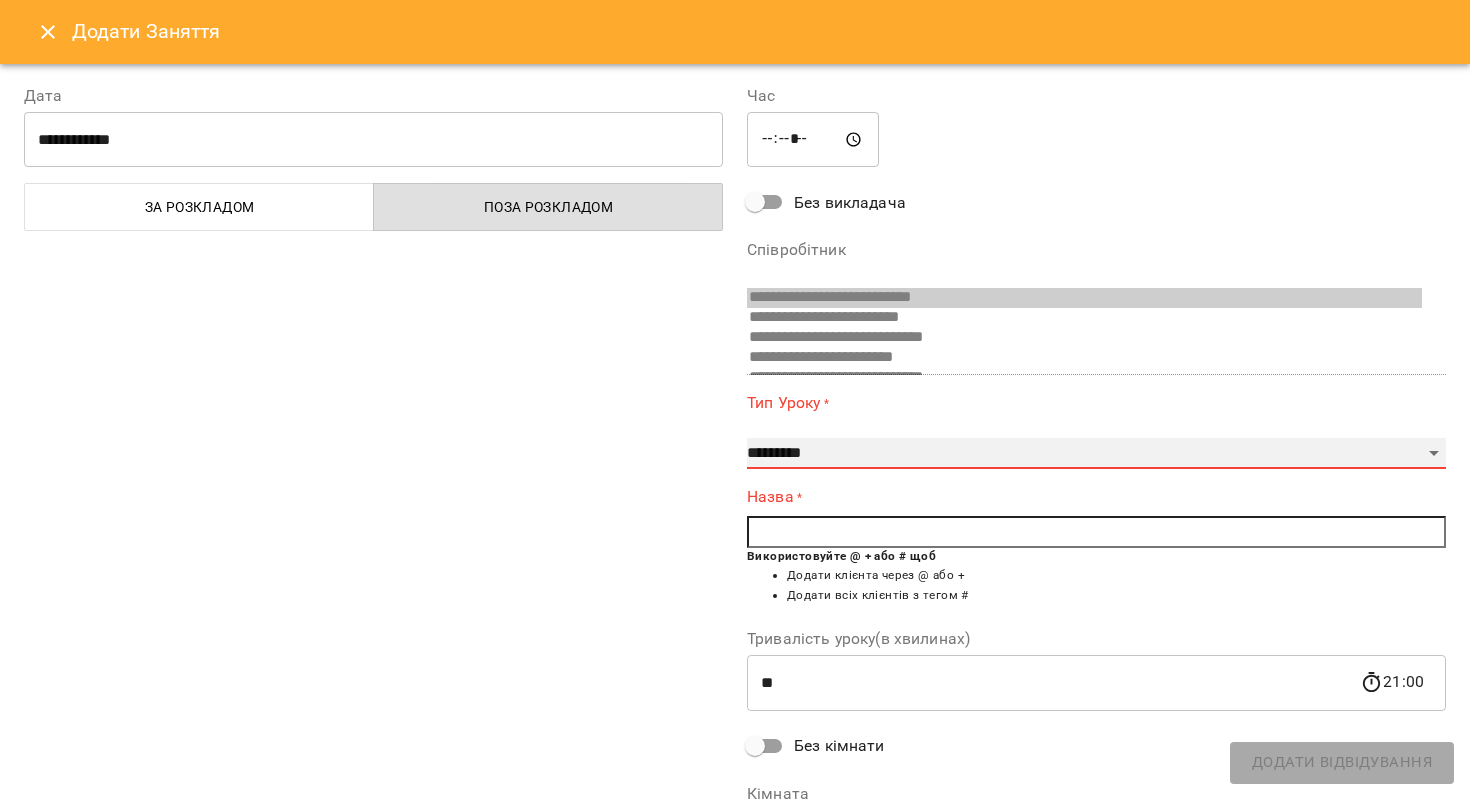 select on "**********" 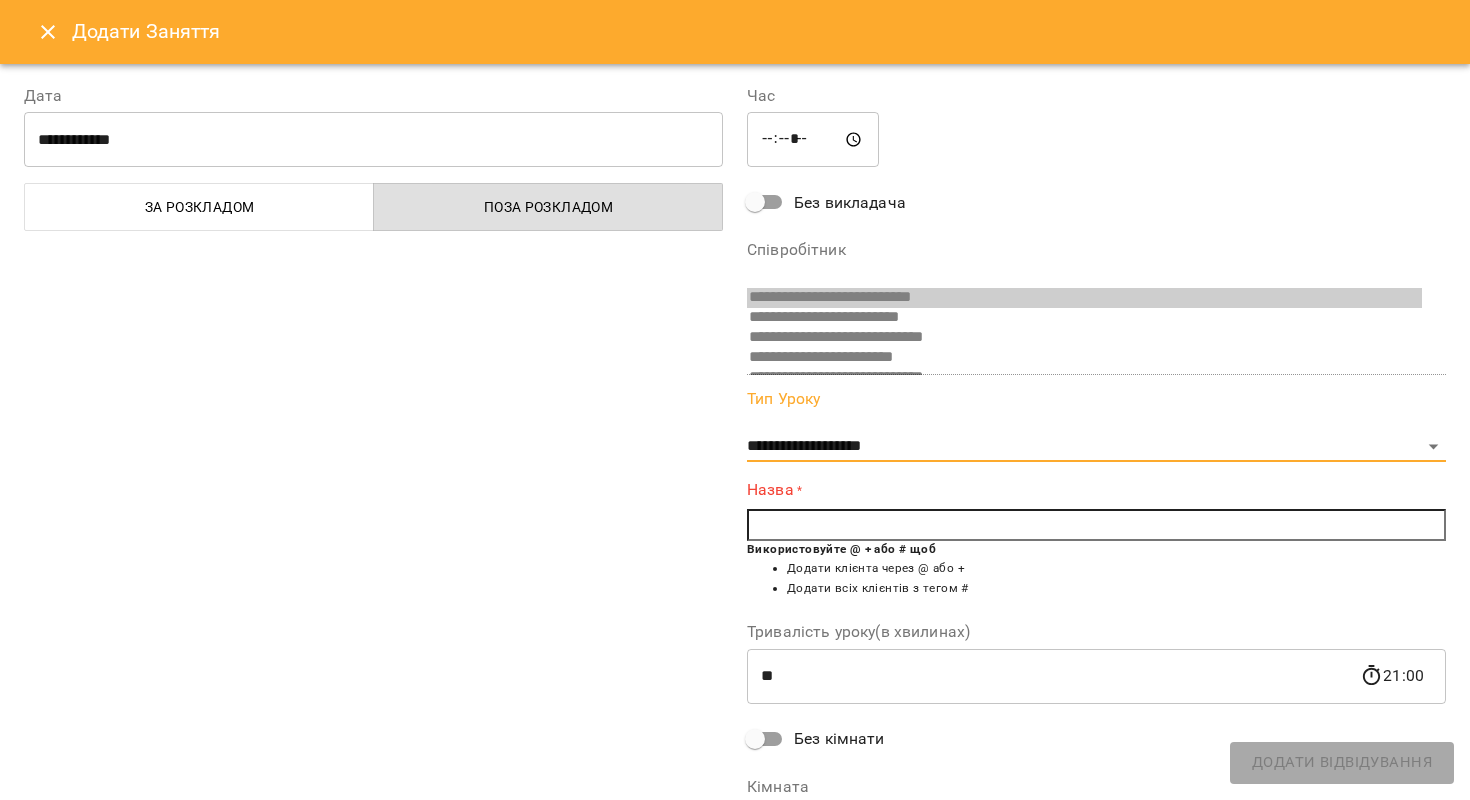 click at bounding box center (1096, 525) 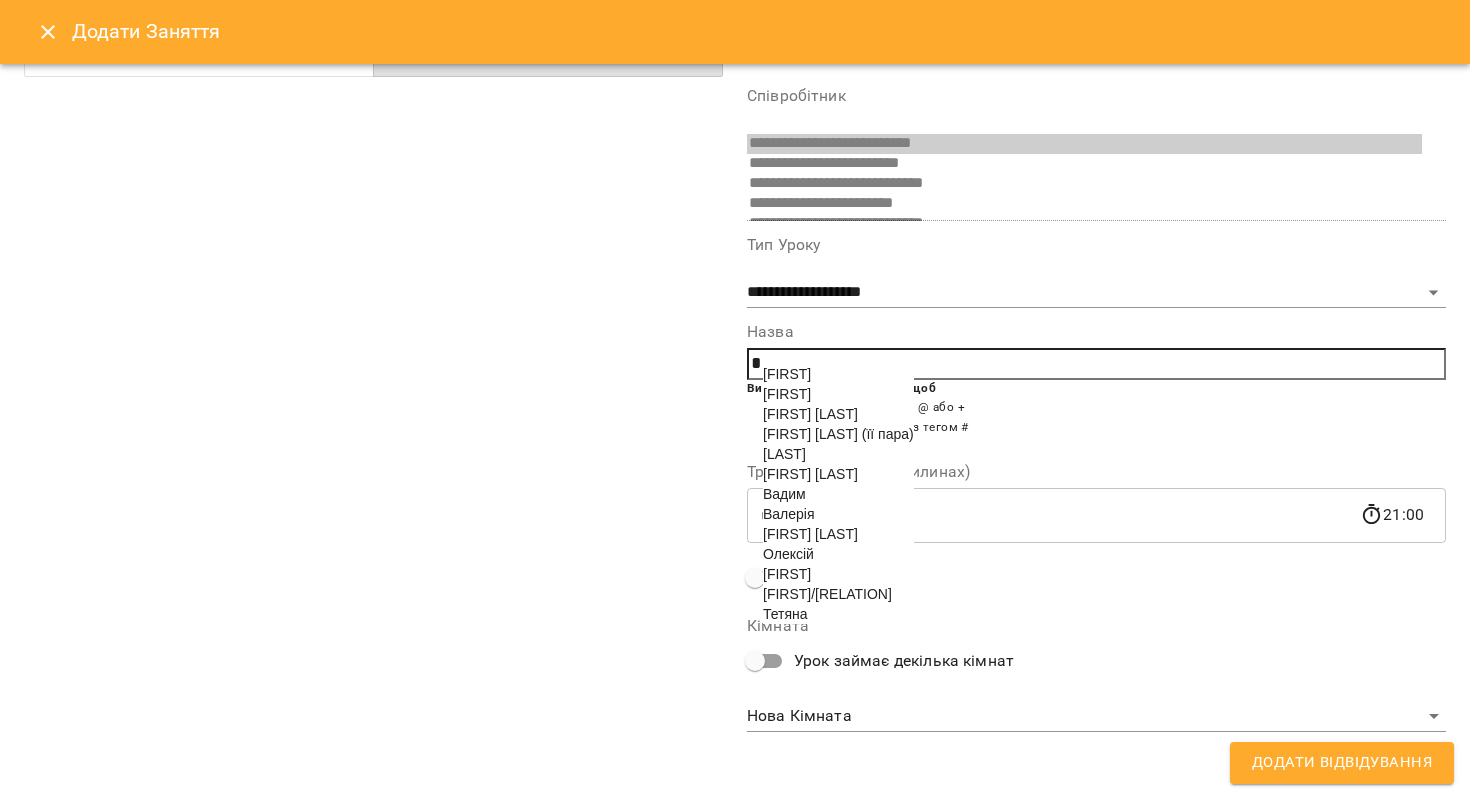scroll, scrollTop: 153, scrollLeft: 0, axis: vertical 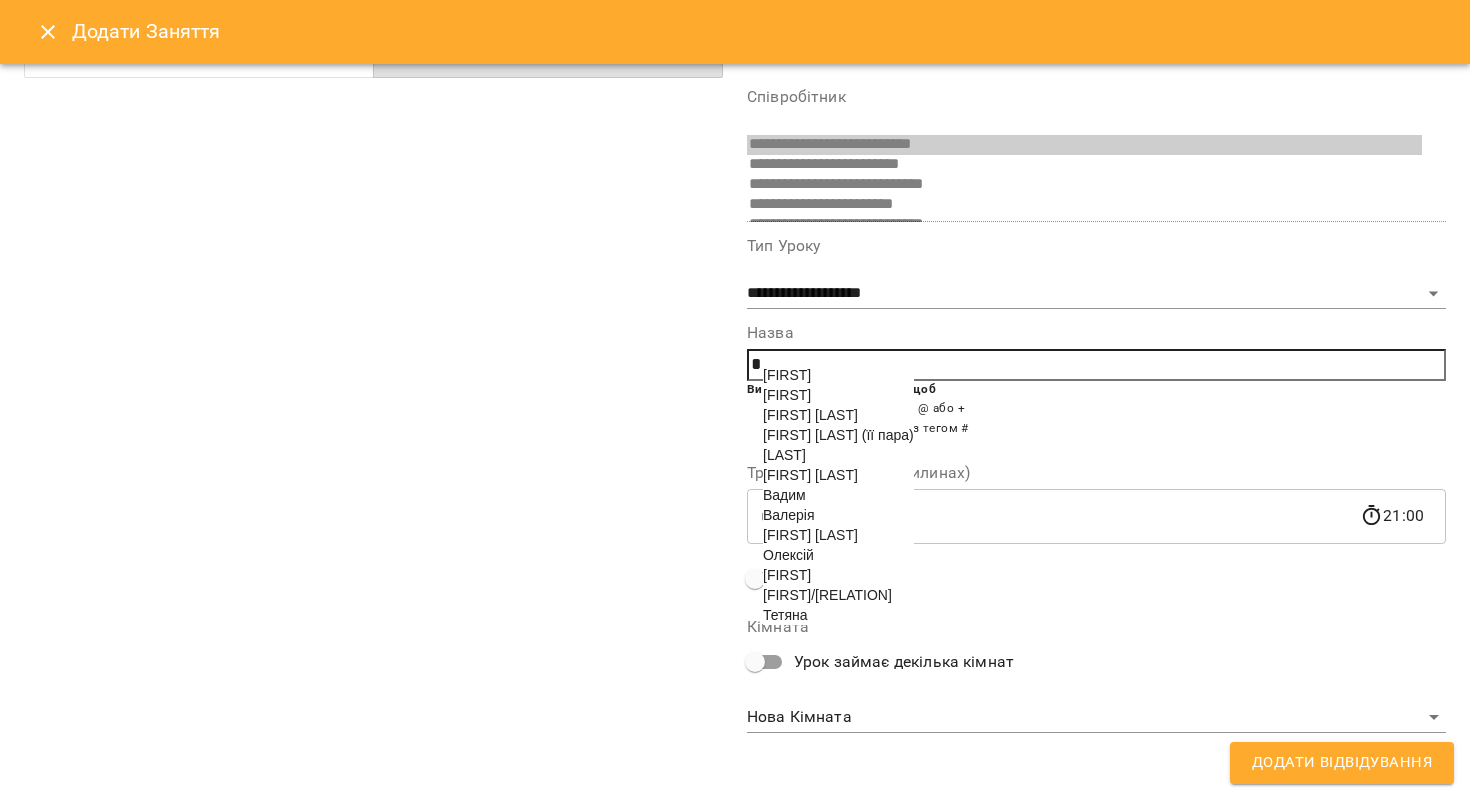 click on "Тетяна" at bounding box center [785, 615] 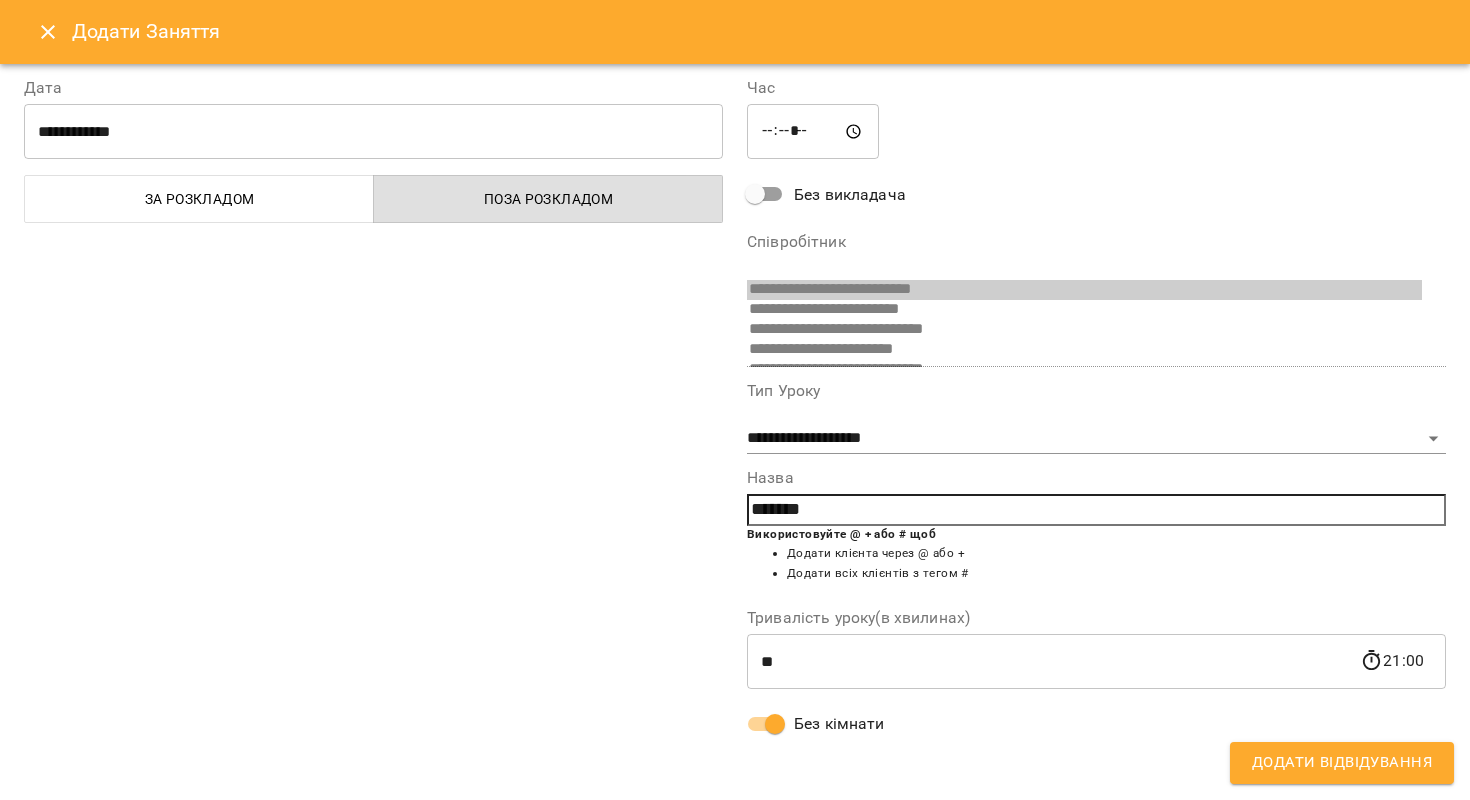 scroll, scrollTop: 6, scrollLeft: 0, axis: vertical 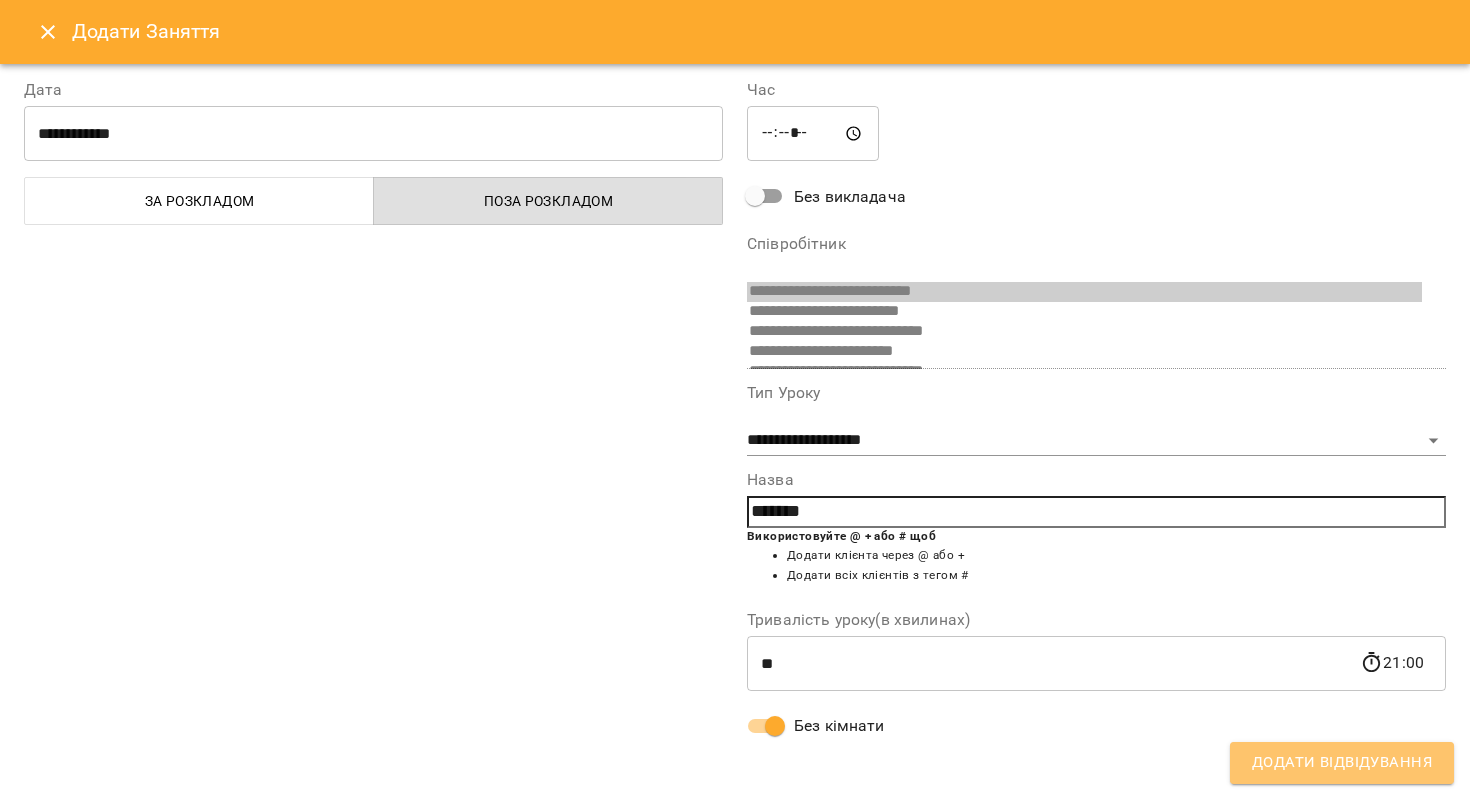 click on "Додати Відвідування" at bounding box center (1342, 763) 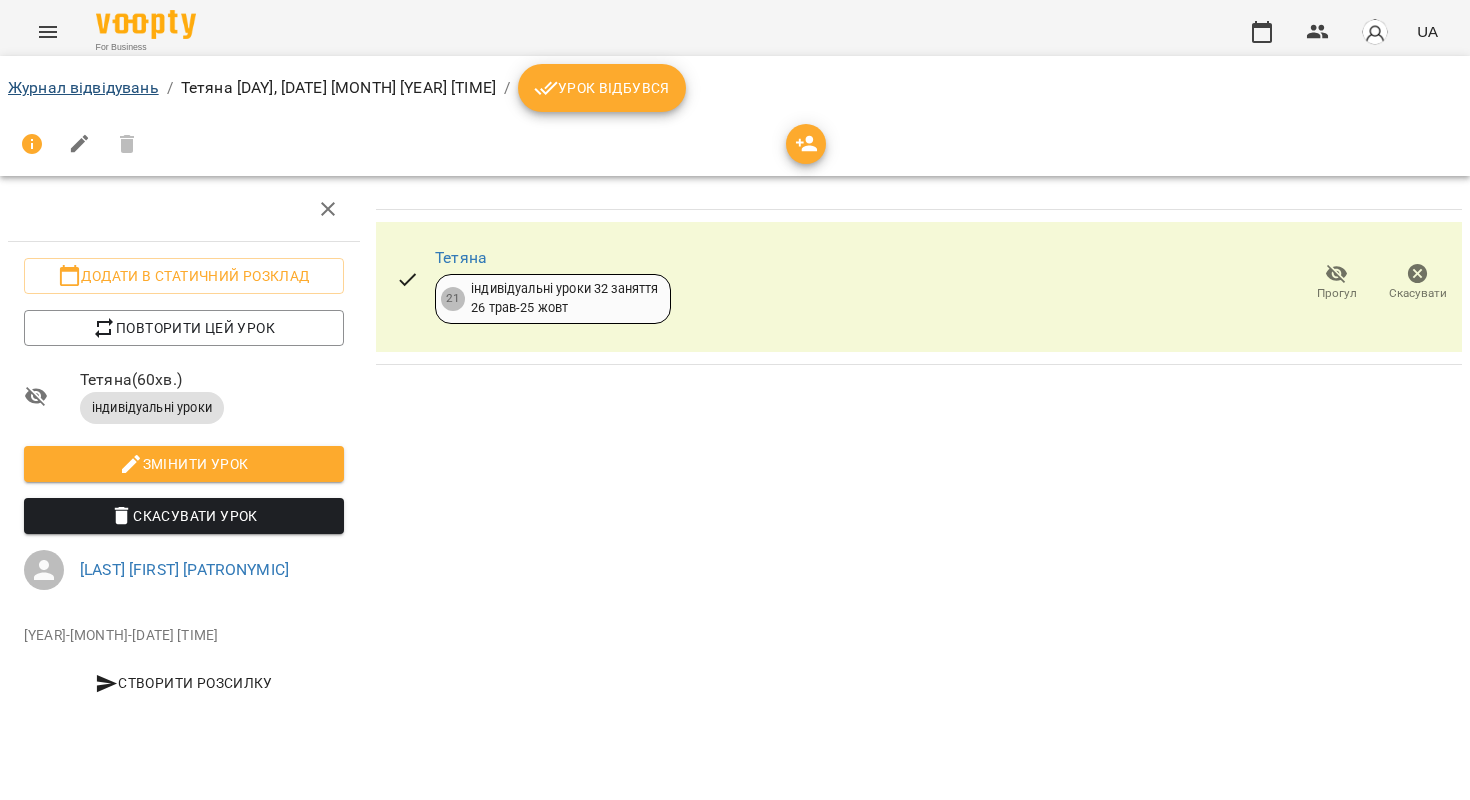 click on "Журнал відвідувань" at bounding box center (83, 87) 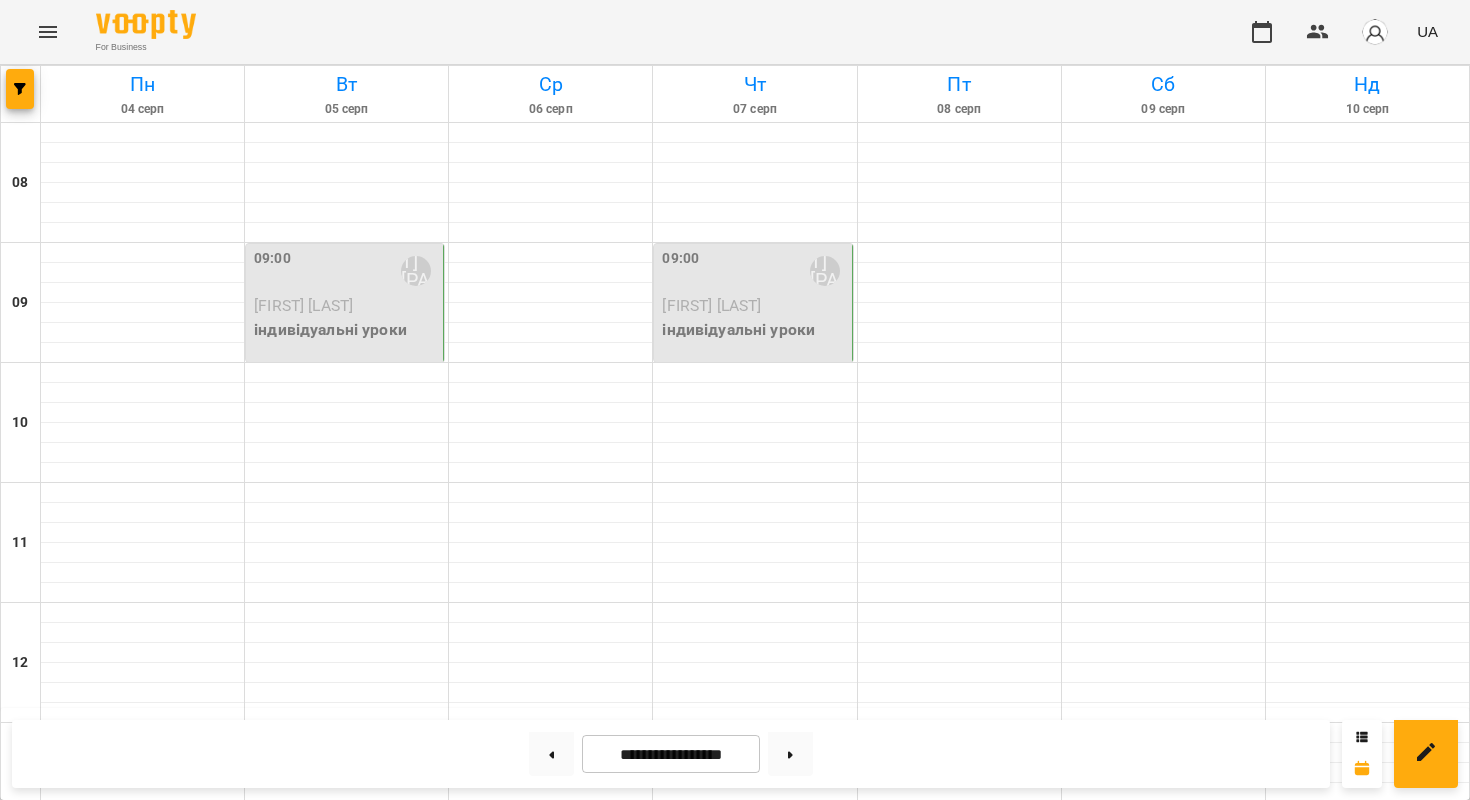 scroll, scrollTop: 1072, scrollLeft: 0, axis: vertical 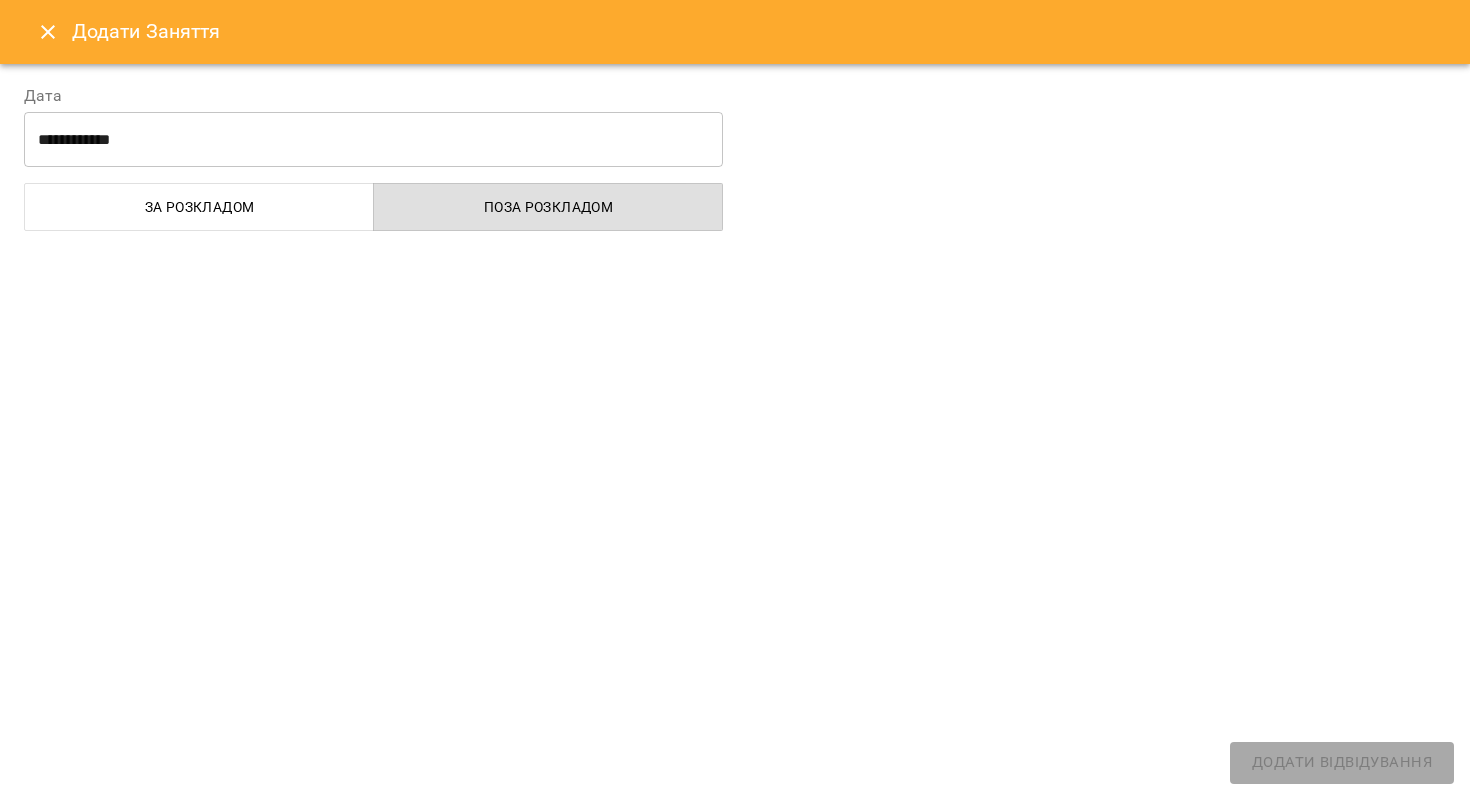 select on "**********" 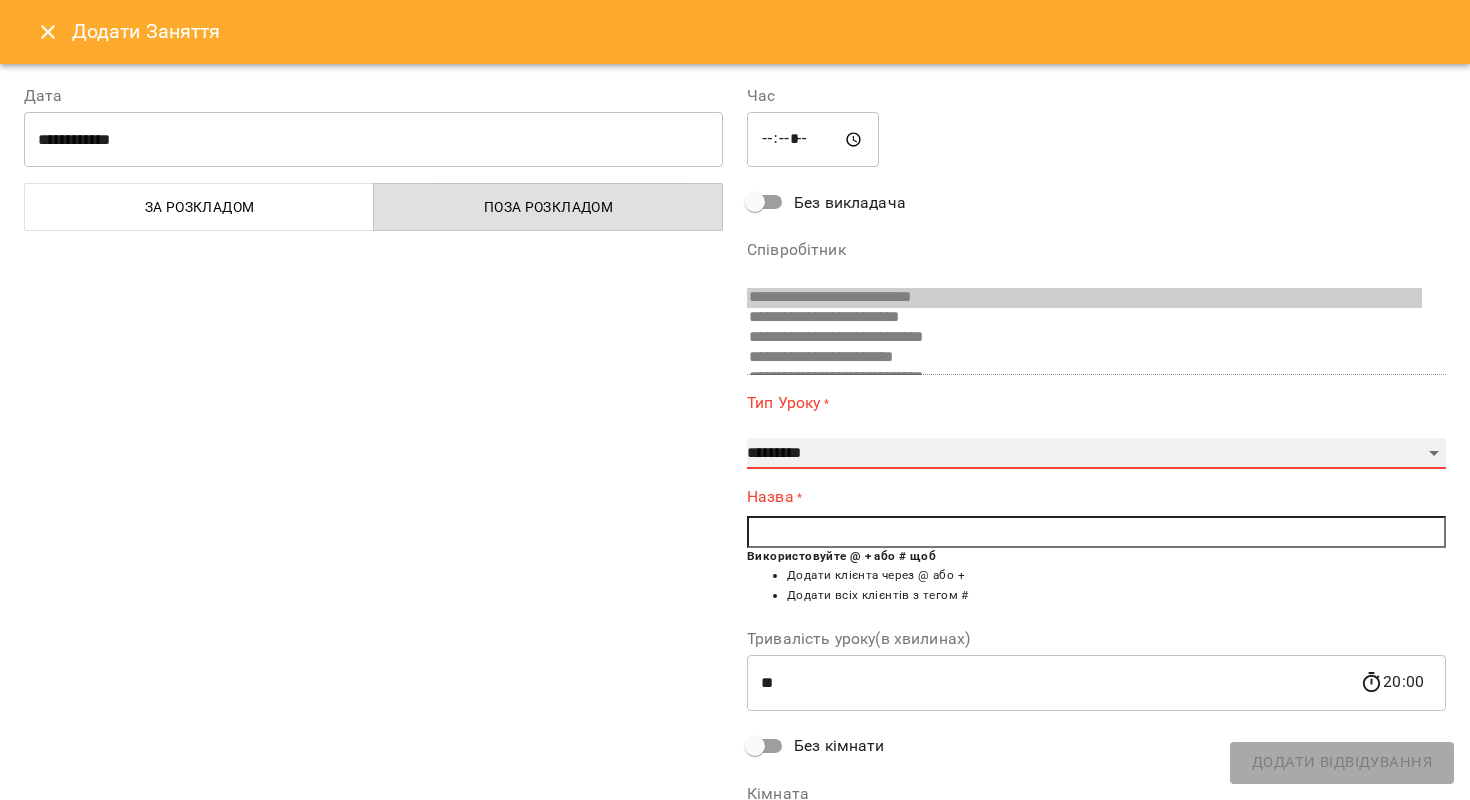 select on "**********" 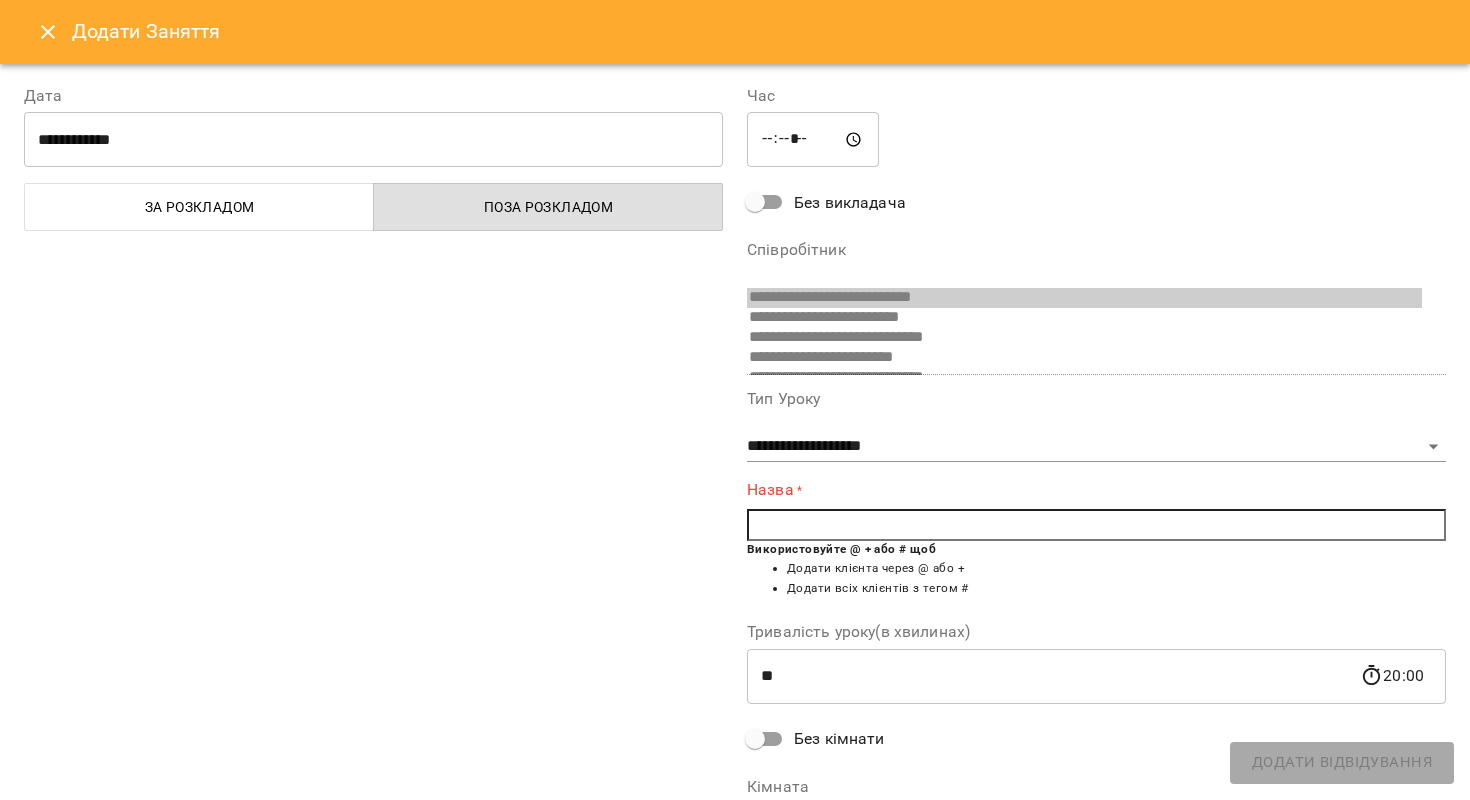 click on "Назва   *   Використовуйте @ + або # щоб Додати клієнта через @ або + Додати всіх клієнтів з тегом #" at bounding box center (1096, 543) 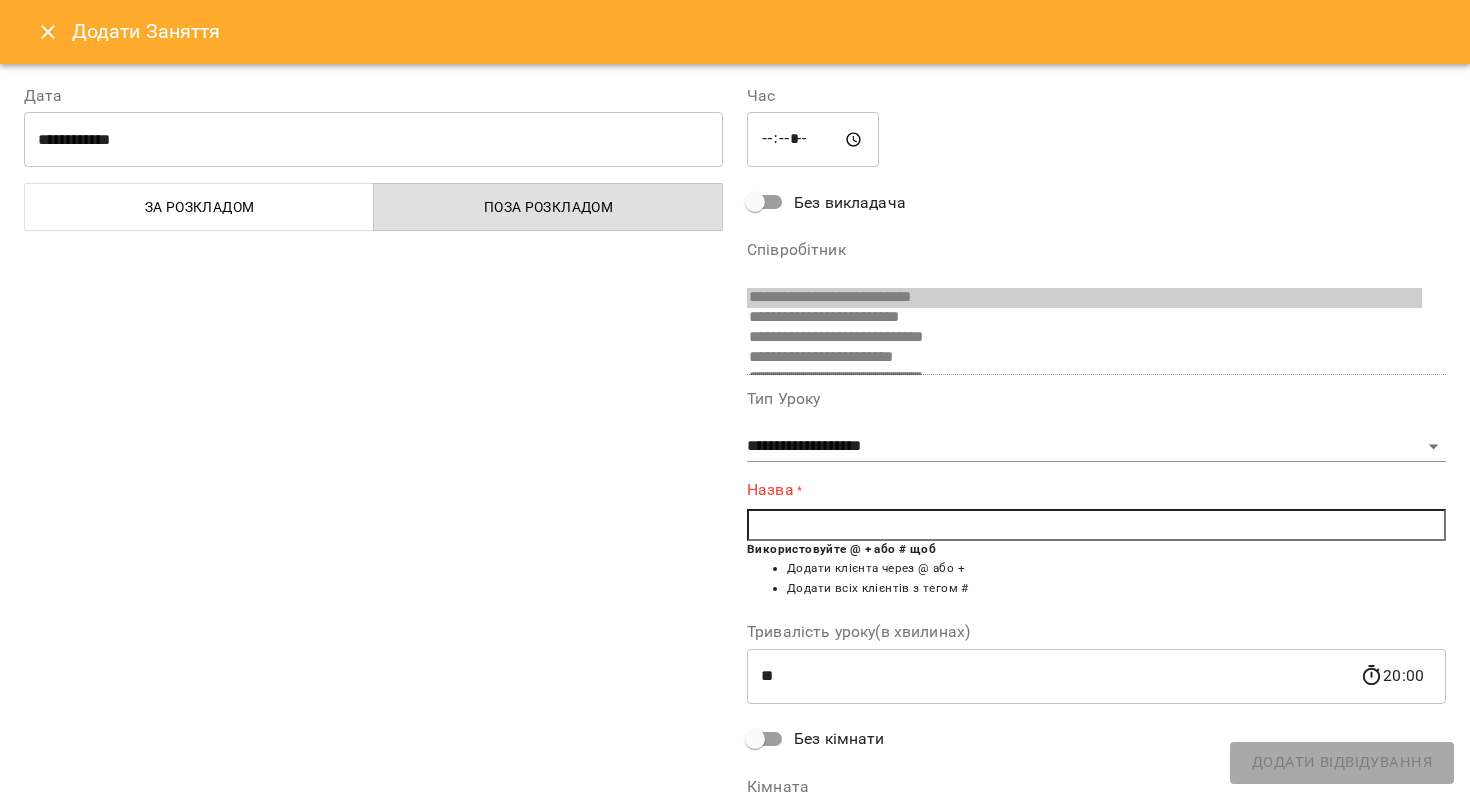 click at bounding box center (1096, 525) 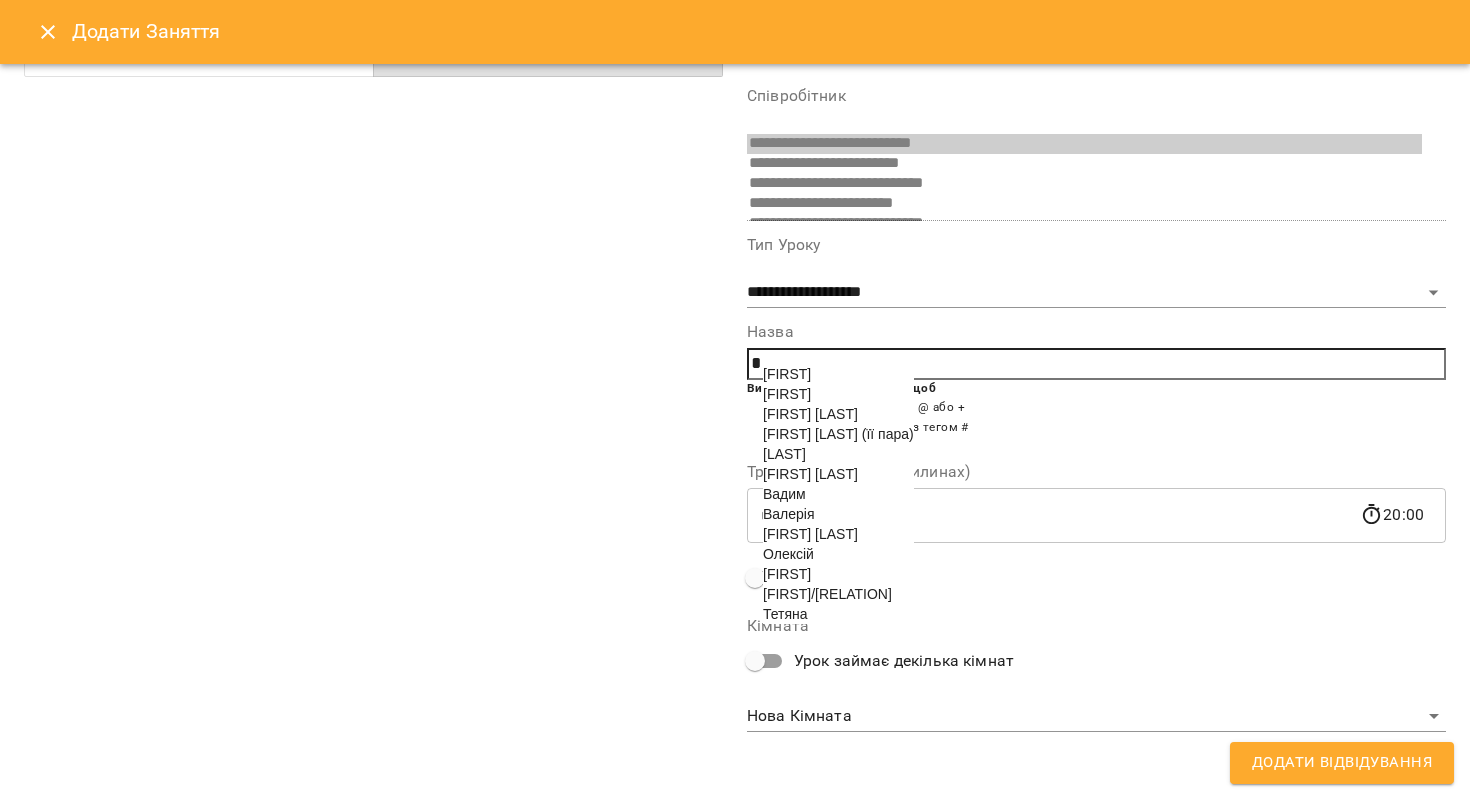 scroll, scrollTop: 153, scrollLeft: 0, axis: vertical 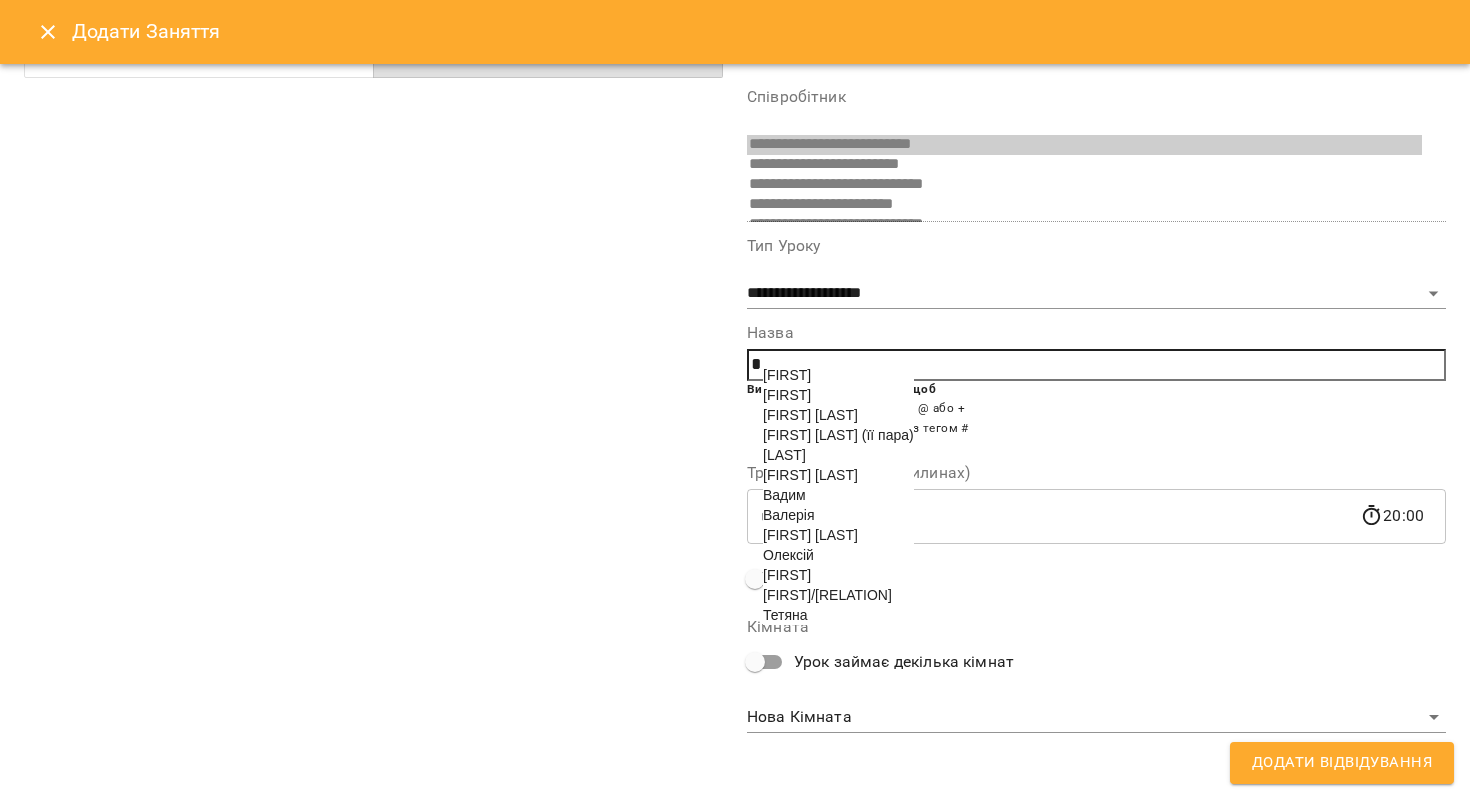 click on "[FIRST] [LAST]" at bounding box center (810, 475) 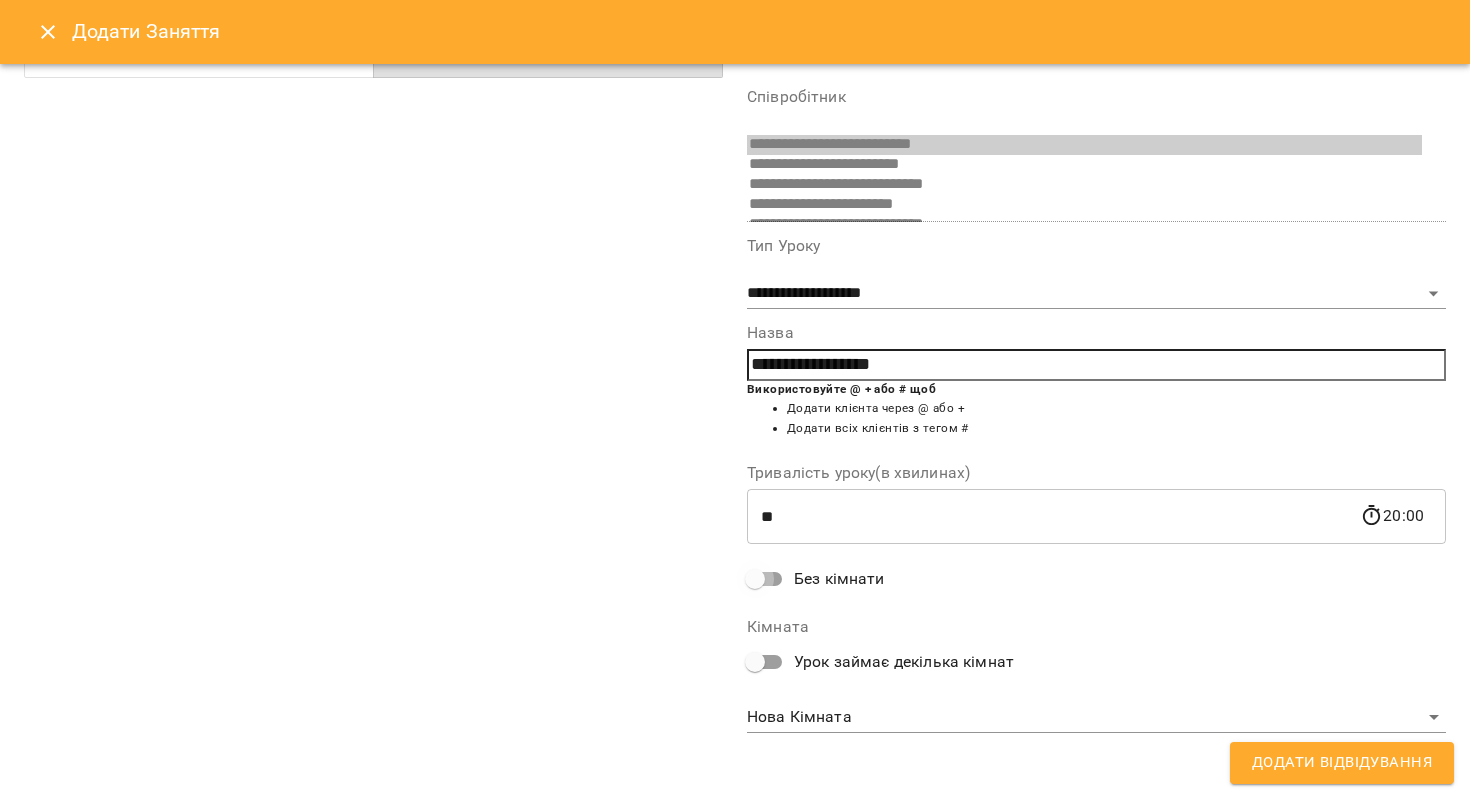scroll, scrollTop: 6, scrollLeft: 0, axis: vertical 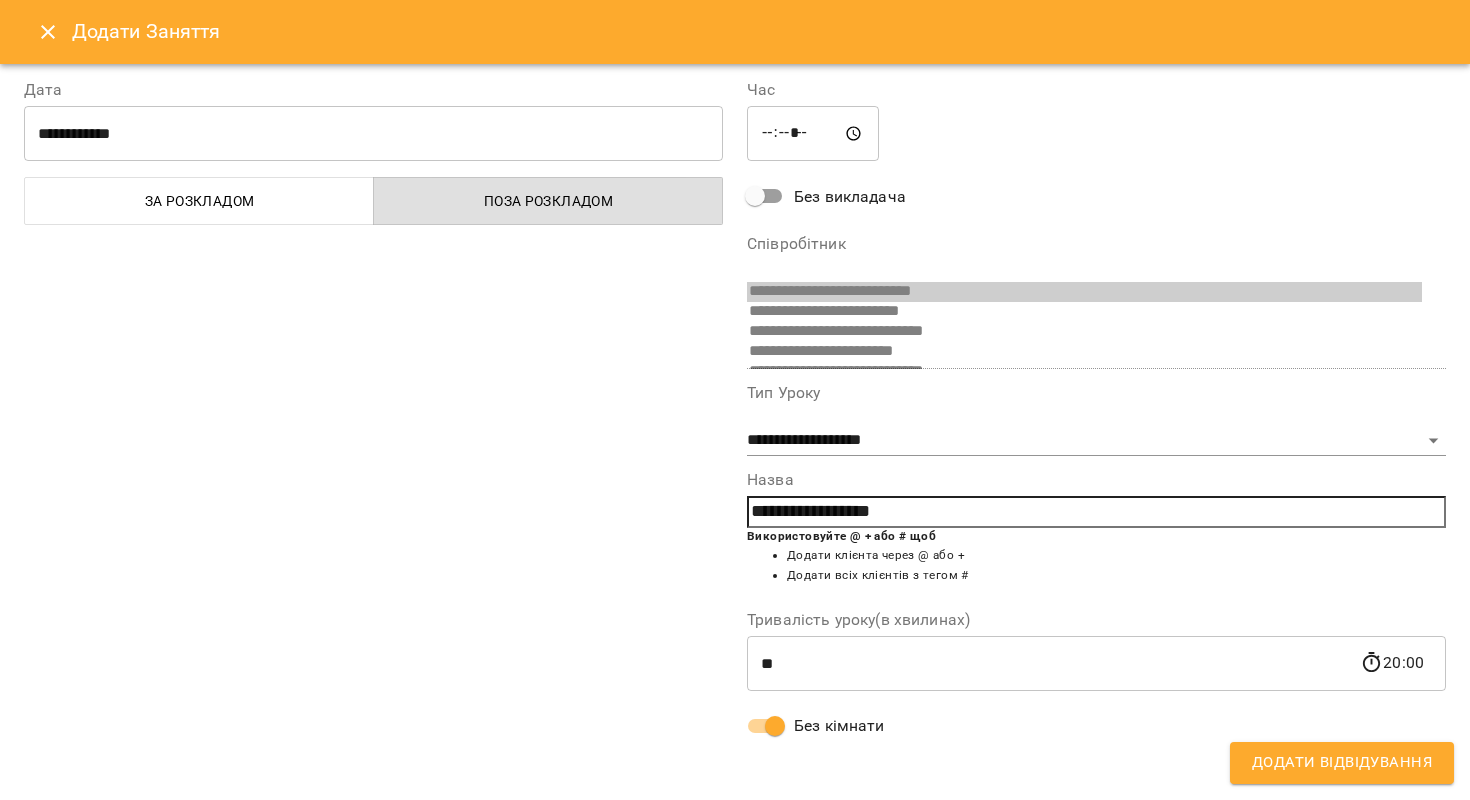 click on "Додати Відвідування" at bounding box center [1342, 763] 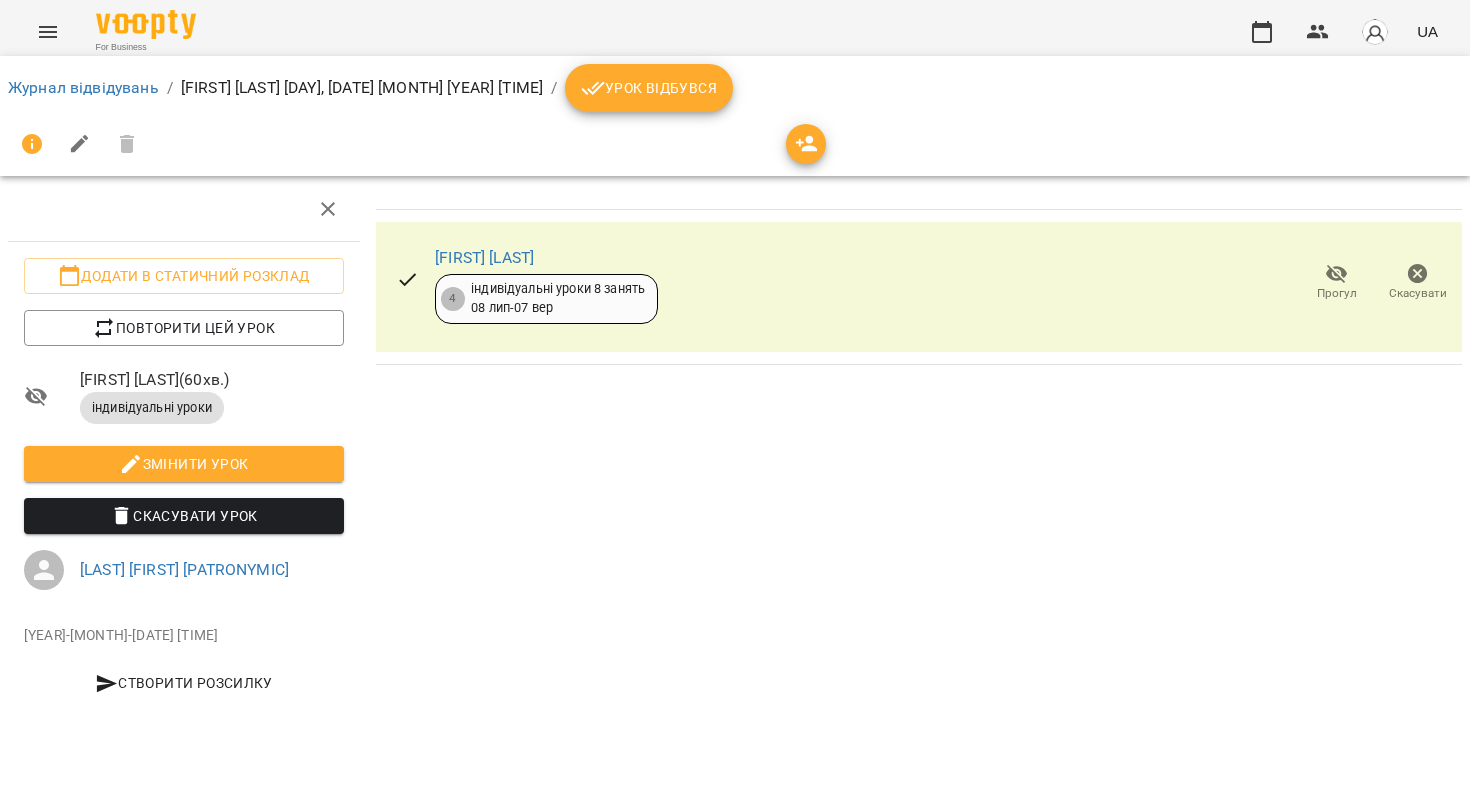 click on "Журнал відвідувань /[FIRST] [LAST]    [DAY], [DATE] [MONTH] [YEAR] [TIME] / Урок відбувся" at bounding box center [735, 88] 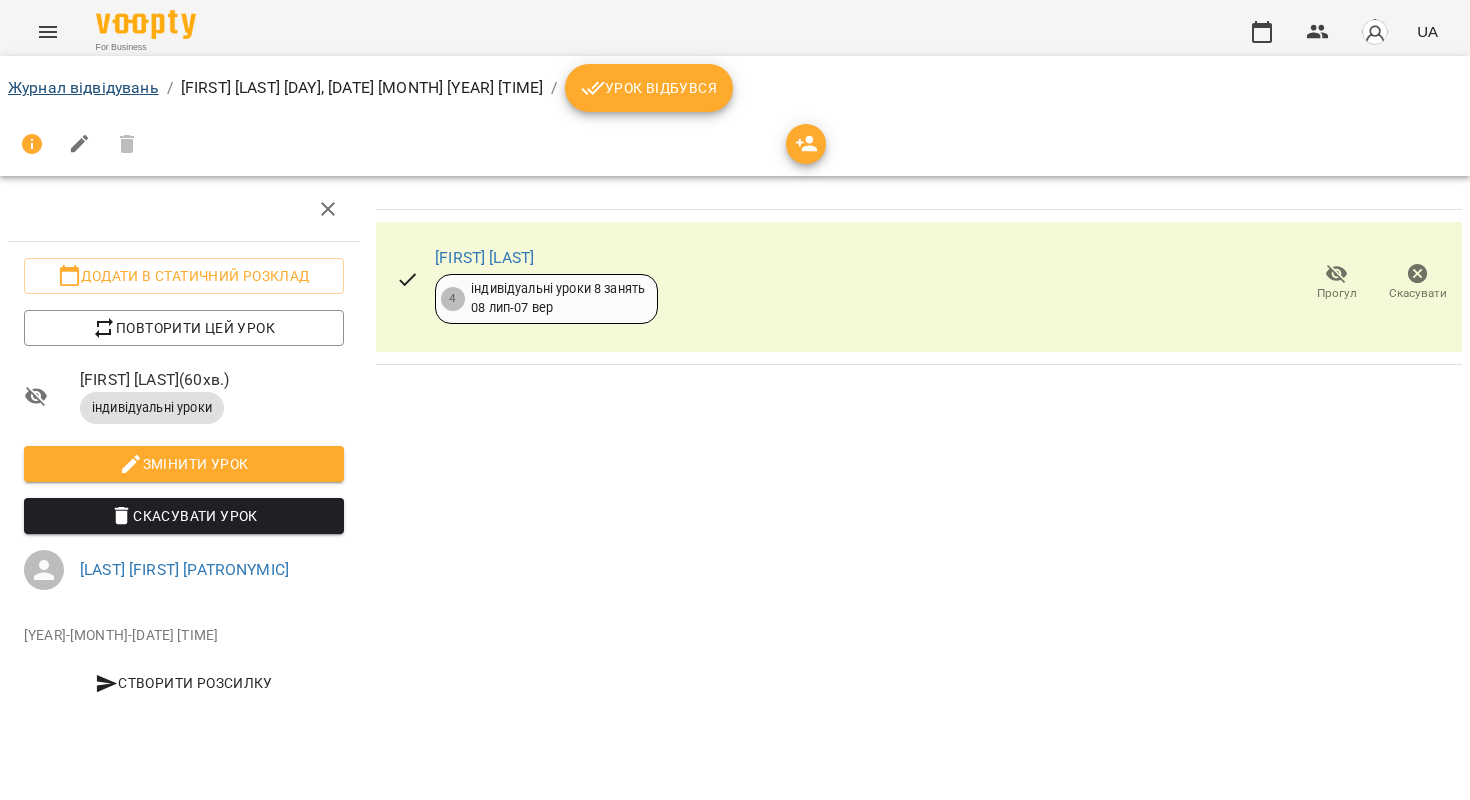 click on "Журнал відвідувань" at bounding box center (83, 87) 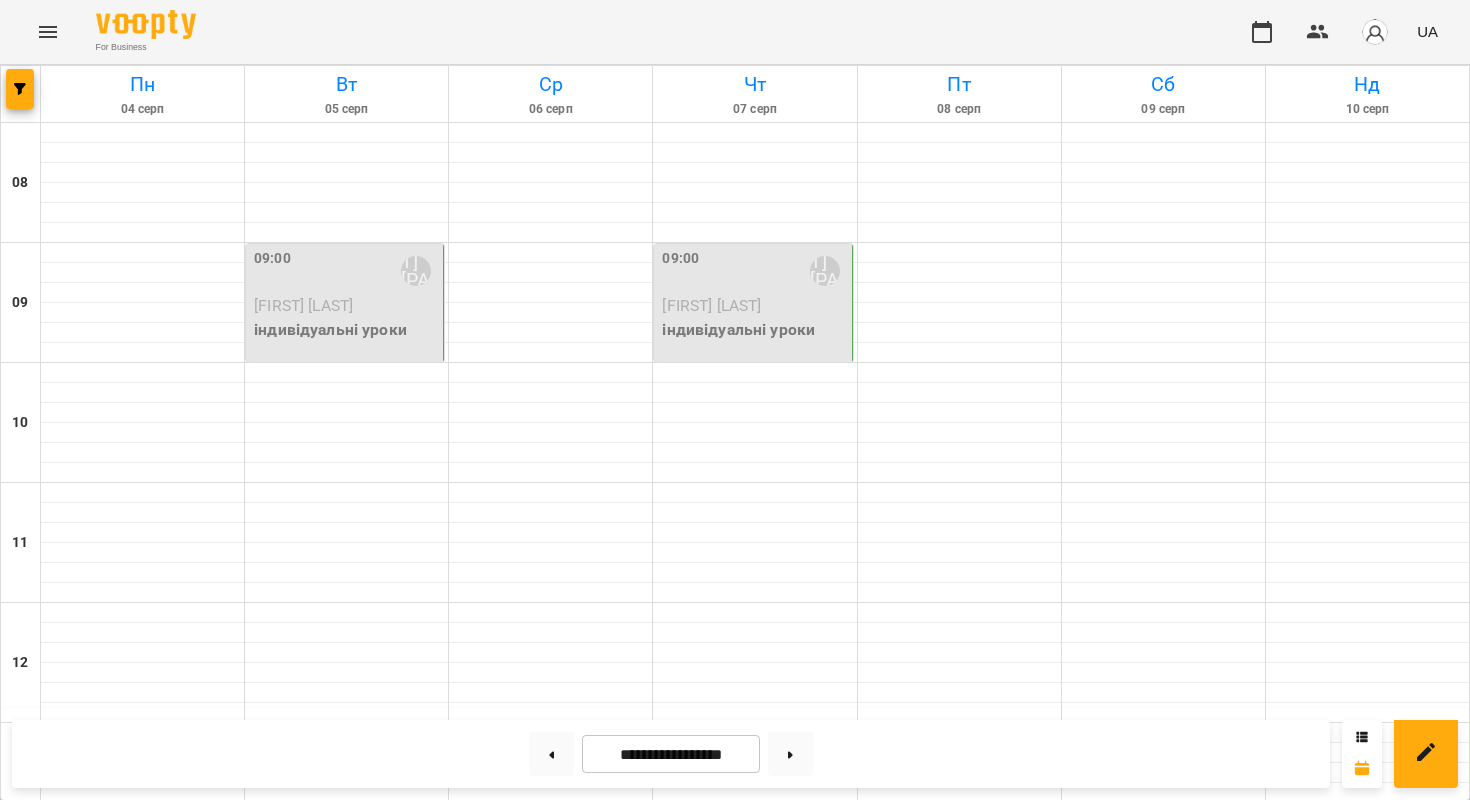 scroll, scrollTop: 1213, scrollLeft: 0, axis: vertical 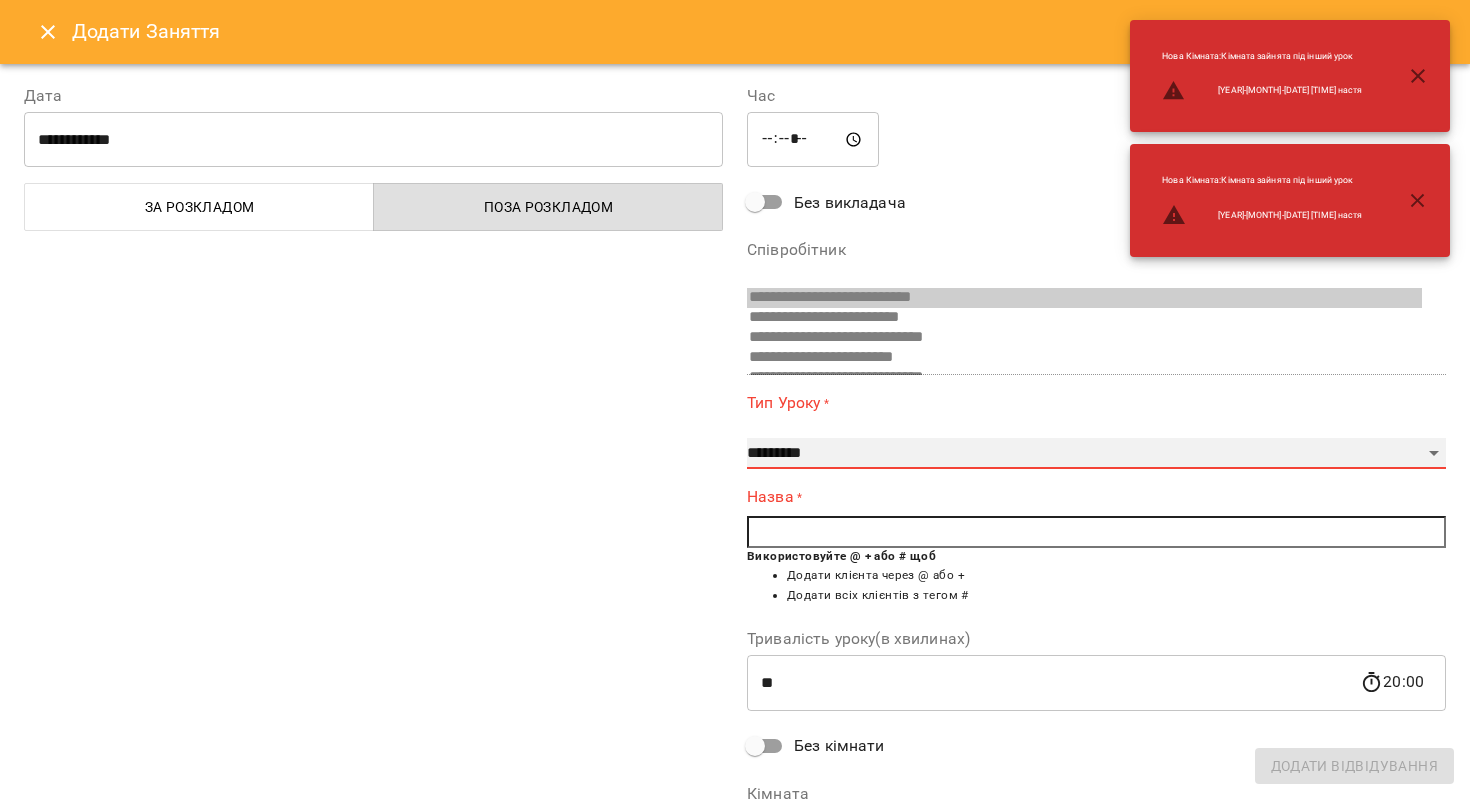 select on "**********" 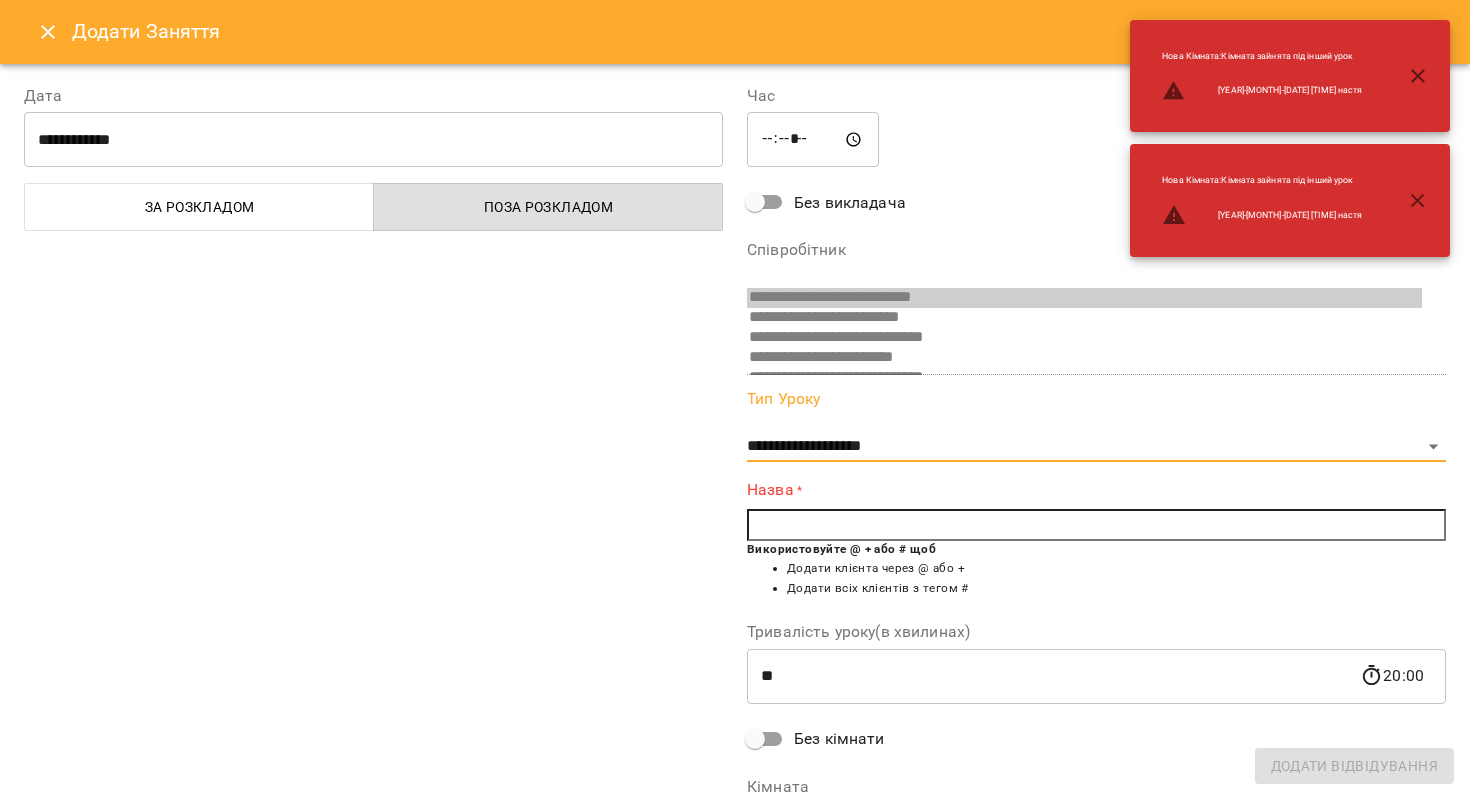 click at bounding box center (1096, 525) 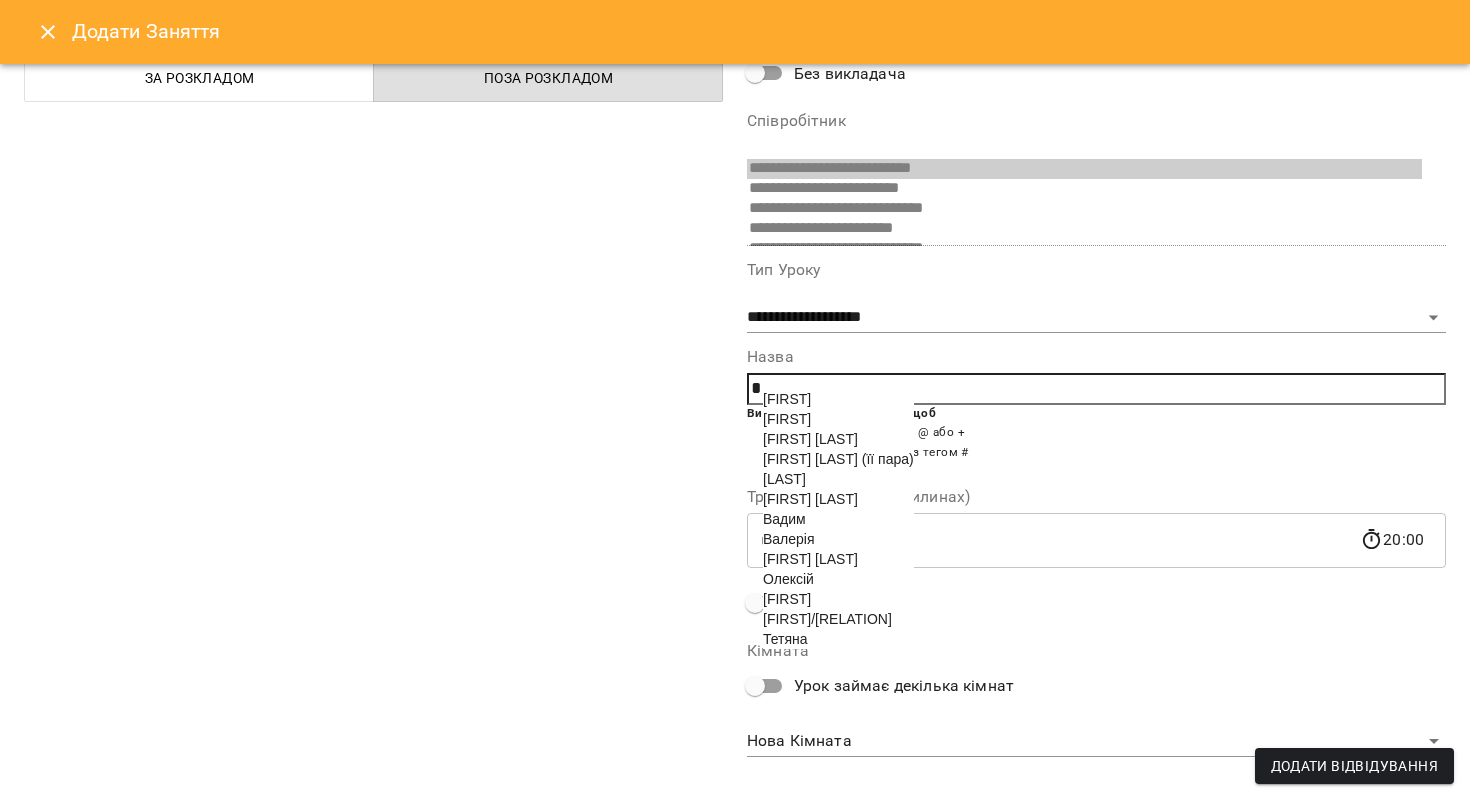 scroll, scrollTop: 141, scrollLeft: 0, axis: vertical 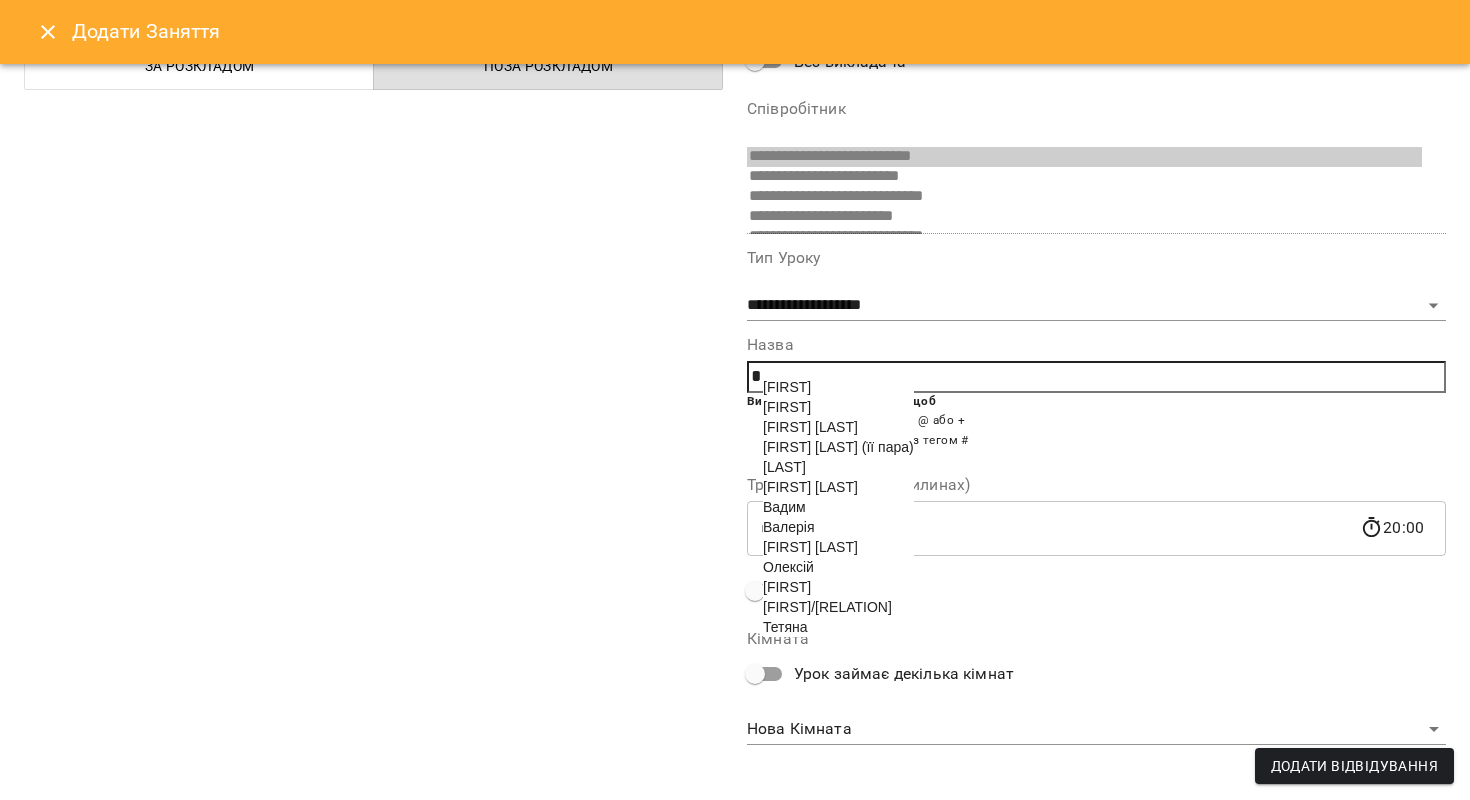 click on "[FIRST] [LAST]" at bounding box center [810, 487] 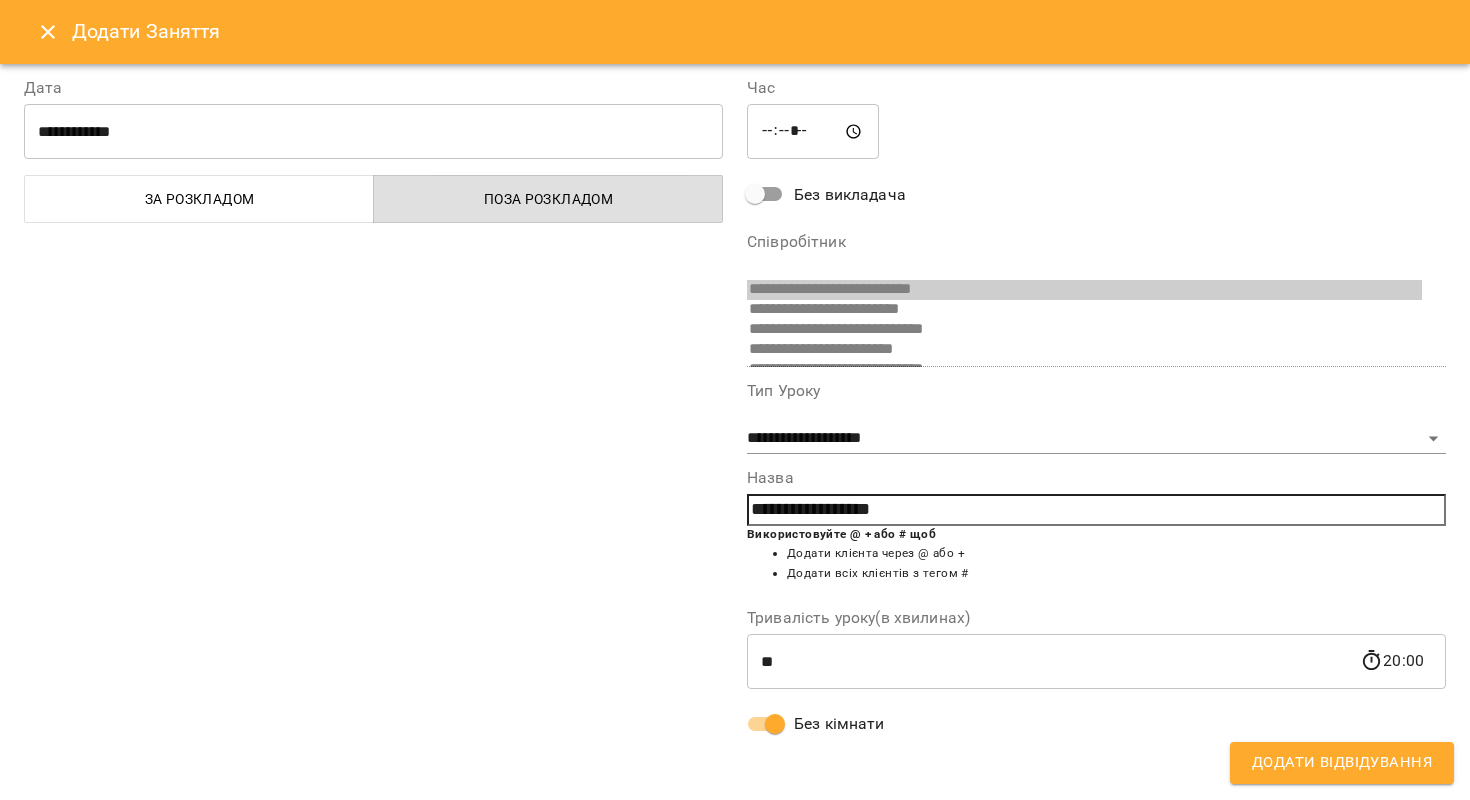 scroll, scrollTop: 6, scrollLeft: 0, axis: vertical 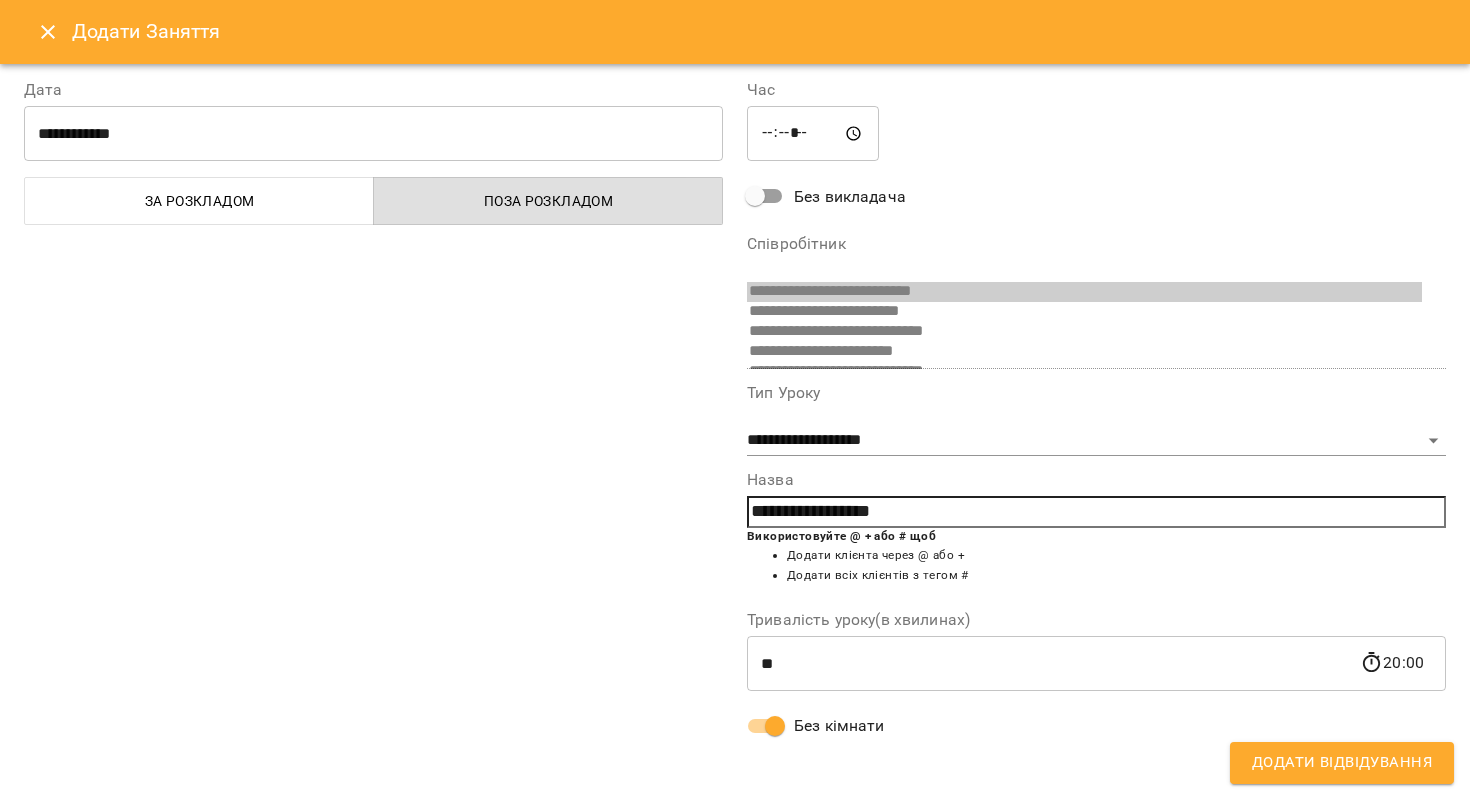 click on "Додати Відвідування" at bounding box center (1342, 763) 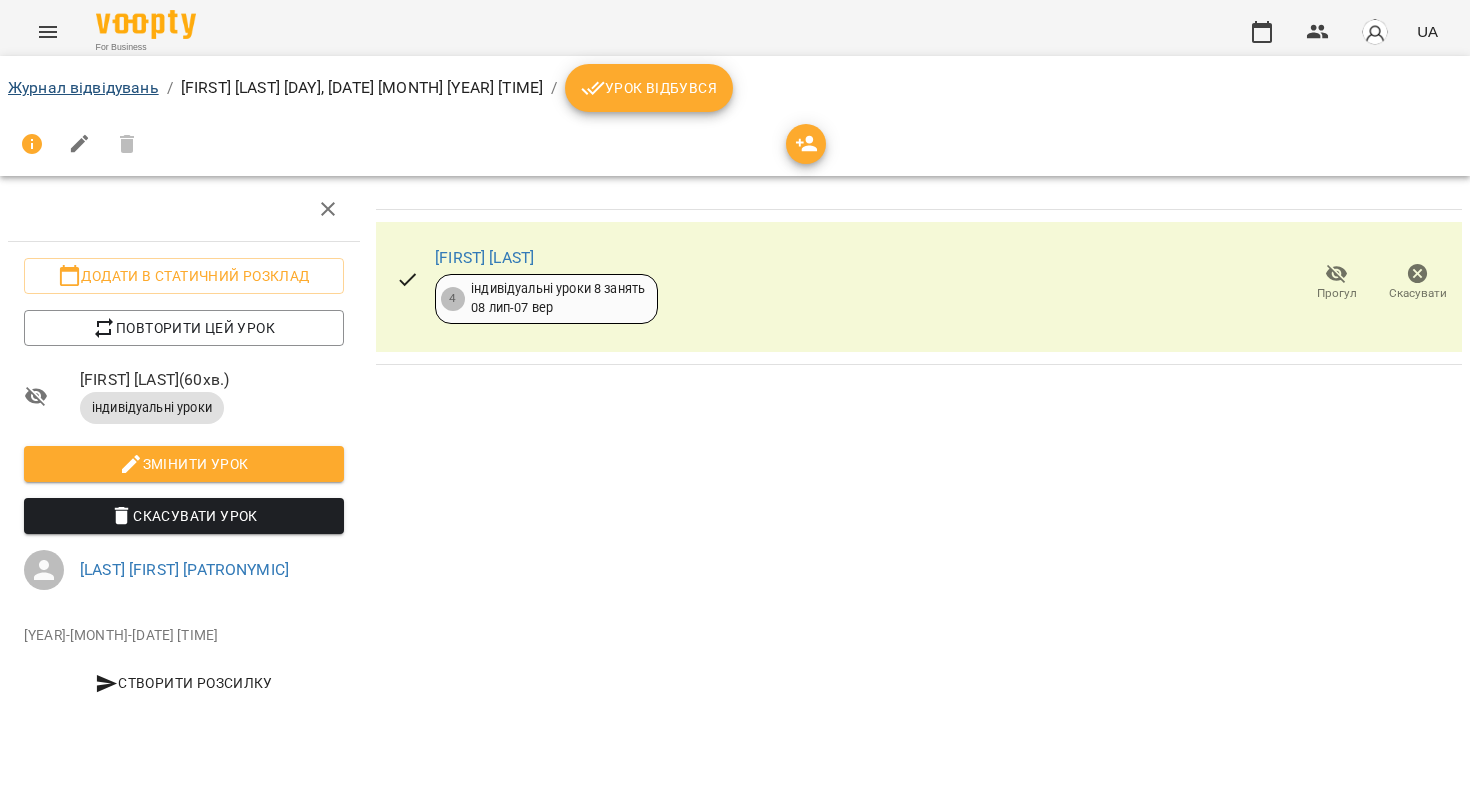click on "Журнал відвідувань" at bounding box center (83, 87) 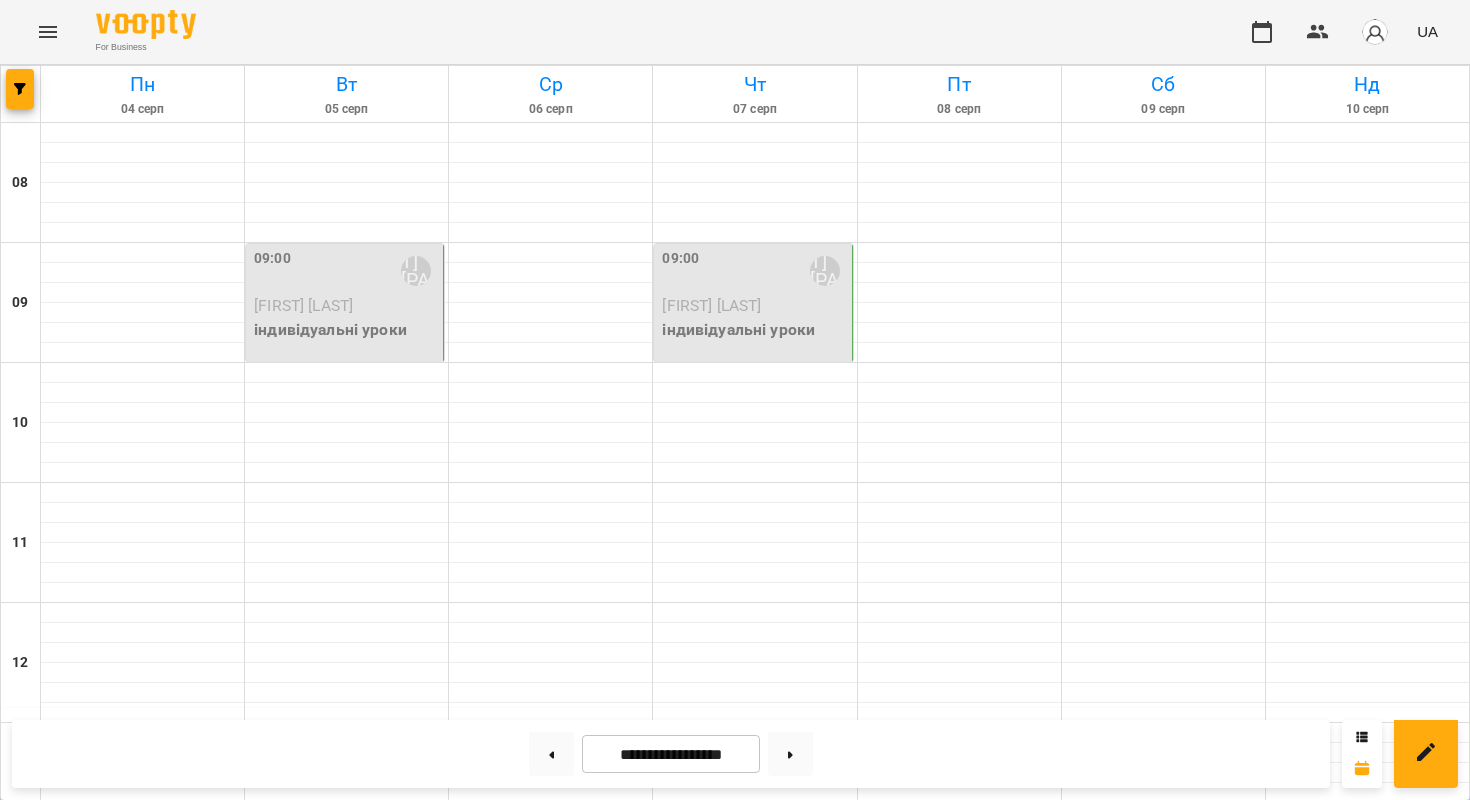 click on "[TIME] [LAST] [FIRST] [PATRONYMIC]  [FIRST] [LAST] індивідуальні уроки" at bounding box center (753, 303) 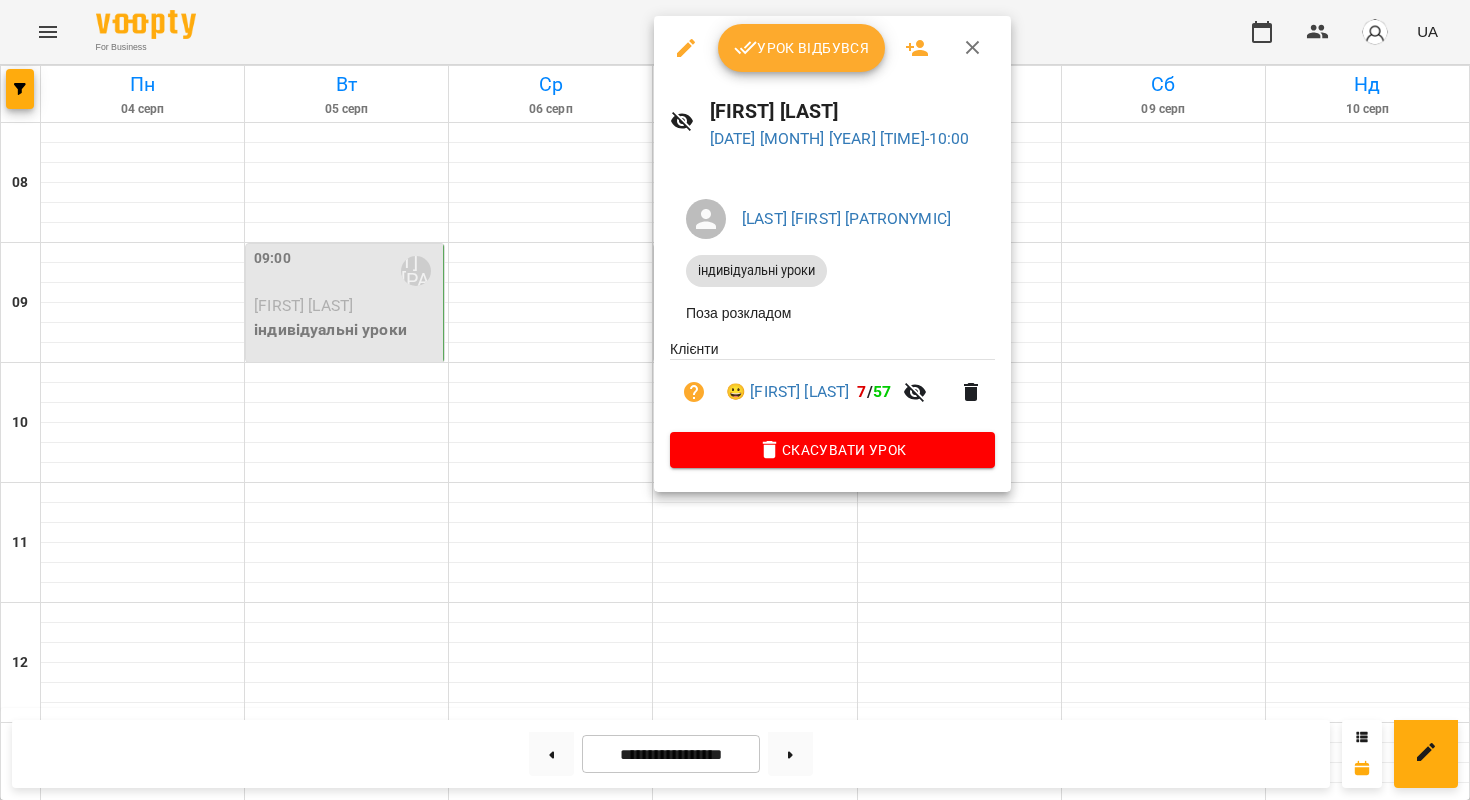 click at bounding box center [735, 400] 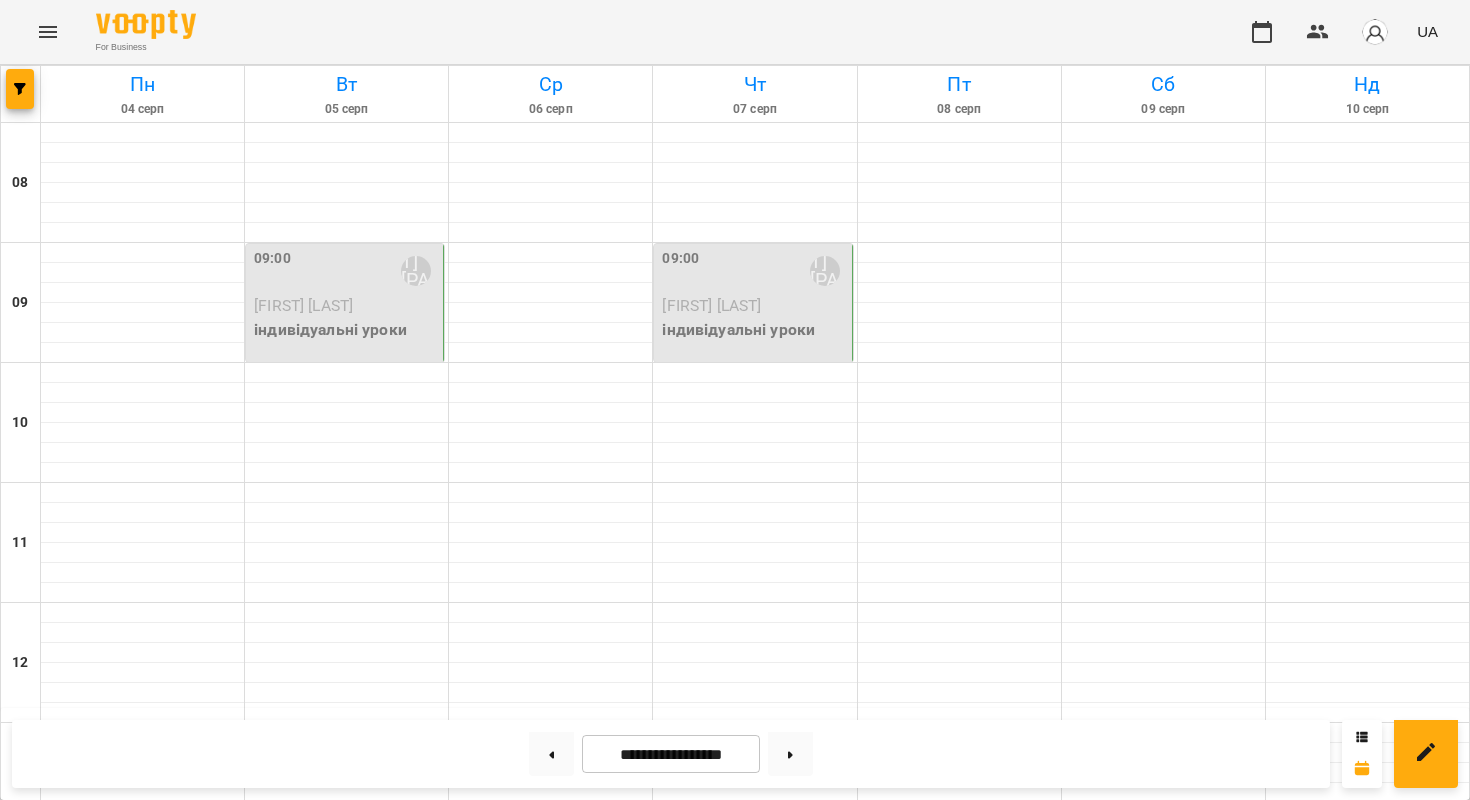 scroll, scrollTop: 964, scrollLeft: 0, axis: vertical 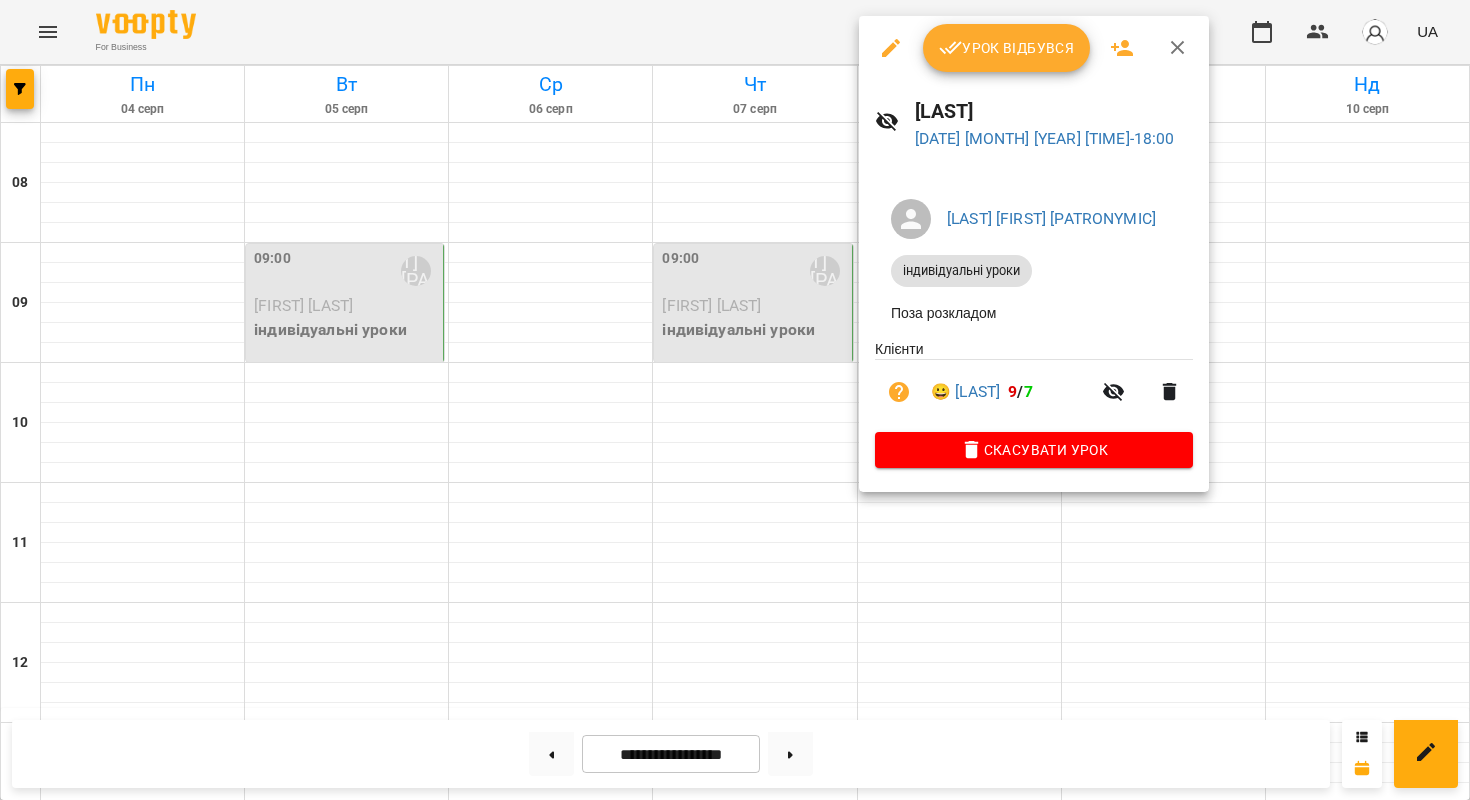 click at bounding box center (735, 400) 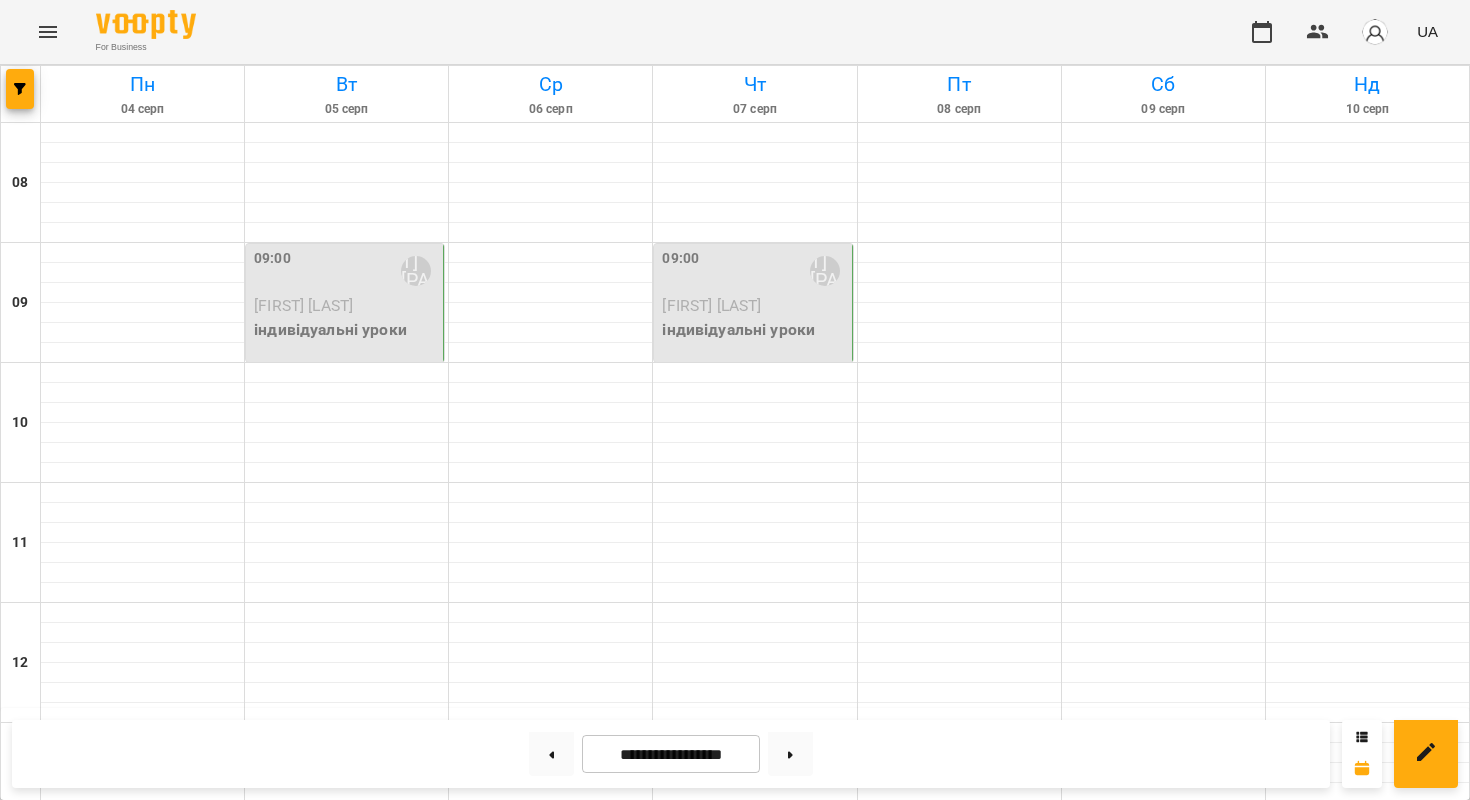 click on "[TIME] [LAST] [FIRST] [PATRONYMIC]" at bounding box center [959, 1471] 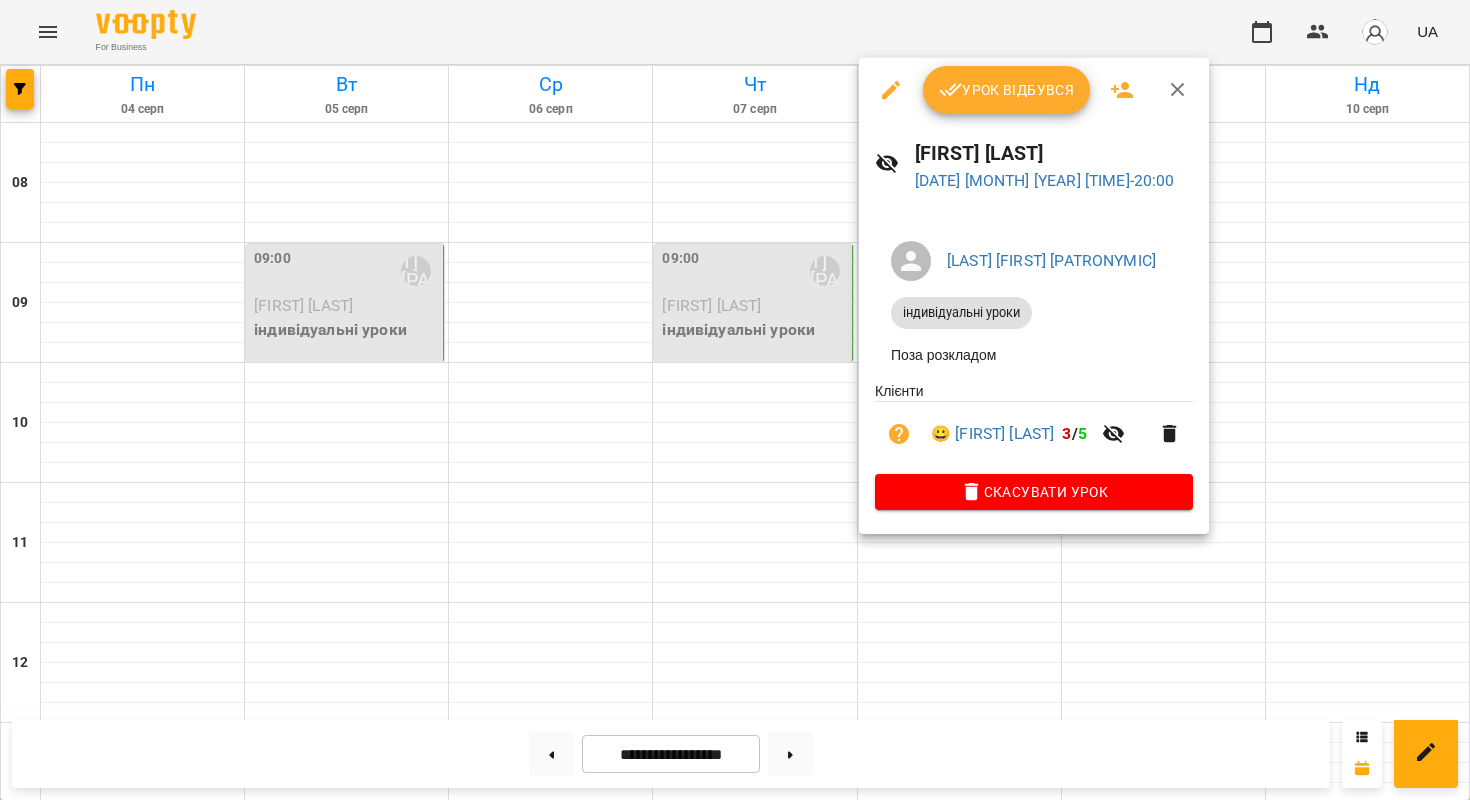 click at bounding box center [735, 400] 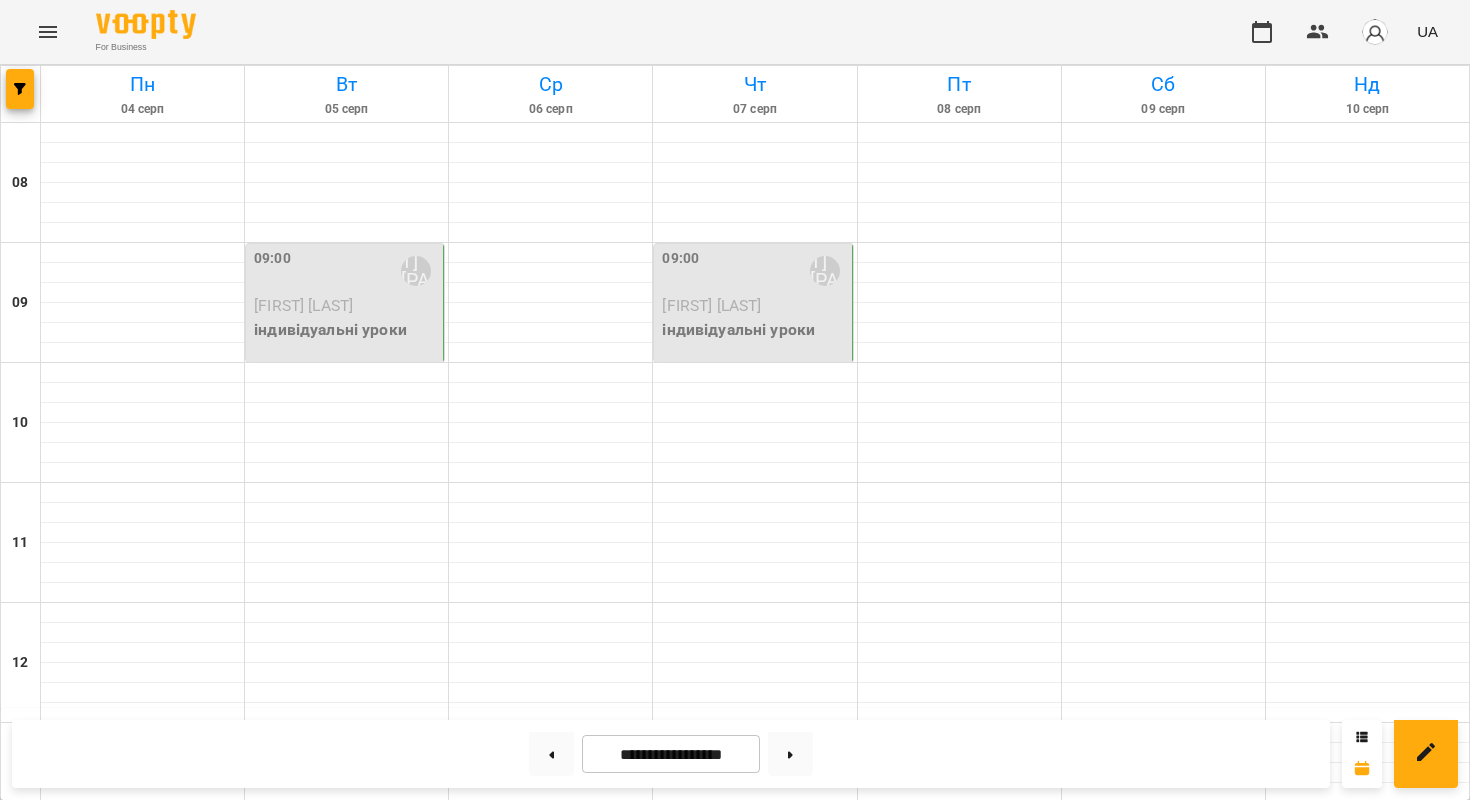 scroll, scrollTop: 885, scrollLeft: 0, axis: vertical 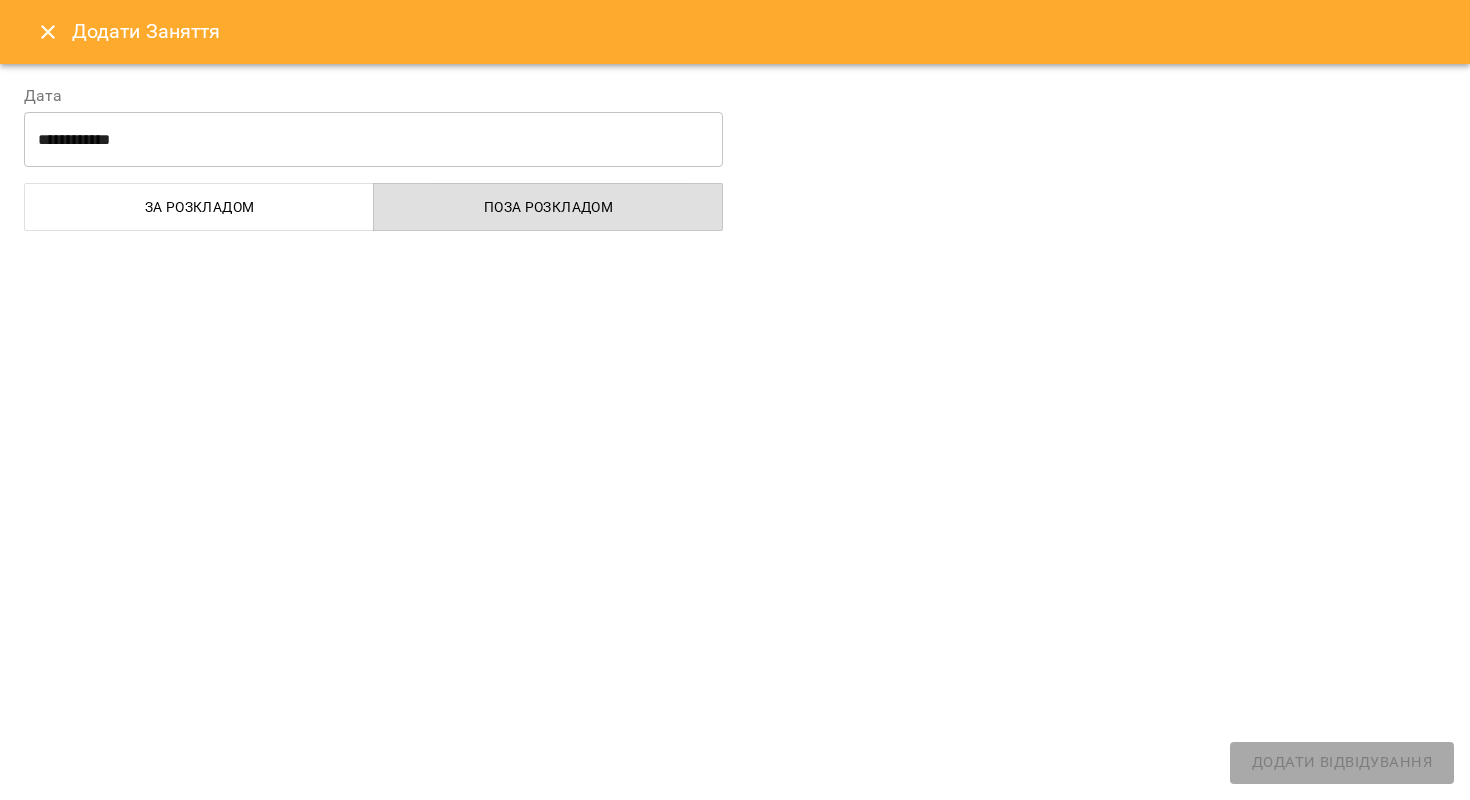 select on "**********" 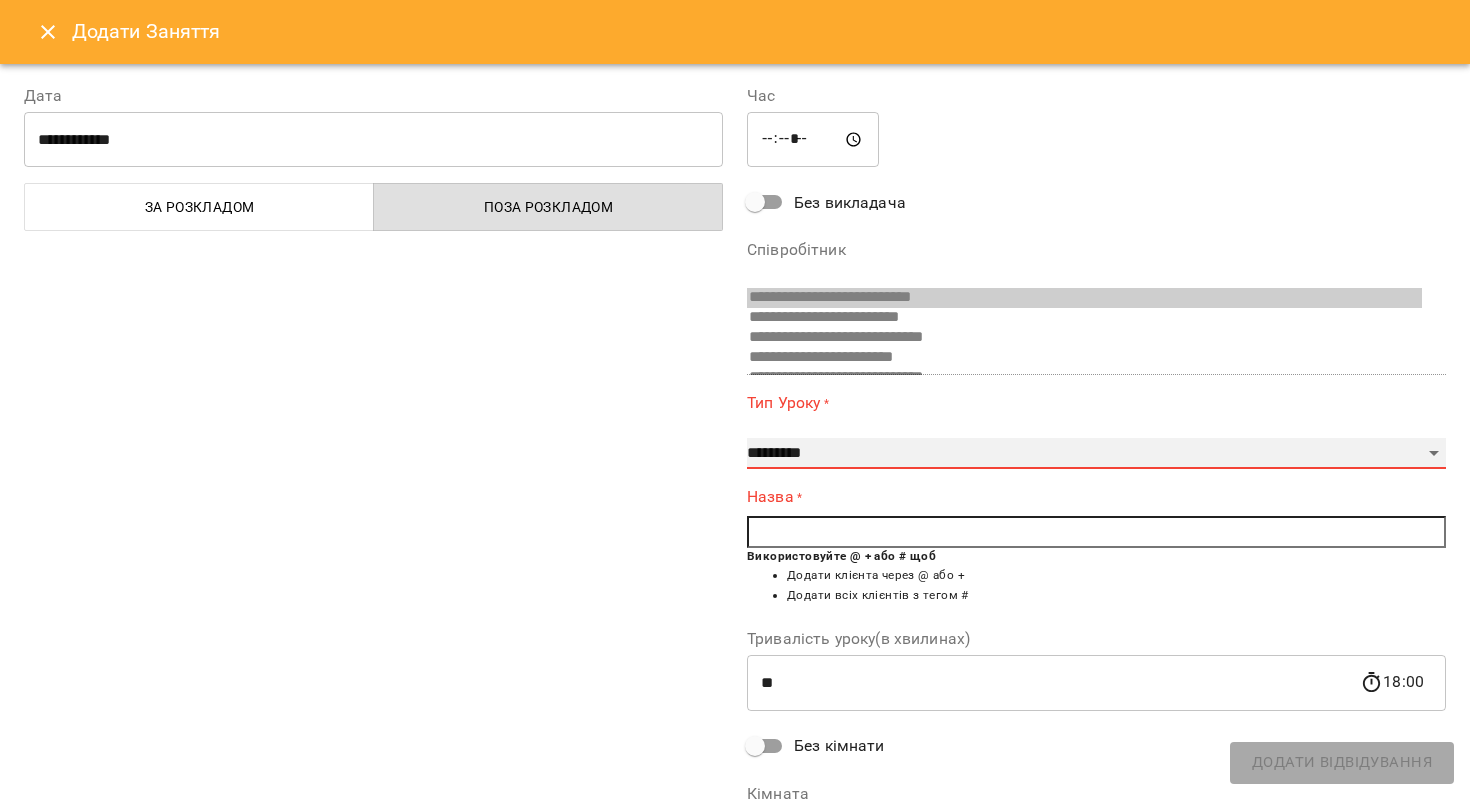 select on "**********" 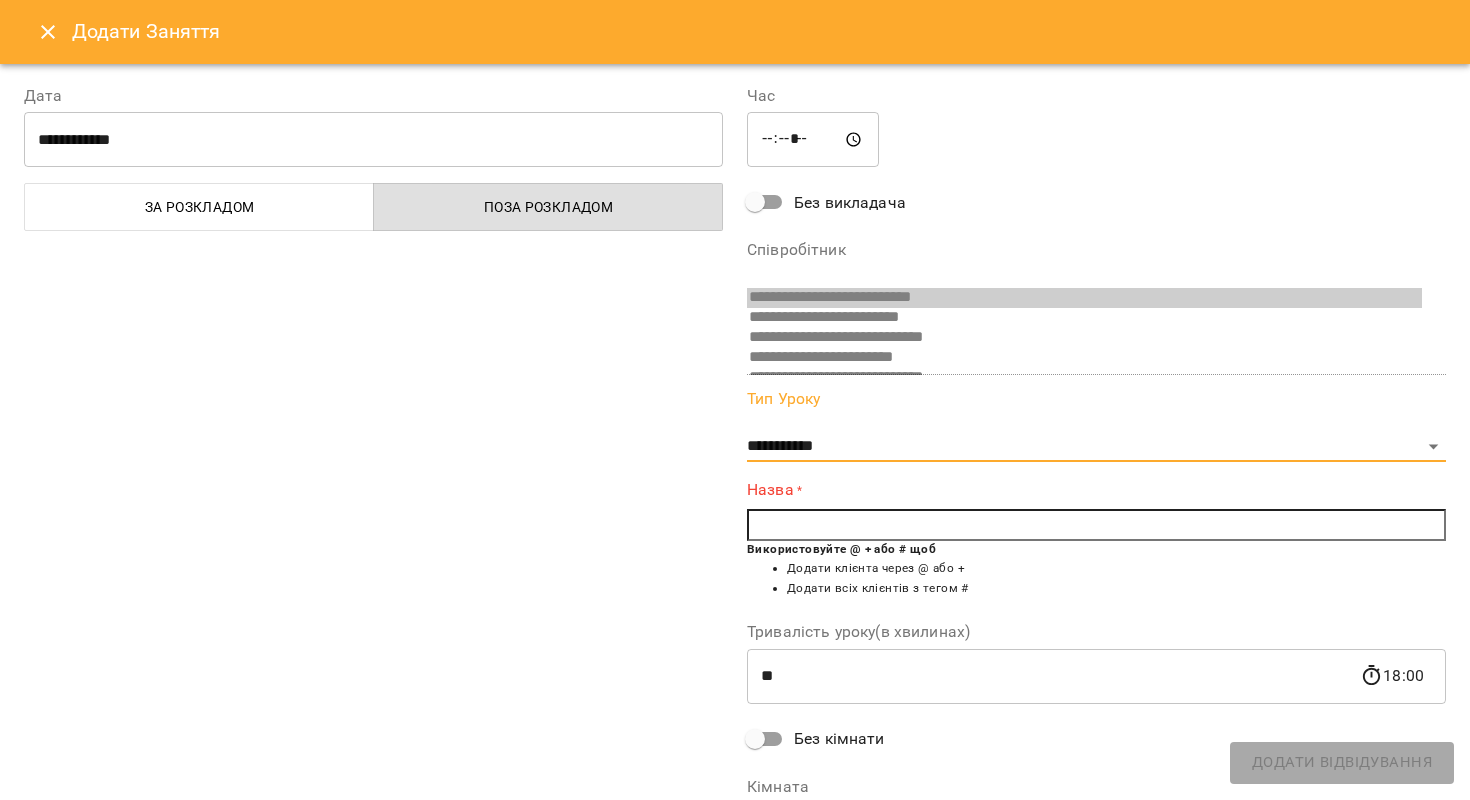 click at bounding box center (1096, 525) 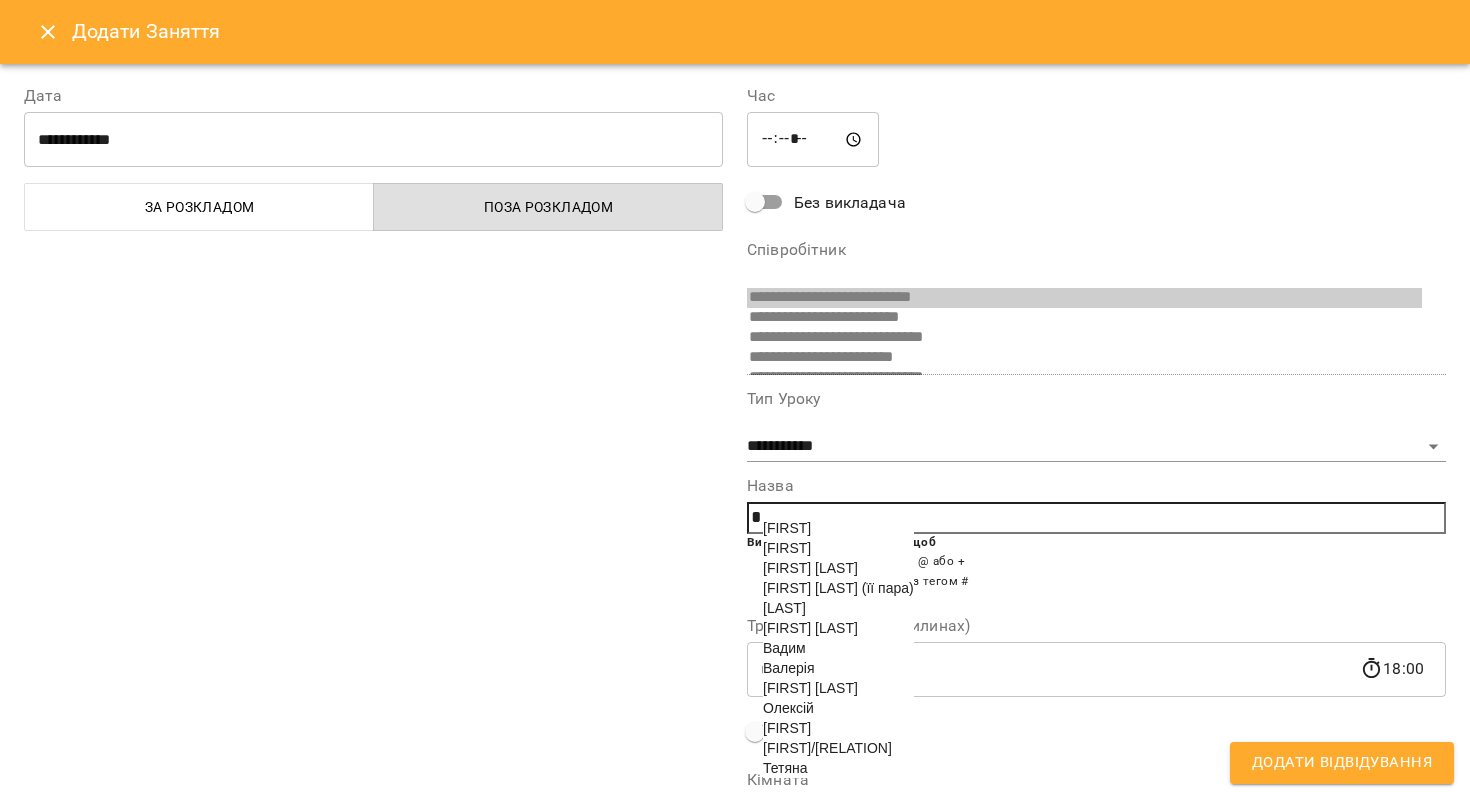 click on "[FIRST] [LAST] (її пара)" at bounding box center (838, 588) 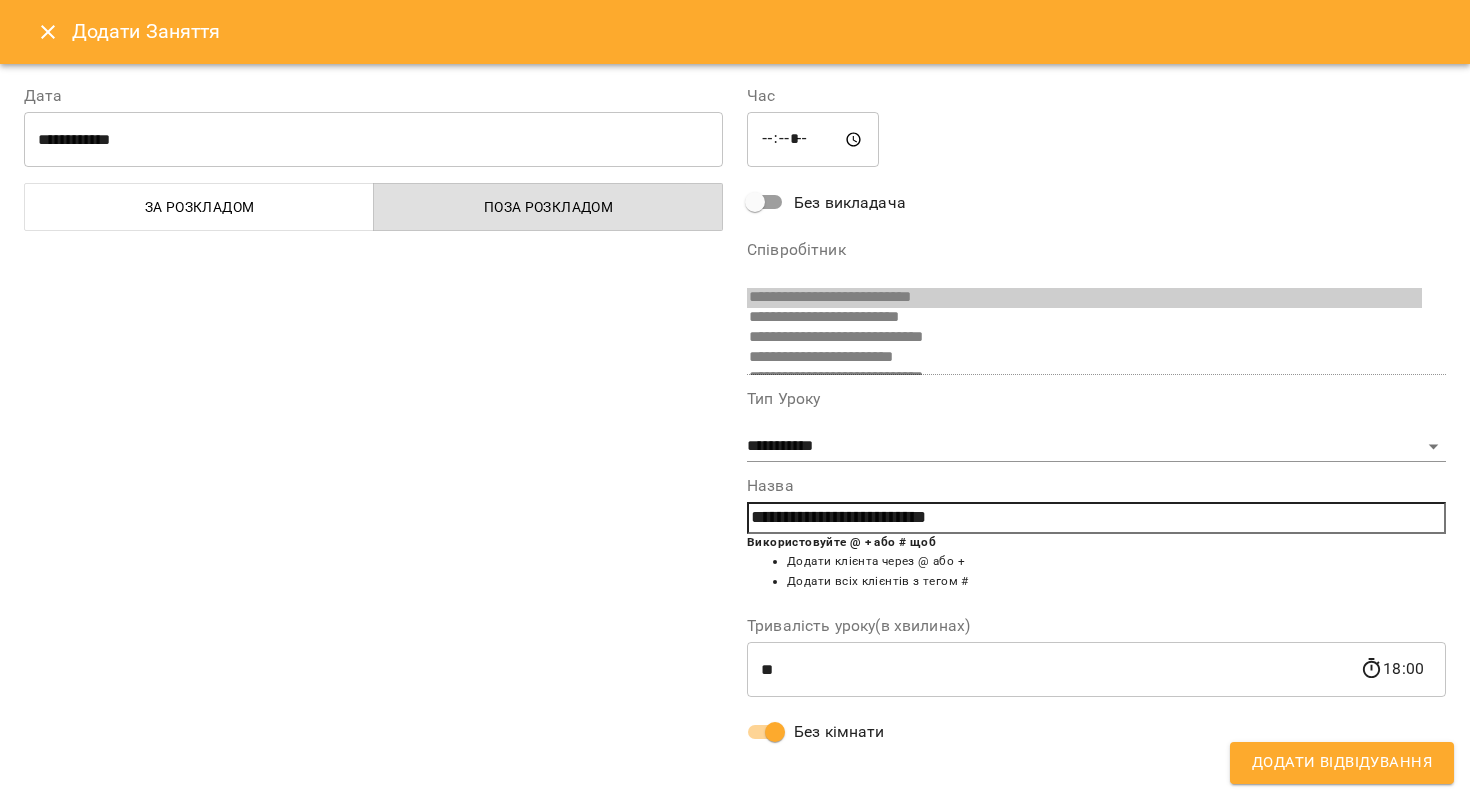 click on "Додати Відвідування" at bounding box center (1342, 763) 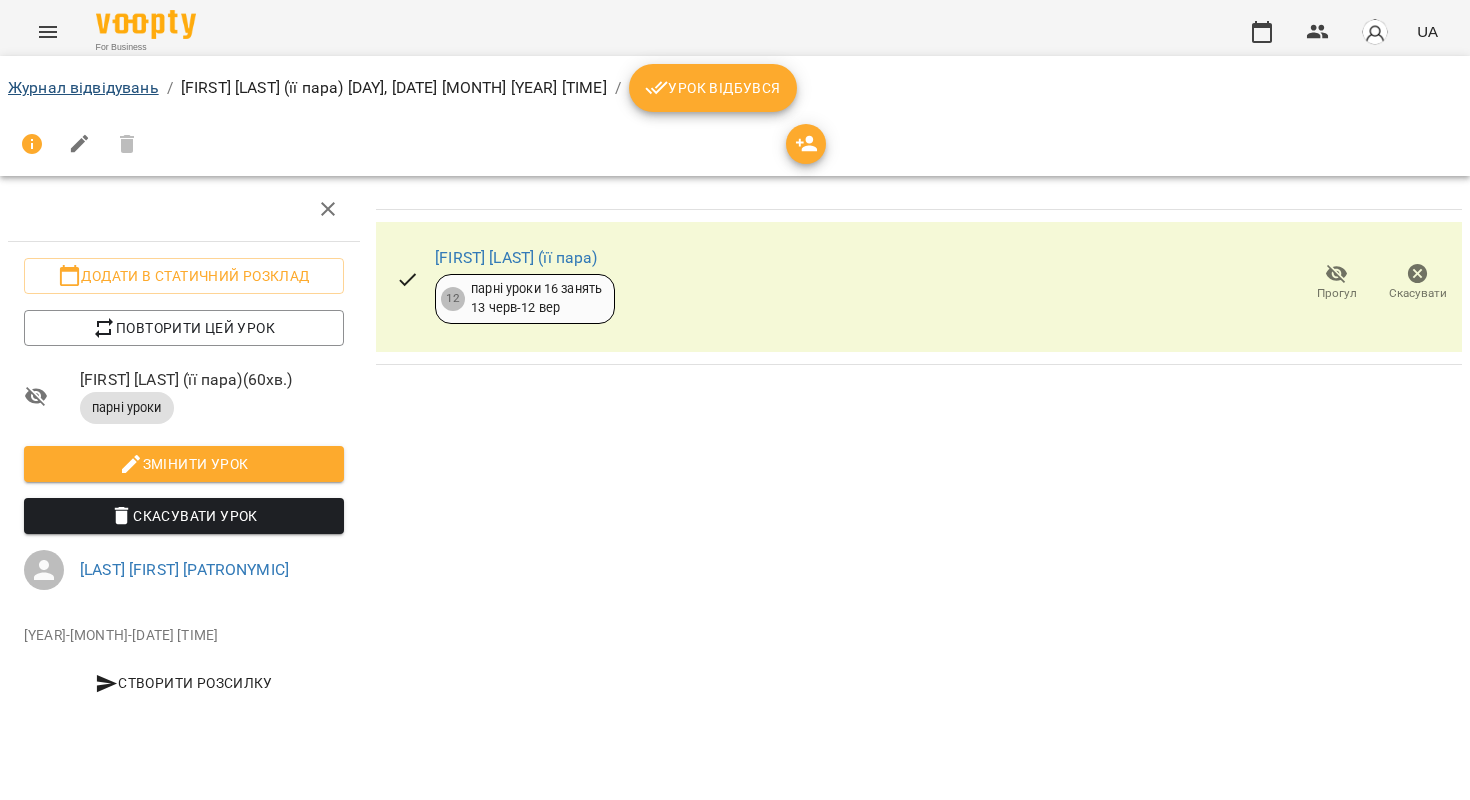 click on "Журнал відвідувань" at bounding box center (83, 87) 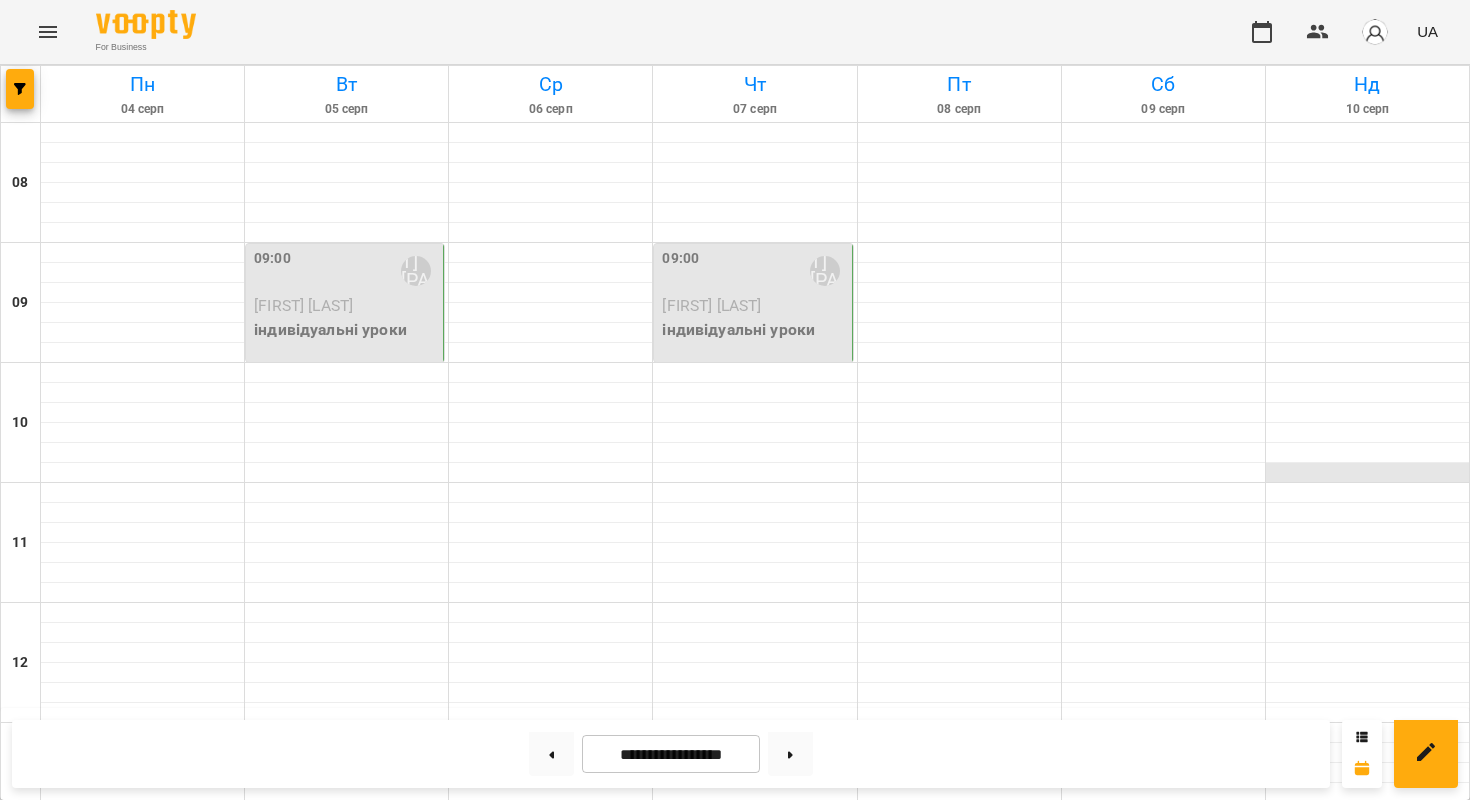 scroll, scrollTop: 0, scrollLeft: 0, axis: both 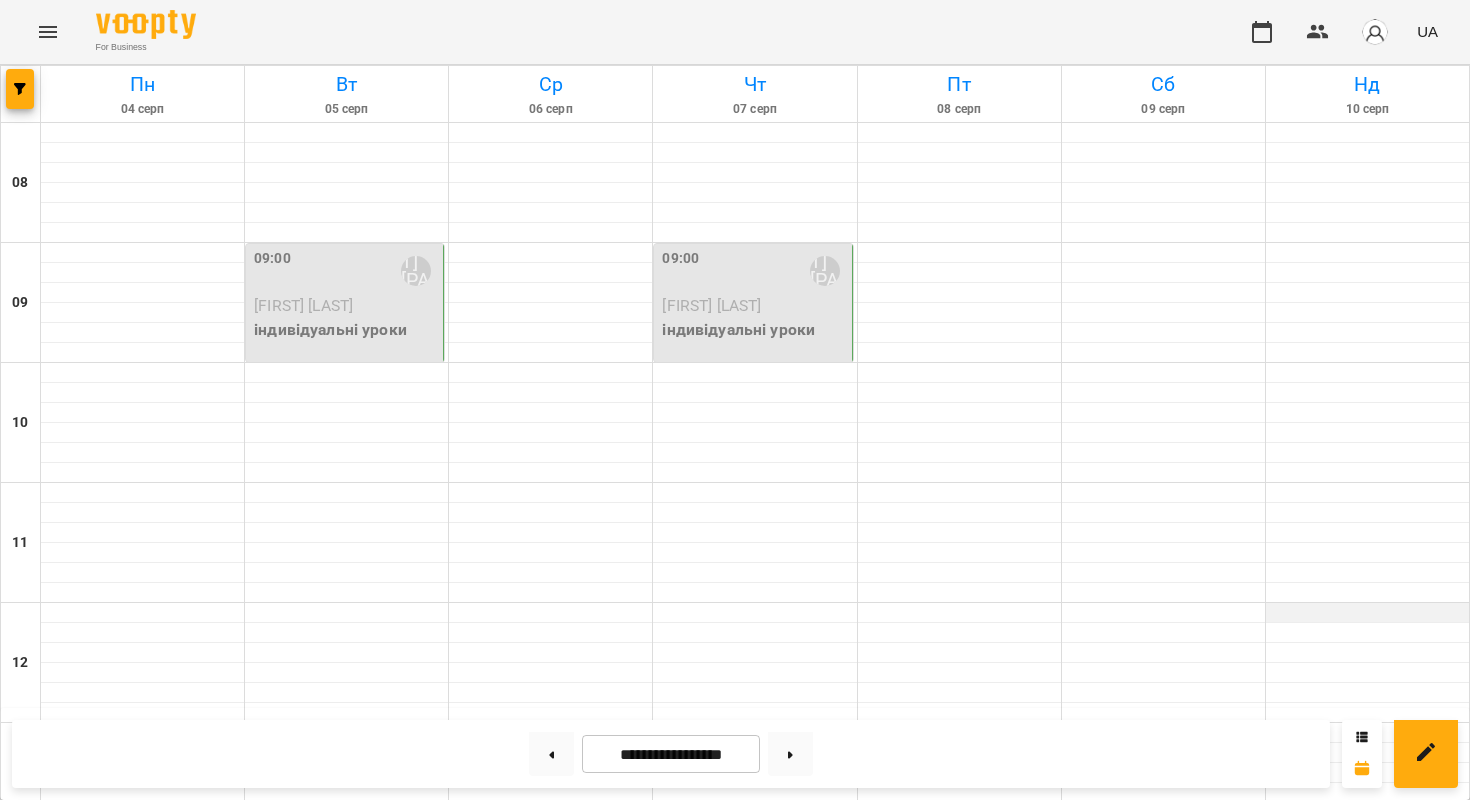 click at bounding box center [1367, 613] 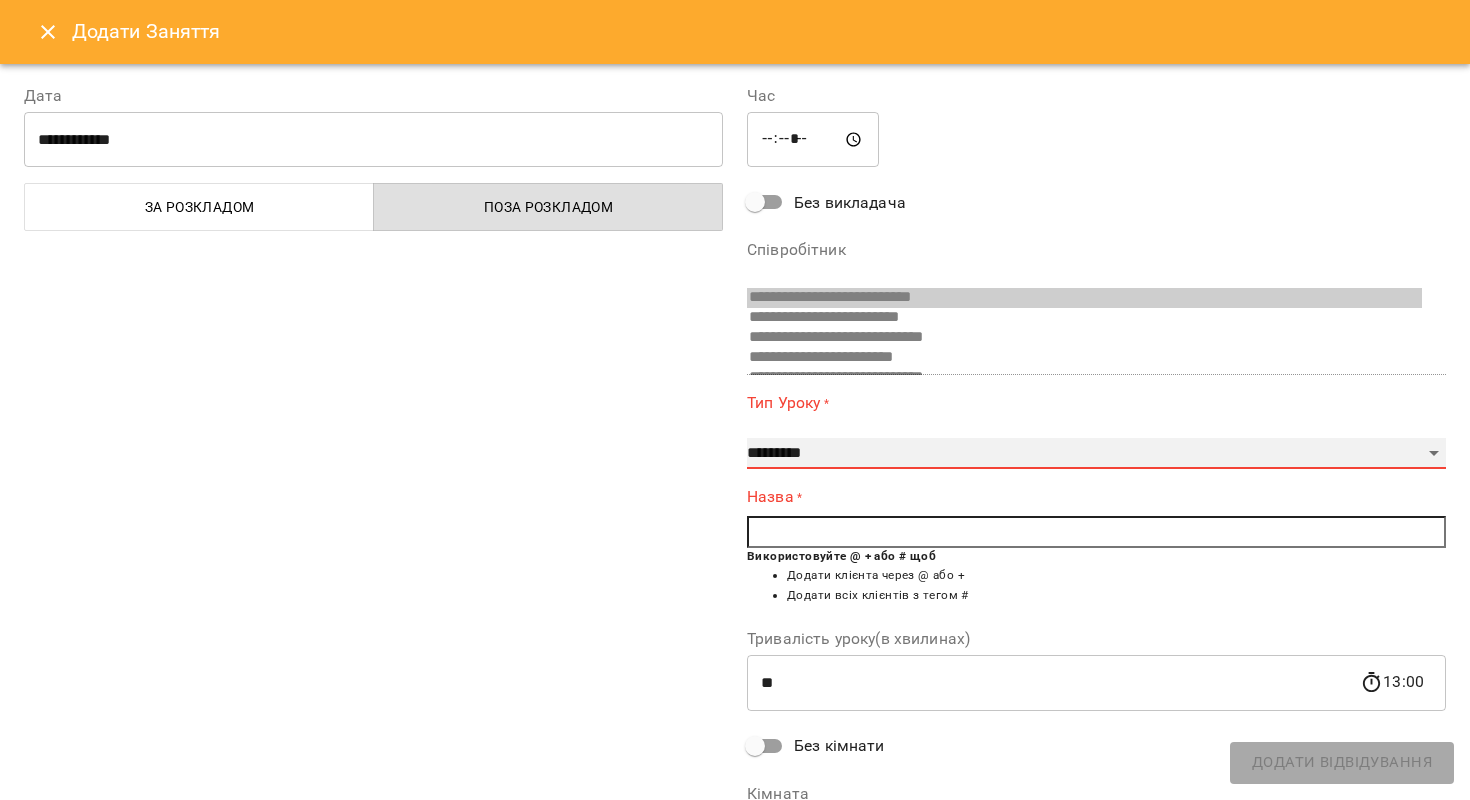 select on "**********" 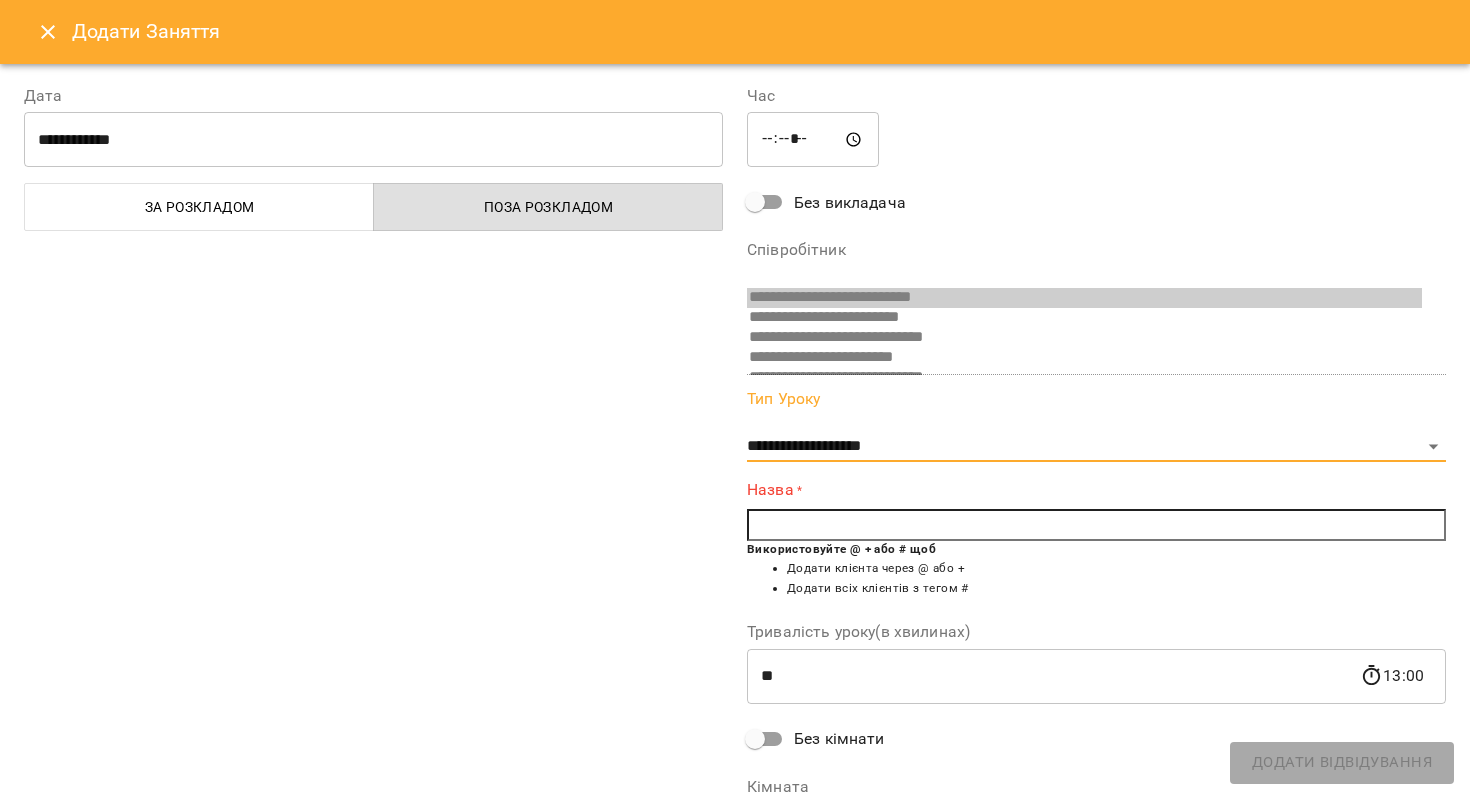 click at bounding box center (1096, 525) 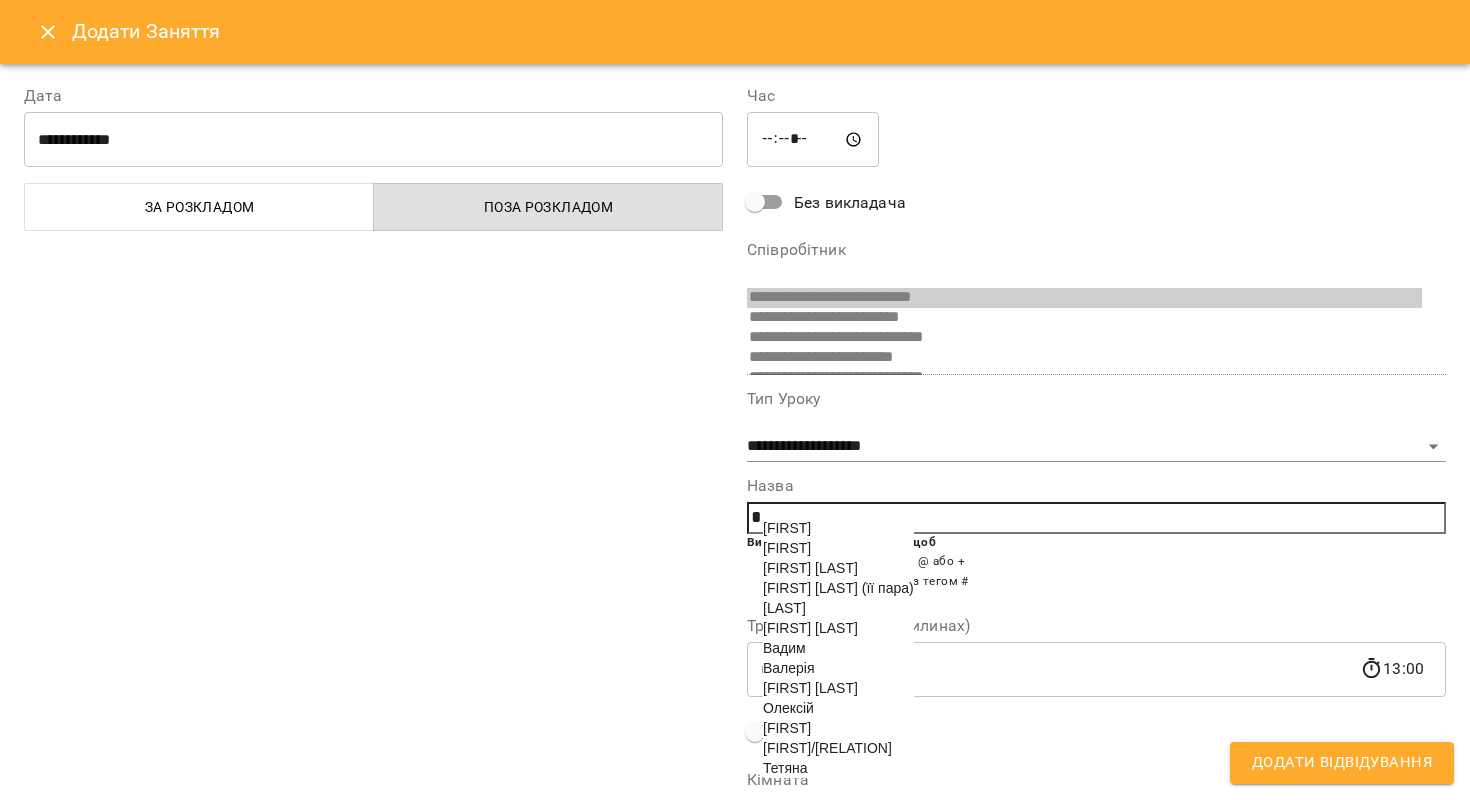 scroll, scrollTop: 16, scrollLeft: 0, axis: vertical 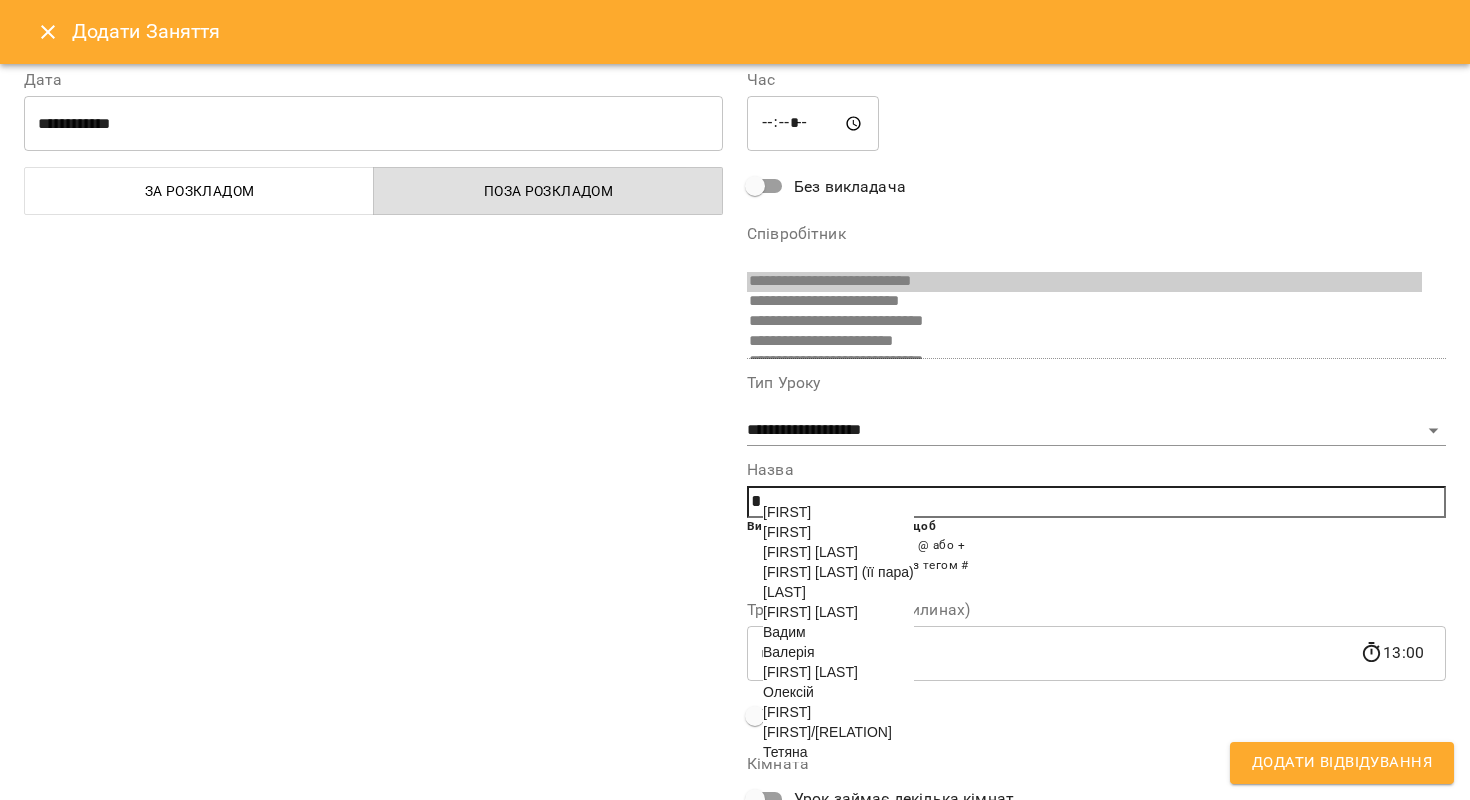 type on "*" 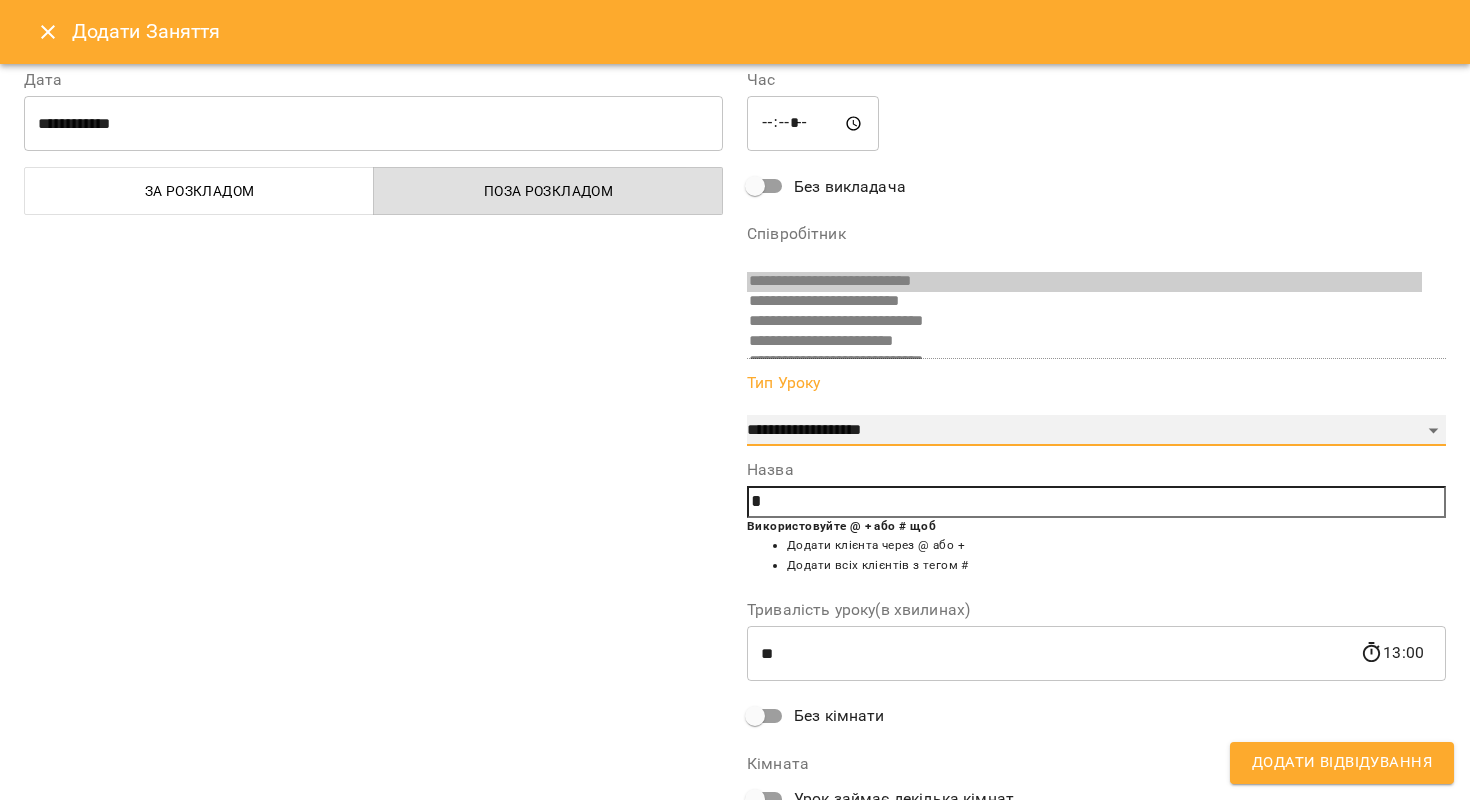 select on "**********" 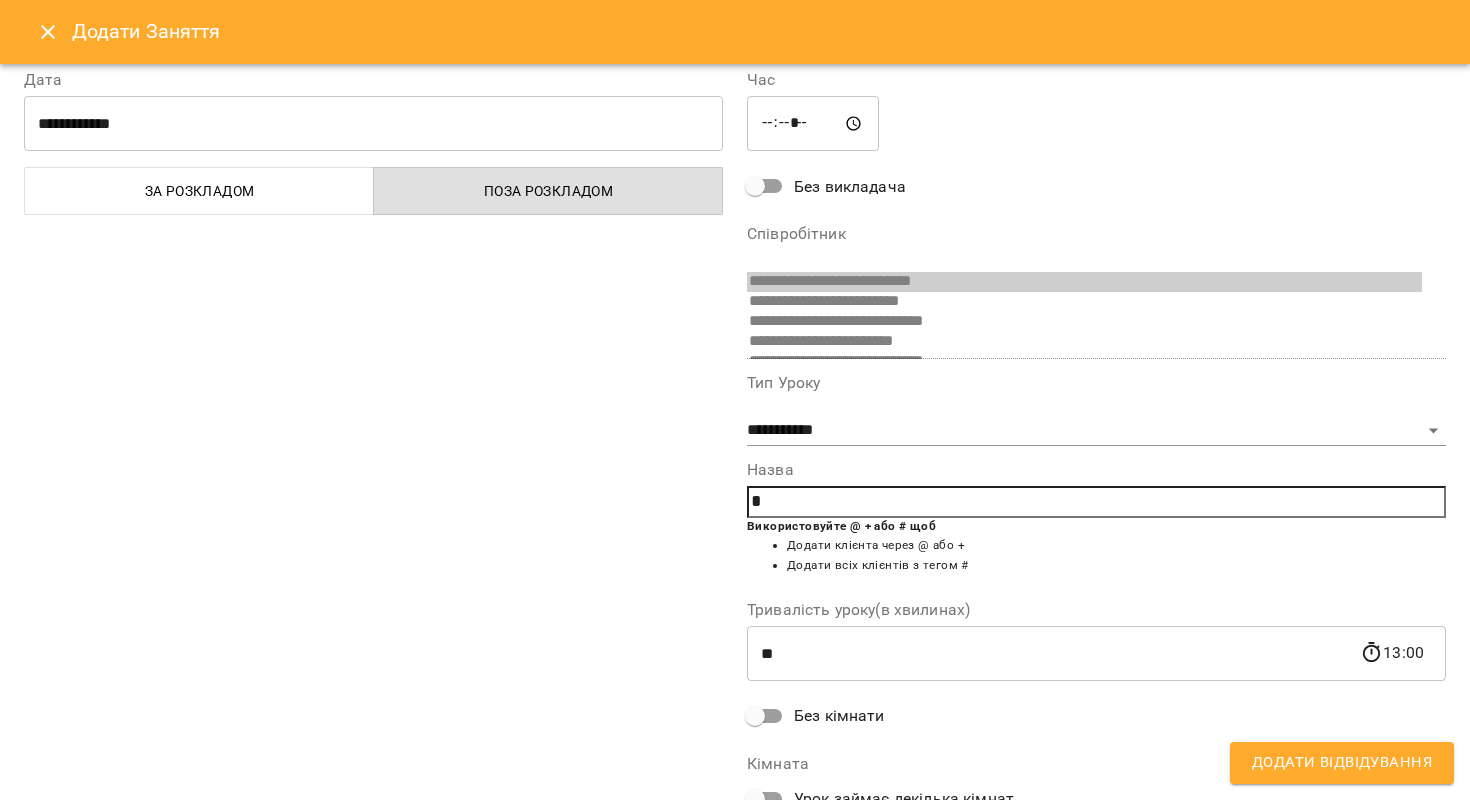click on "*" at bounding box center (1096, 502) 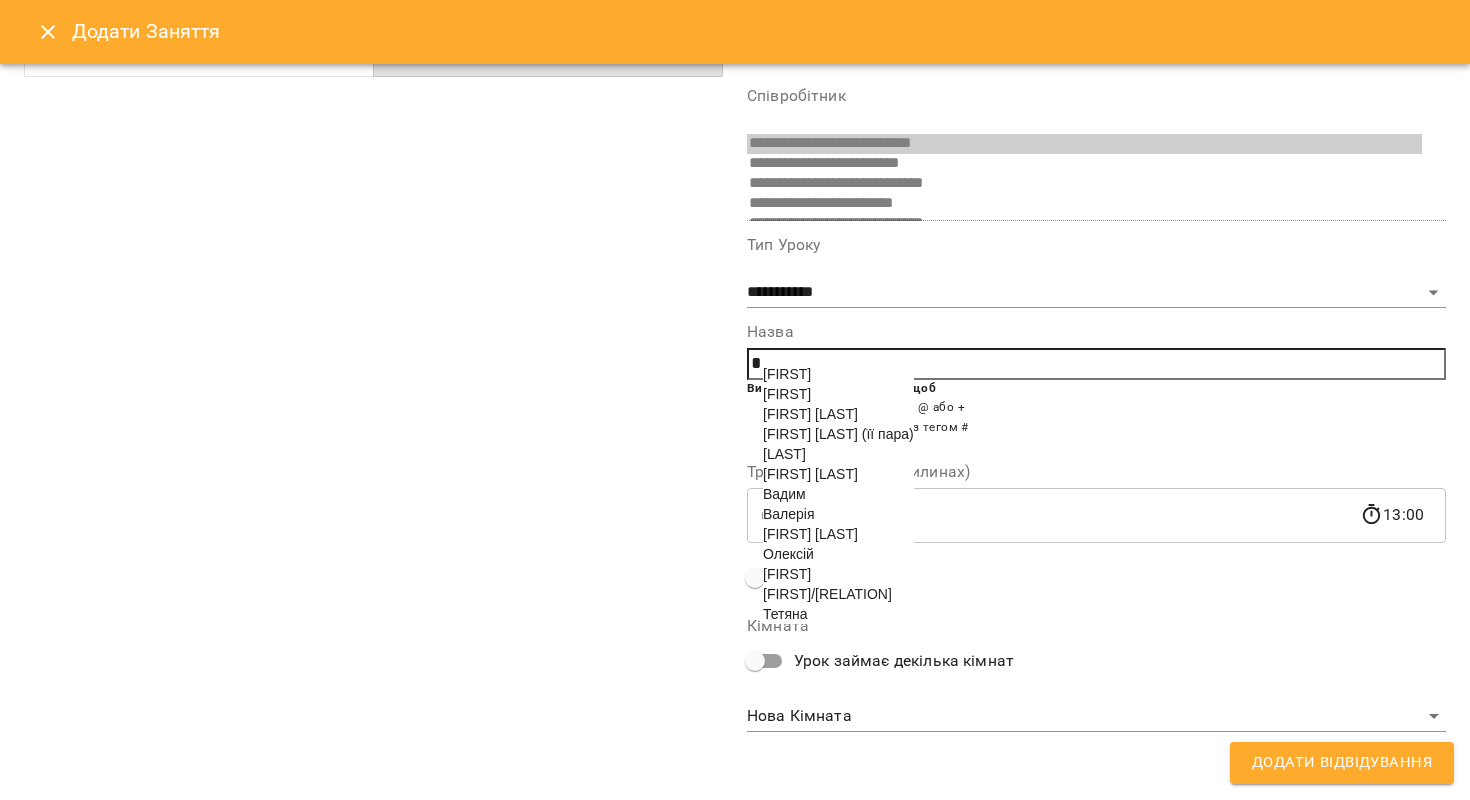 scroll, scrollTop: 153, scrollLeft: 0, axis: vertical 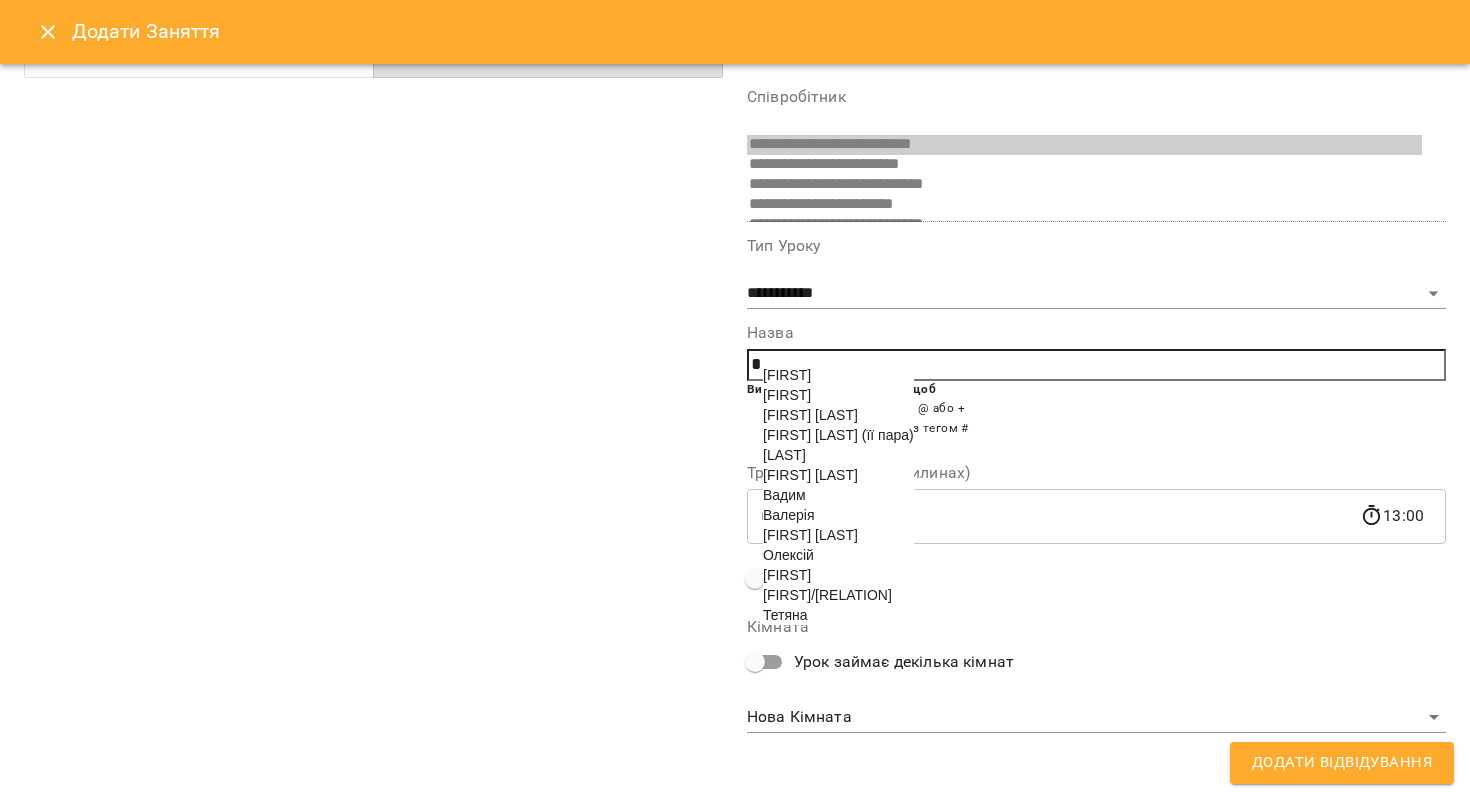 click on "[FIRST]/[RELATION]" at bounding box center (827, 595) 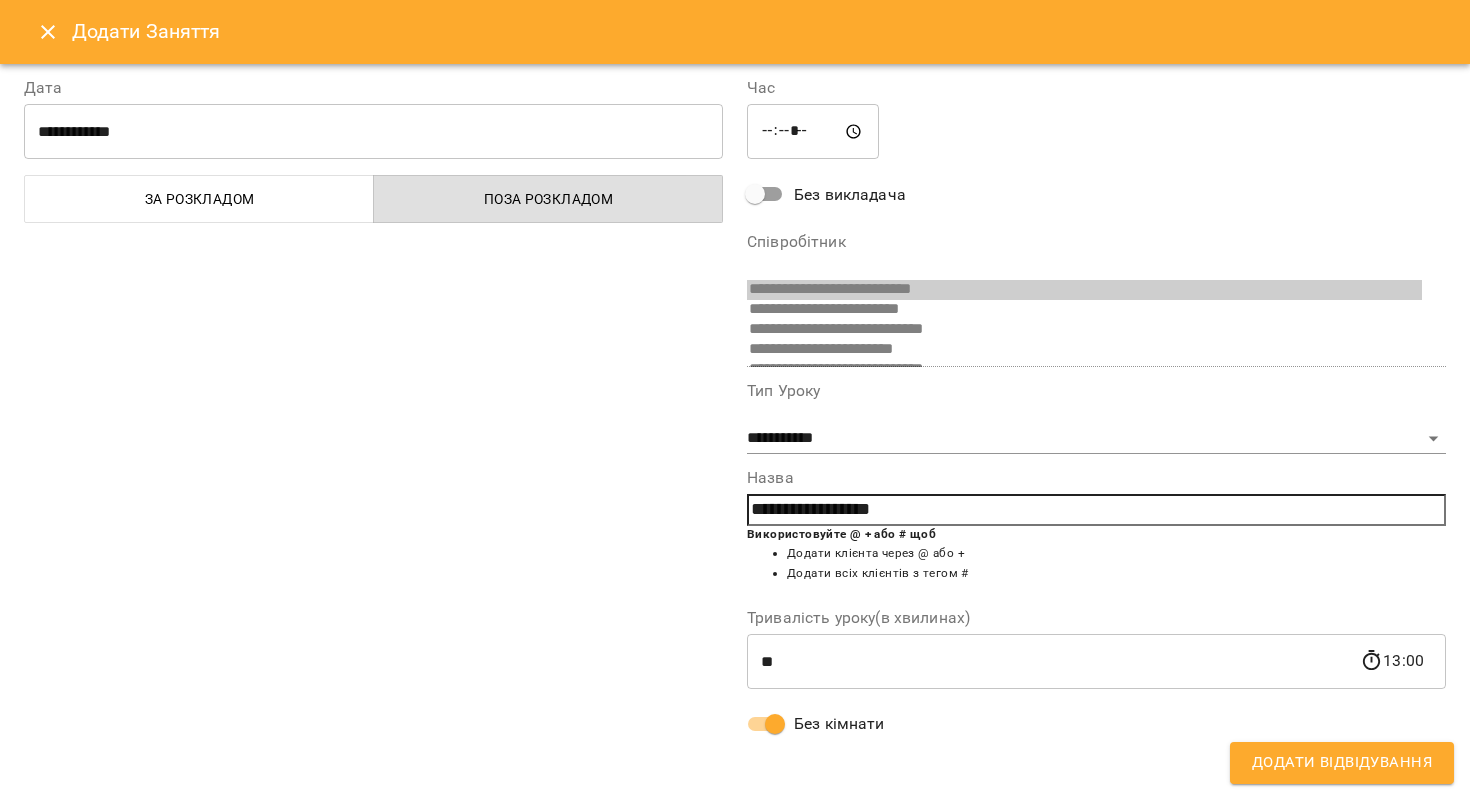 scroll, scrollTop: 6, scrollLeft: 0, axis: vertical 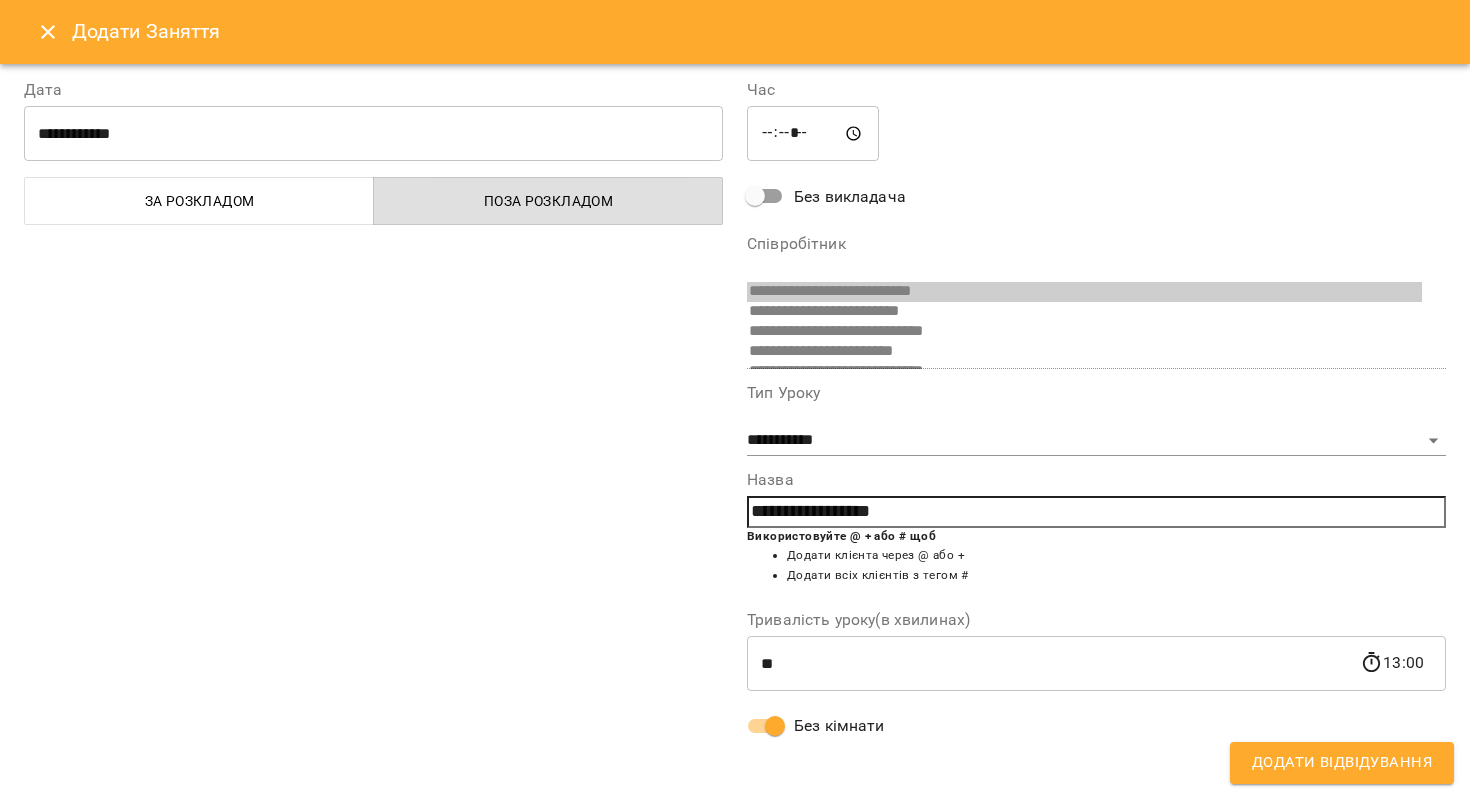 click on "Додати Відвідування" at bounding box center [1342, 763] 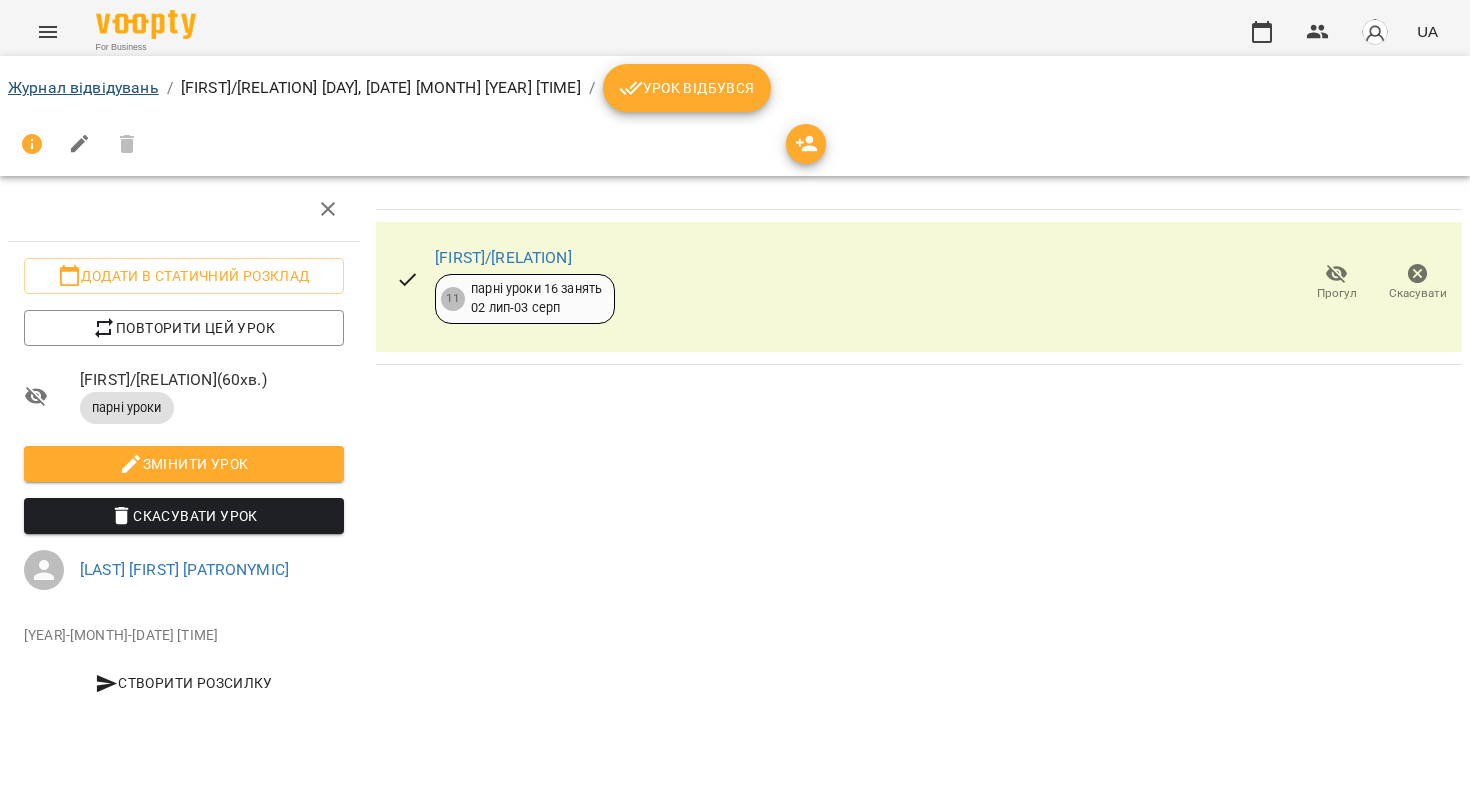 click on "Журнал відвідувань" at bounding box center (83, 87) 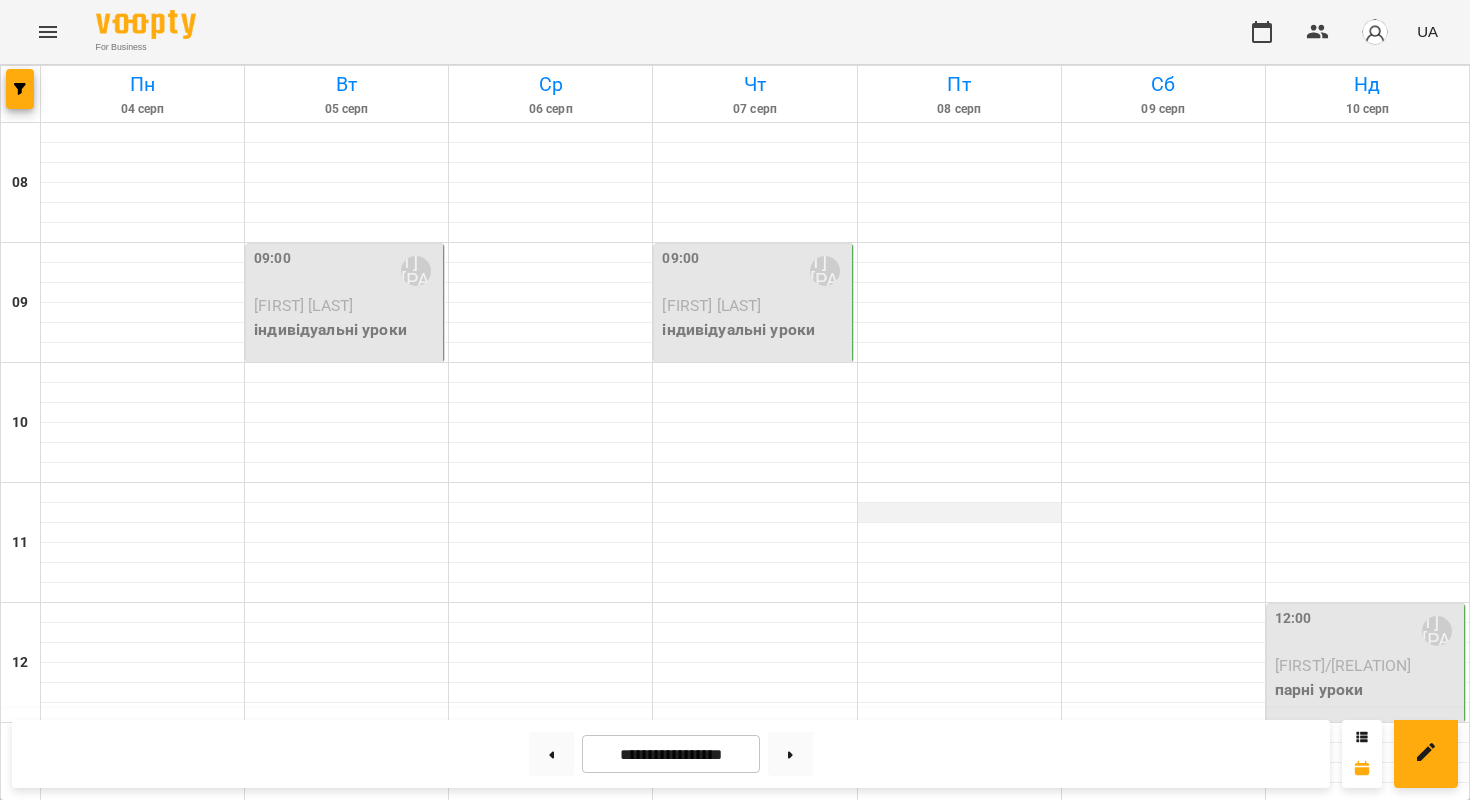 scroll, scrollTop: 726, scrollLeft: 0, axis: vertical 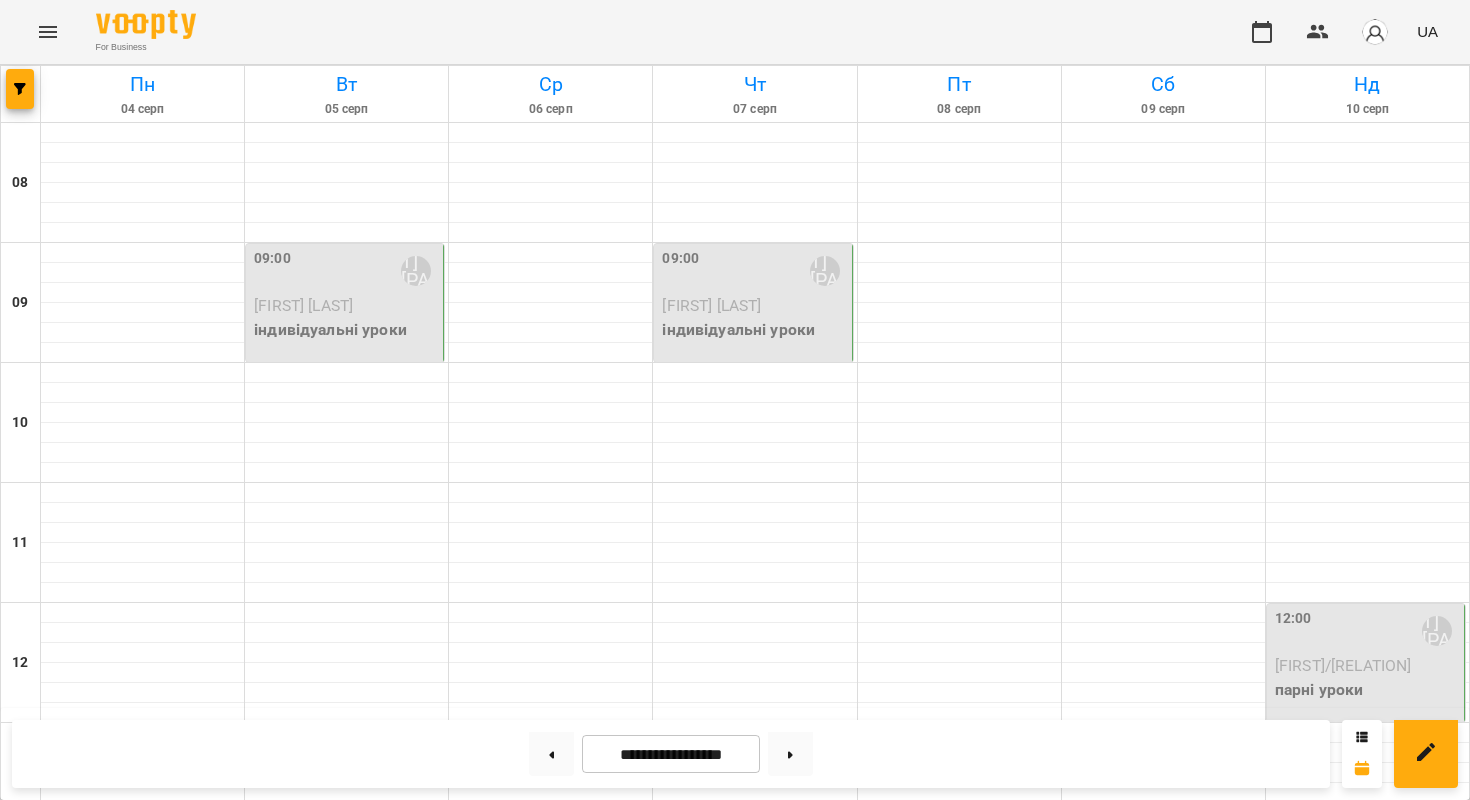 click on "[LAST] [FIRST] [PATRONYMIC]" at bounding box center (1029, 1231) 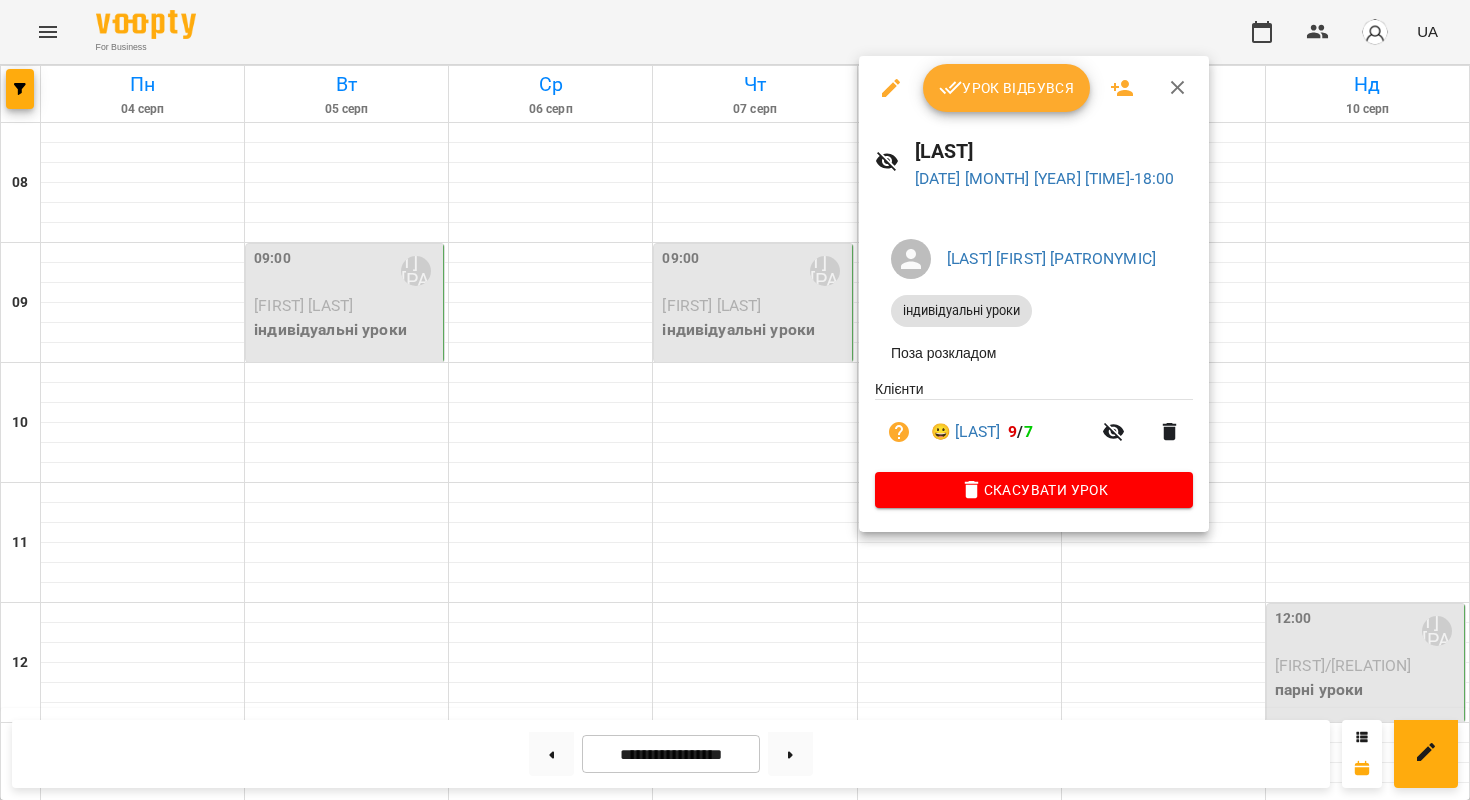 click at bounding box center (735, 400) 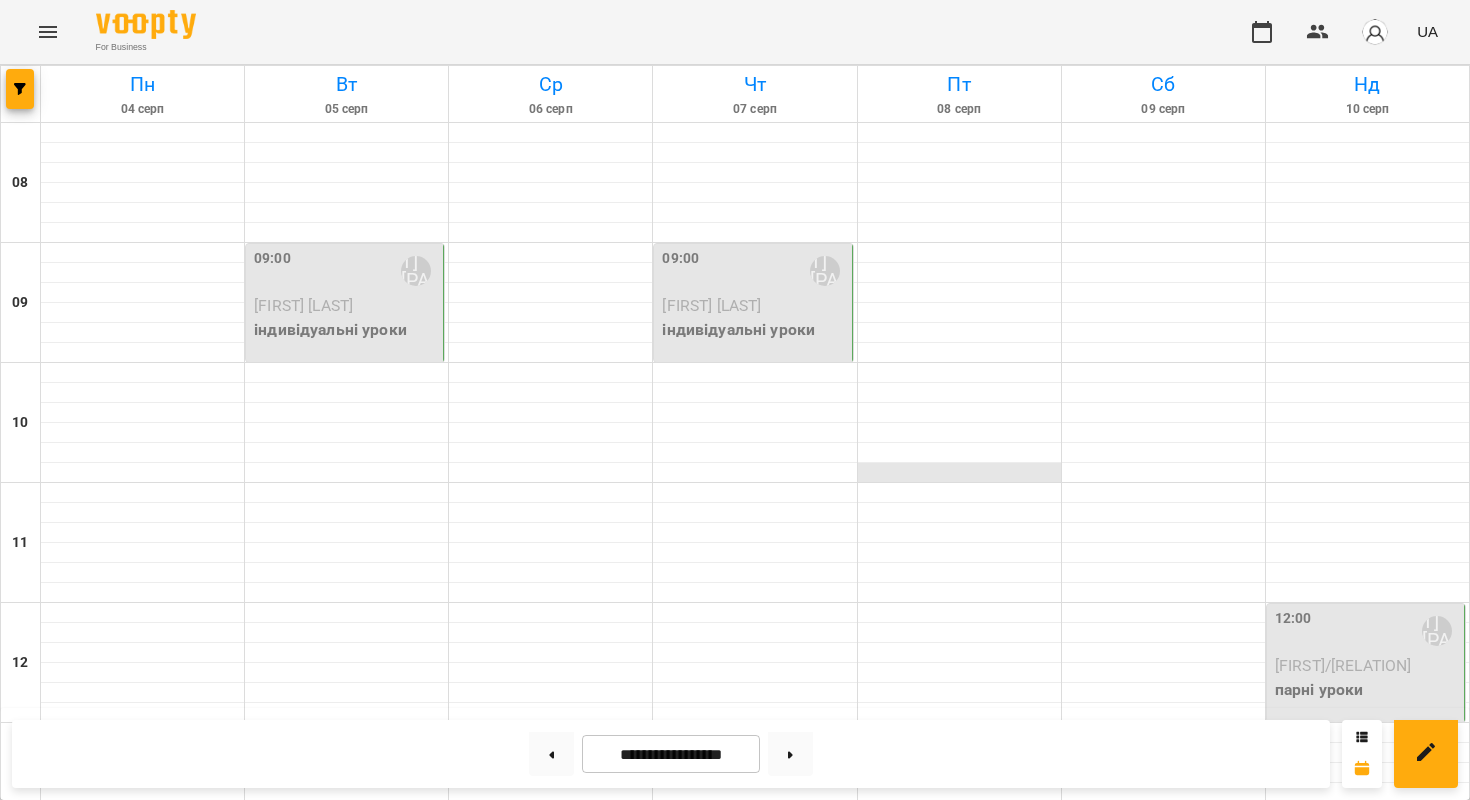 scroll, scrollTop: 1213, scrollLeft: 0, axis: vertical 